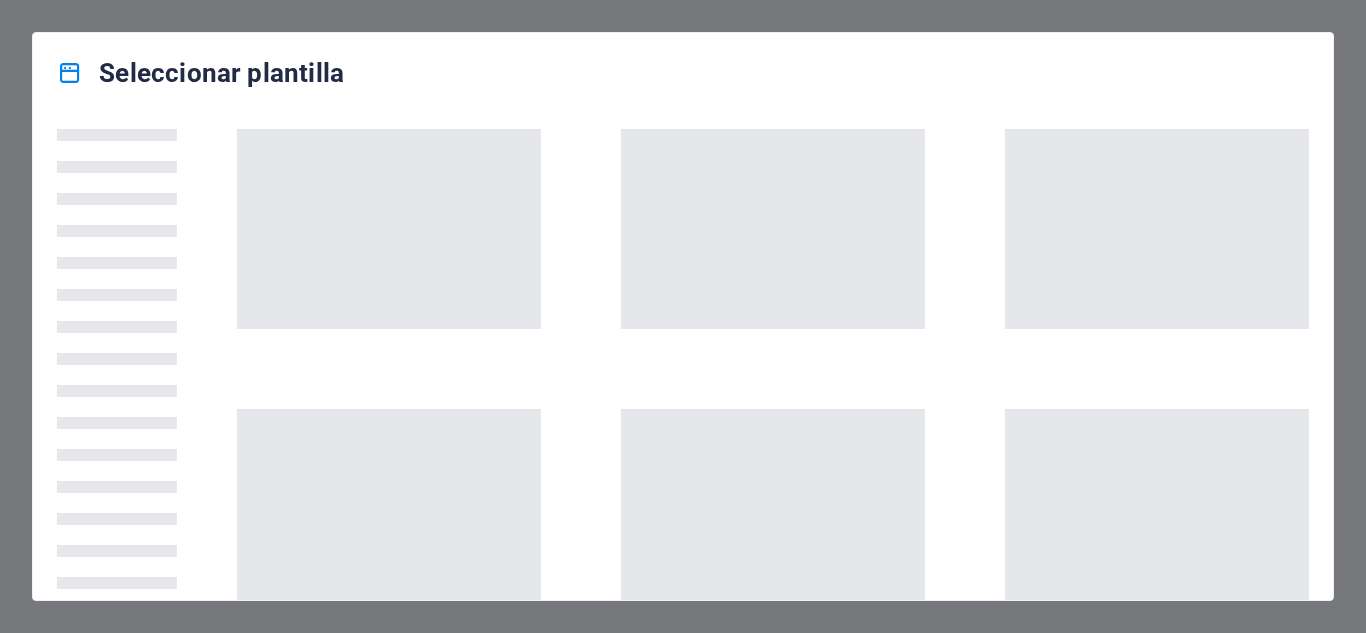scroll, scrollTop: 0, scrollLeft: 0, axis: both 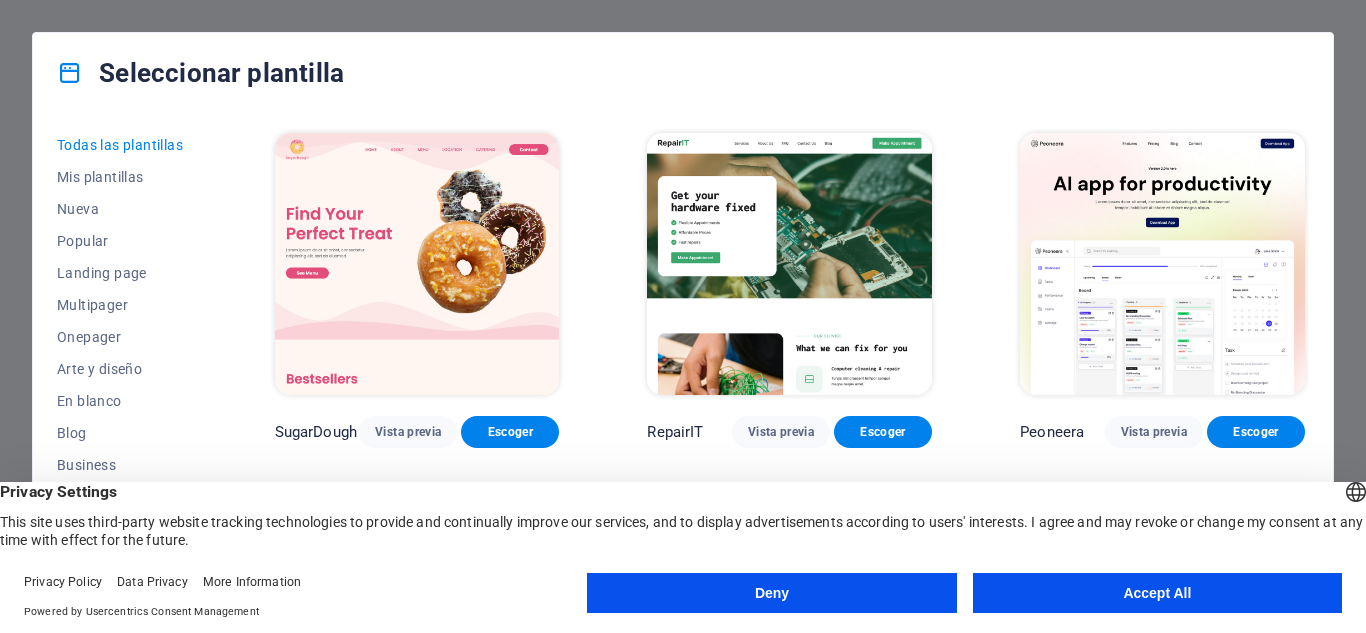 click on "Accept All" at bounding box center [1157, 593] 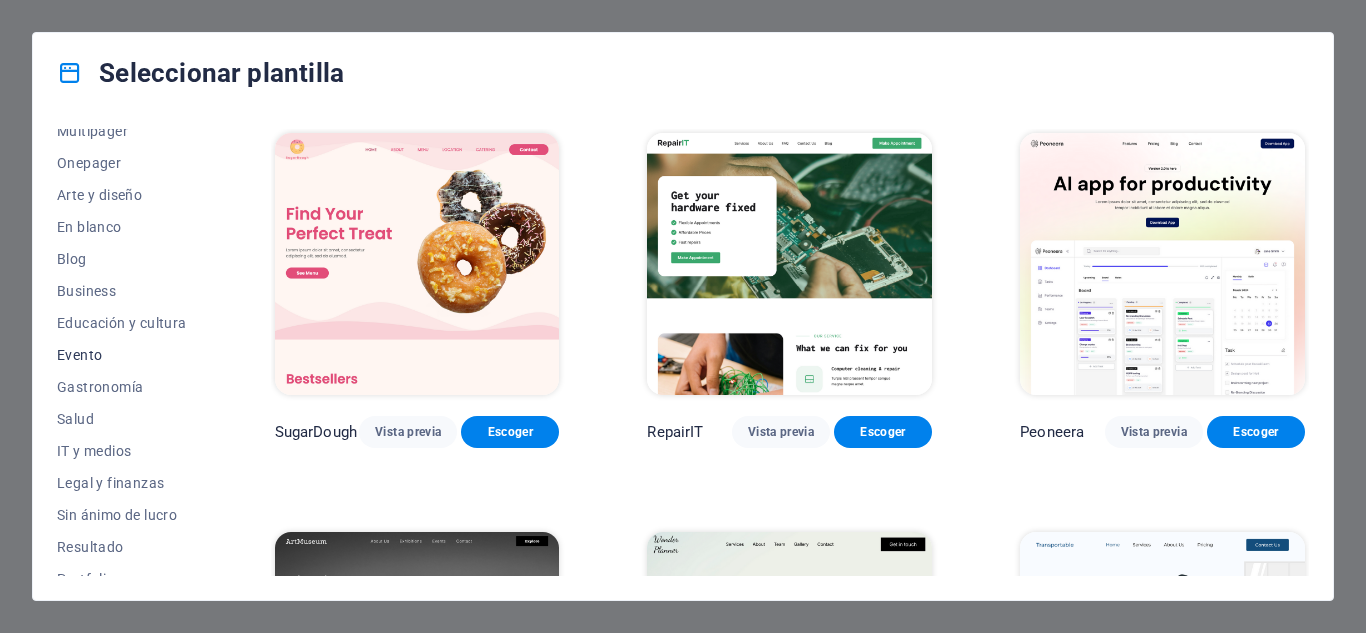 scroll, scrollTop: 200, scrollLeft: 0, axis: vertical 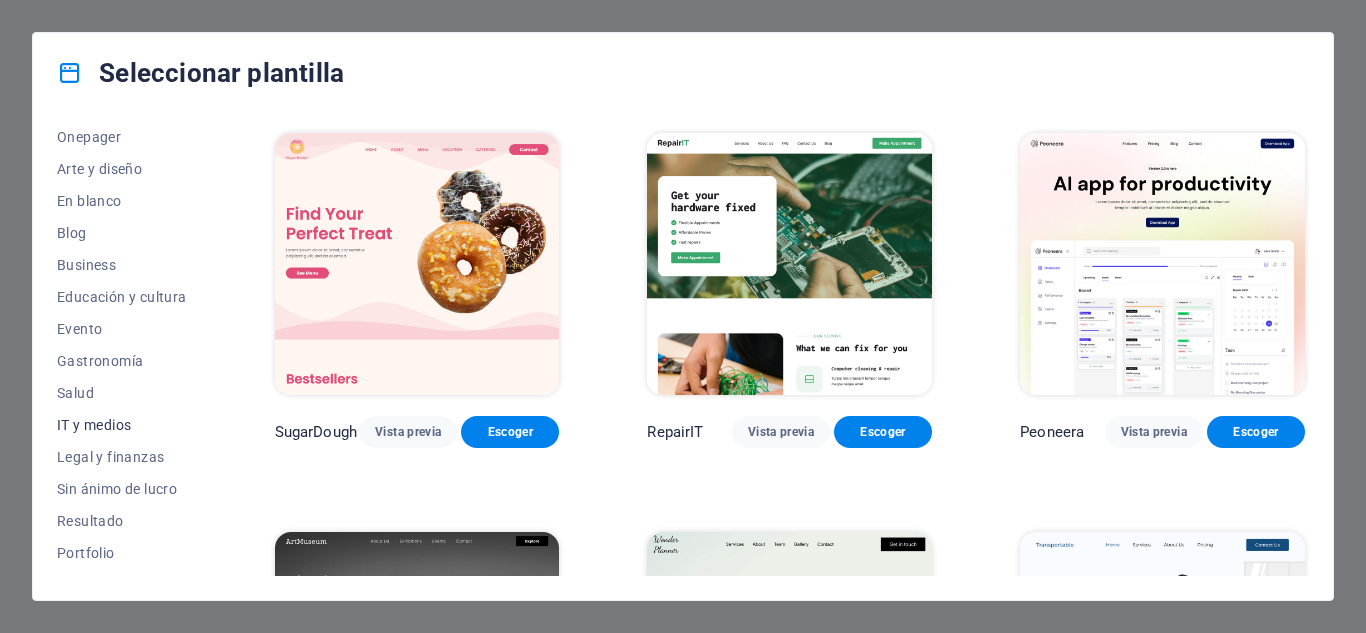click on "IT y medios" at bounding box center [122, 425] 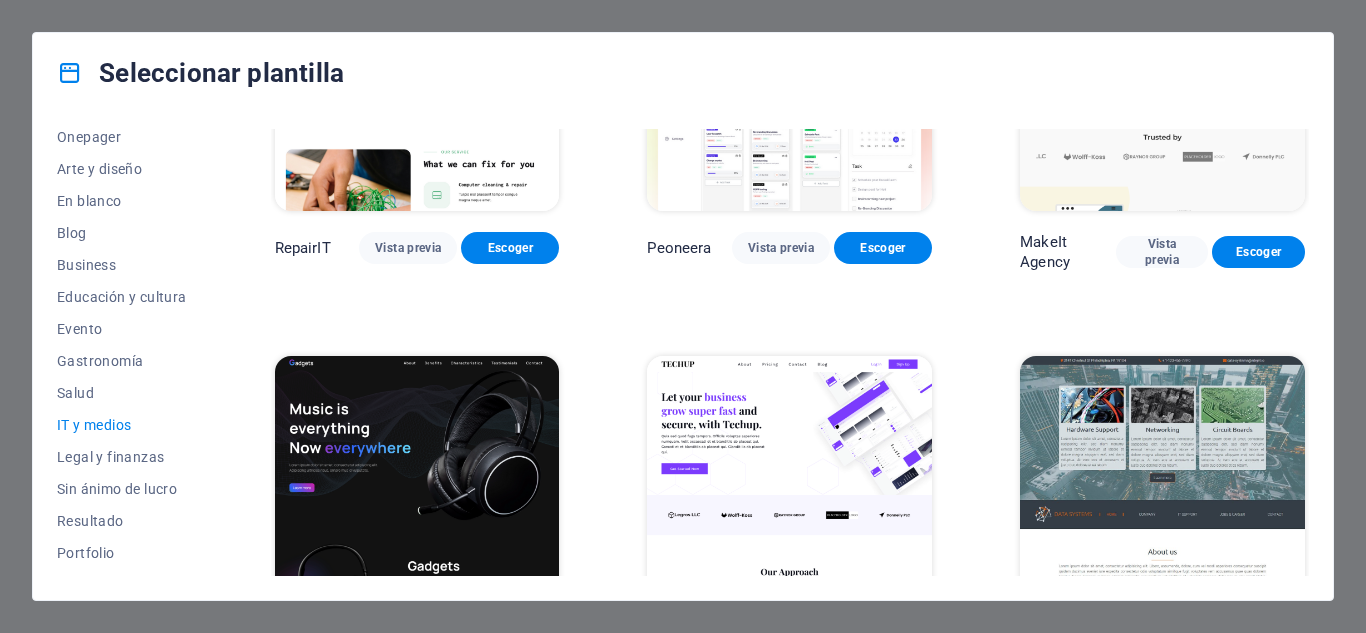 scroll, scrollTop: 200, scrollLeft: 0, axis: vertical 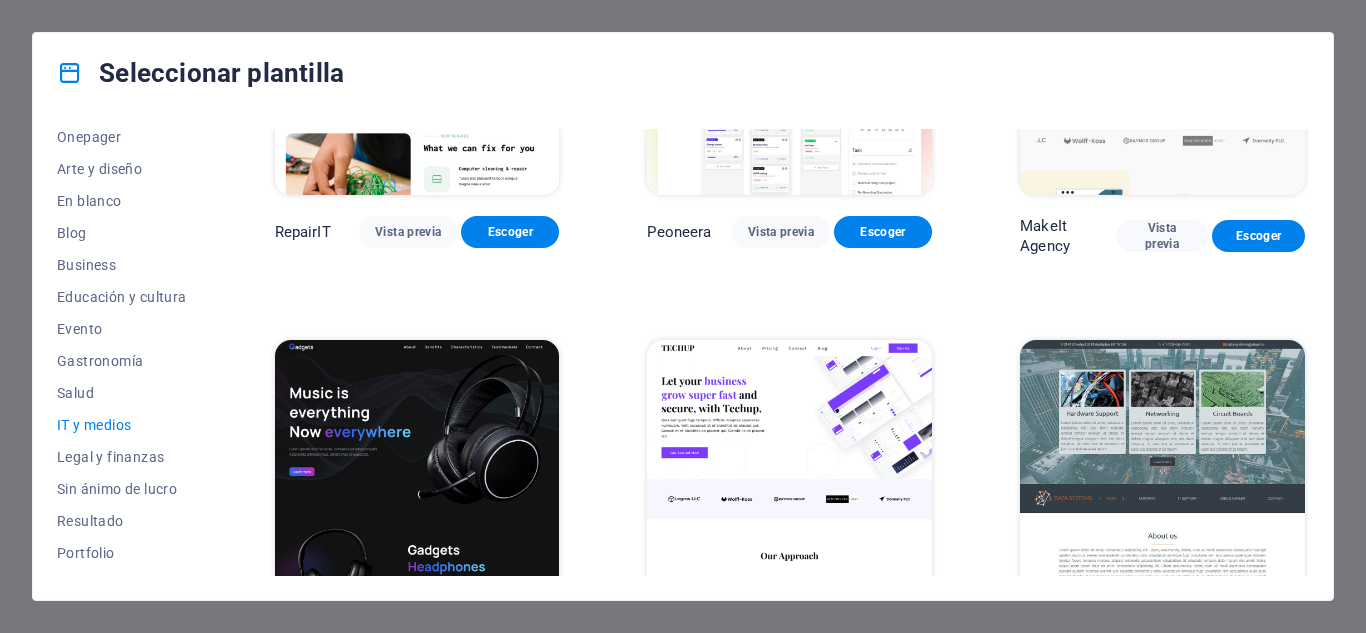 click on "IT y medios" at bounding box center (122, 425) 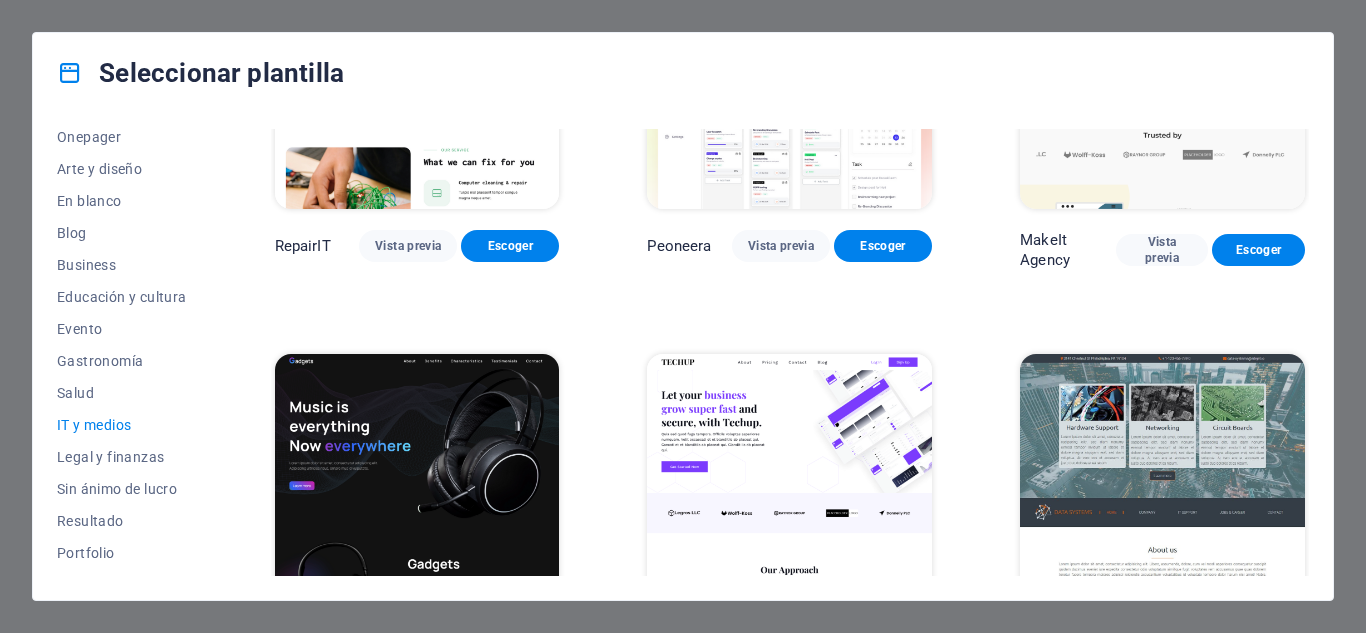 scroll, scrollTop: 0, scrollLeft: 0, axis: both 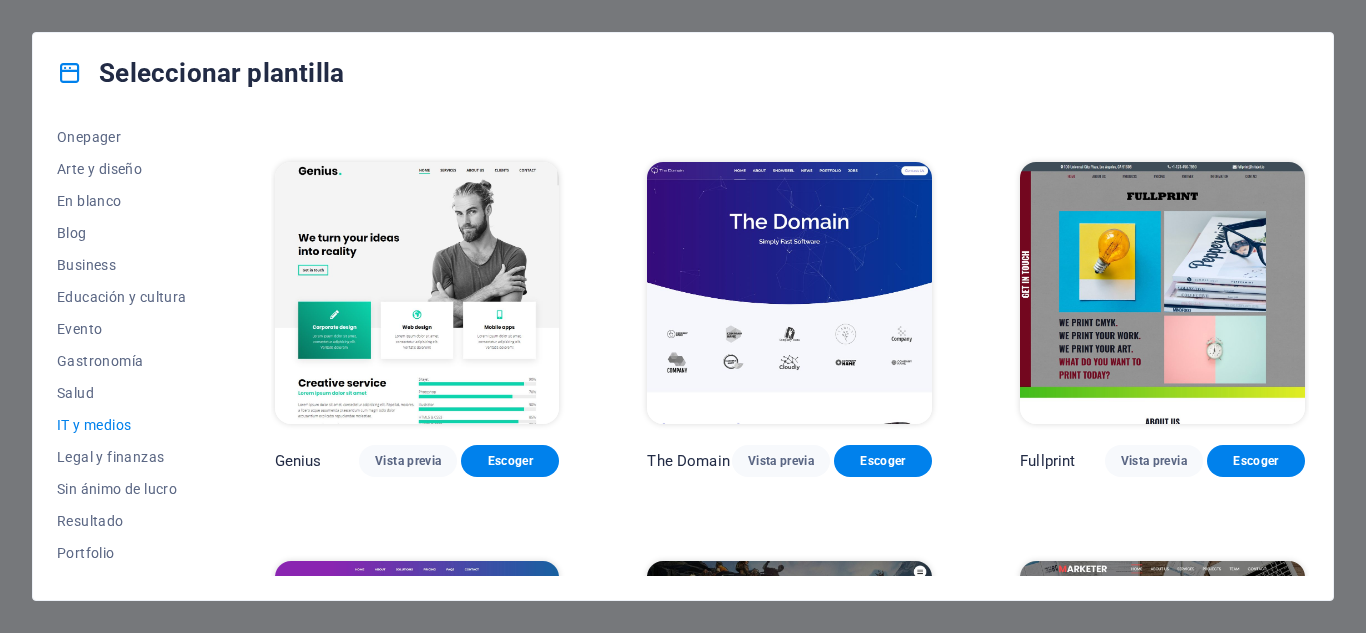 click on "Seleccionar plantilla Todas las plantillas Mis plantillas Nueva Popular Landing page Multipager Onepager Arte y diseño En blanco Blog Business Educación y cultura Evento Gastronomía Salud IT y medios Legal y finanzas Sin ánimo de lucro Resultado Portfolio Servicios Deportes y belleza Comercios Viaje Wireframe RepairIT Vista previa Escoger Peoneera Vista previa Escoger MakeIt Agency Vista previa Escoger Gadgets Vista previa Escoger TechUp Vista previa Escoger Data Systems Vista previa Escoger Genius Vista previa Escoger The Domain Vista previa Escoger Fullprint Vista previa Escoger Cloudly Vista previa Escoger Elitenoobs Vista previa Escoger Marketer Vista previa Escoger" at bounding box center [683, 316] 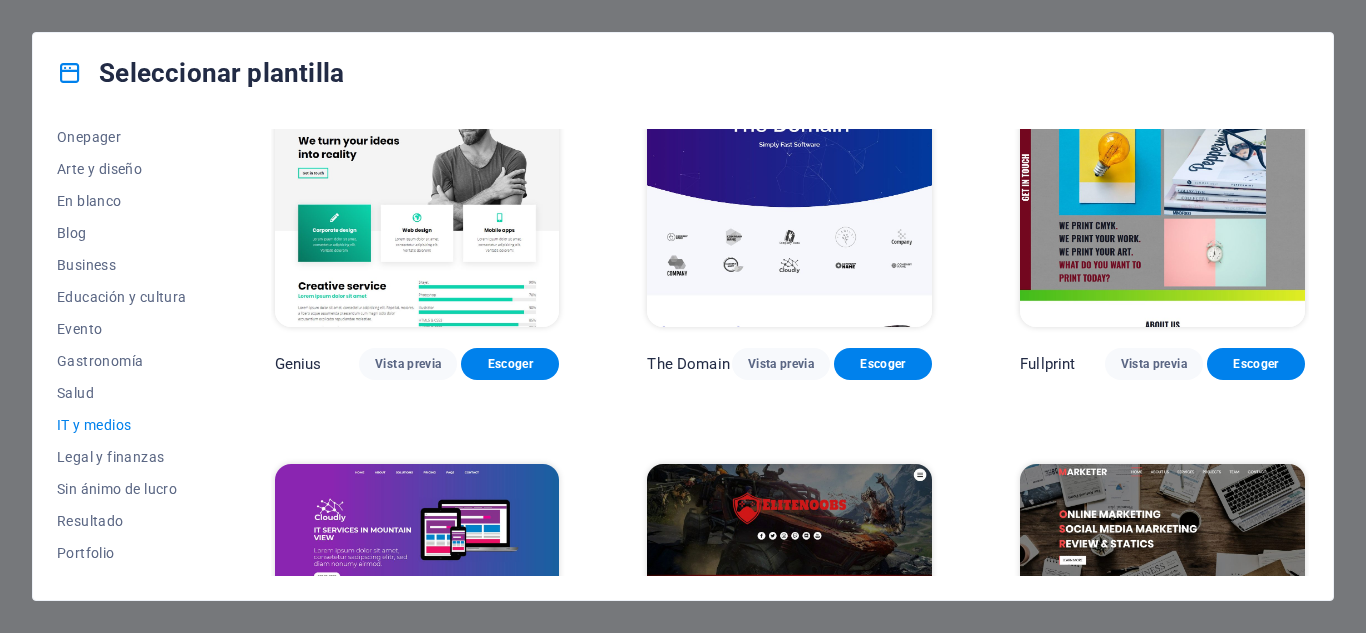 scroll, scrollTop: 1086, scrollLeft: 0, axis: vertical 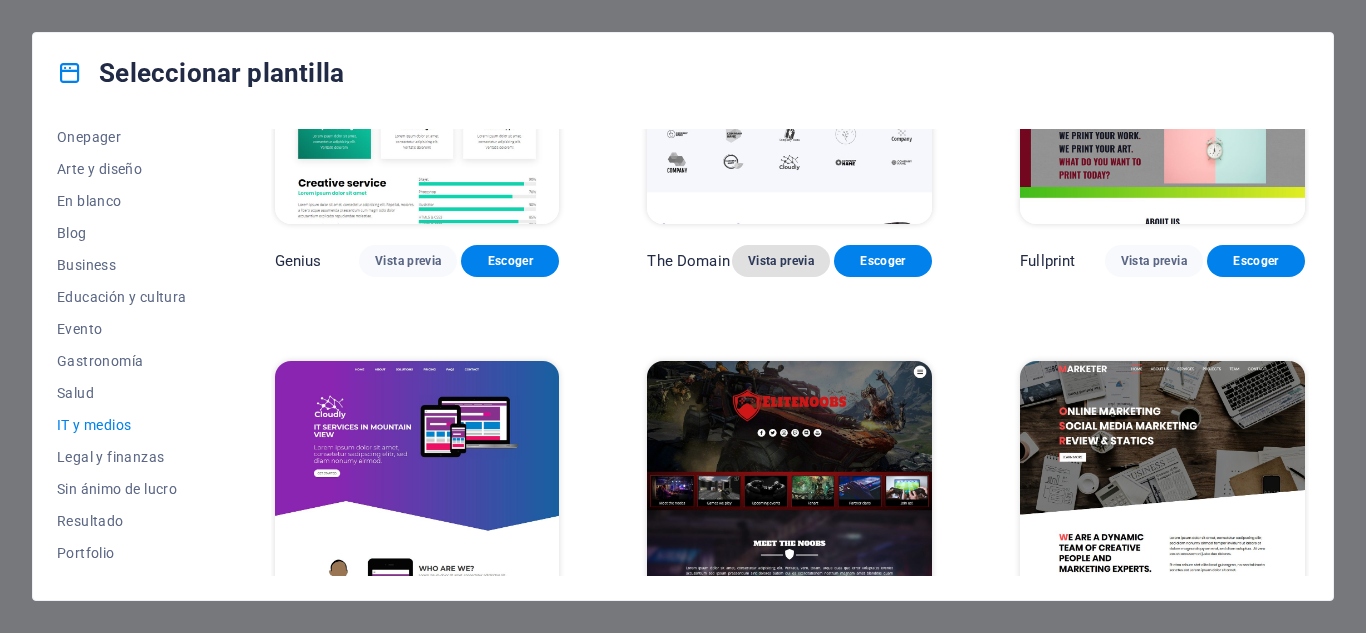 click on "Vista previa" at bounding box center [781, 261] 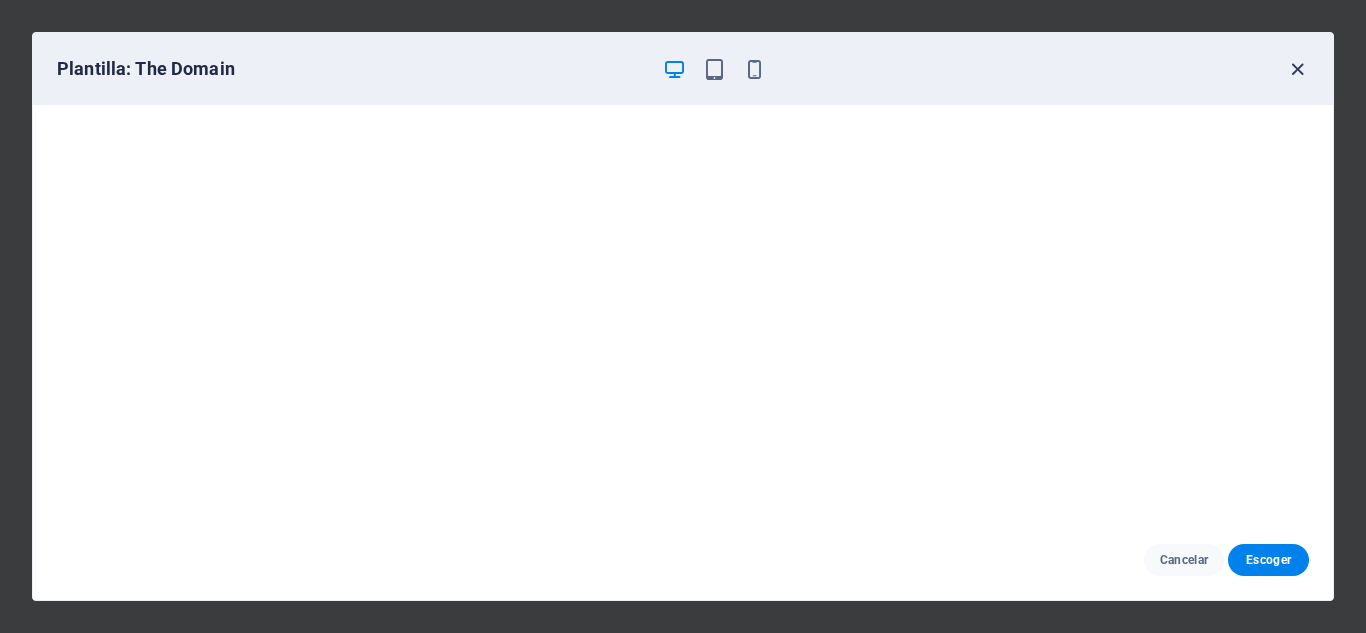 click at bounding box center (1297, 69) 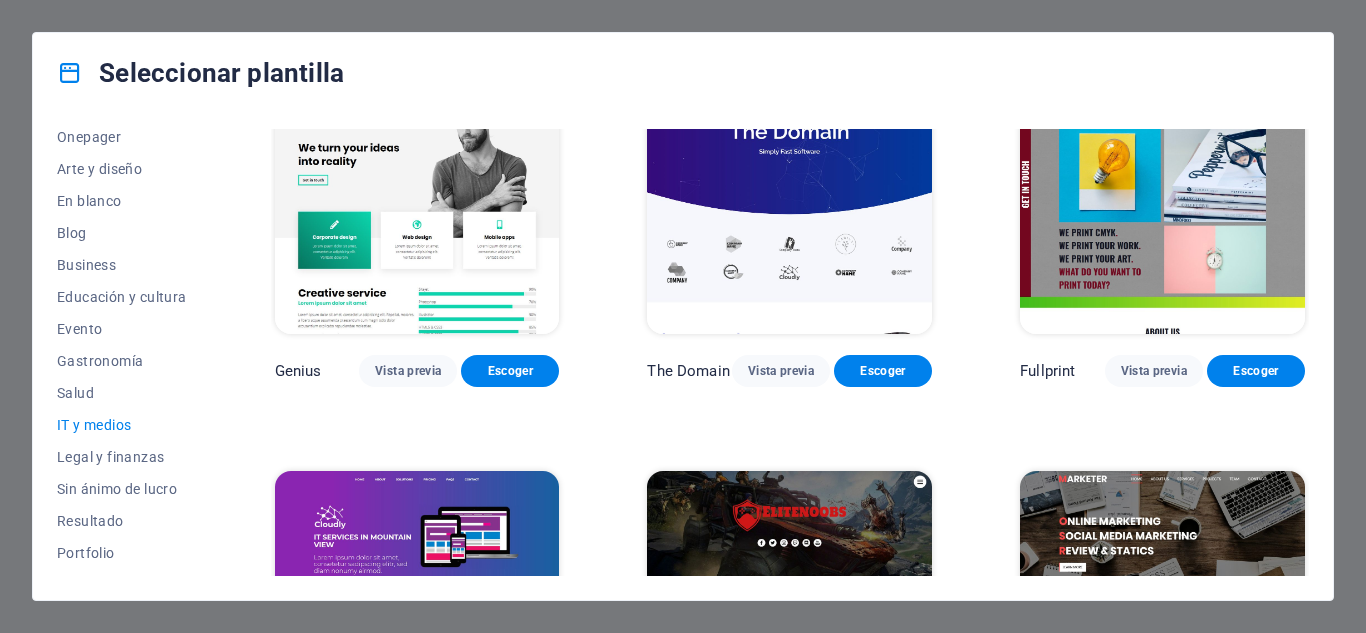 scroll, scrollTop: 786, scrollLeft: 0, axis: vertical 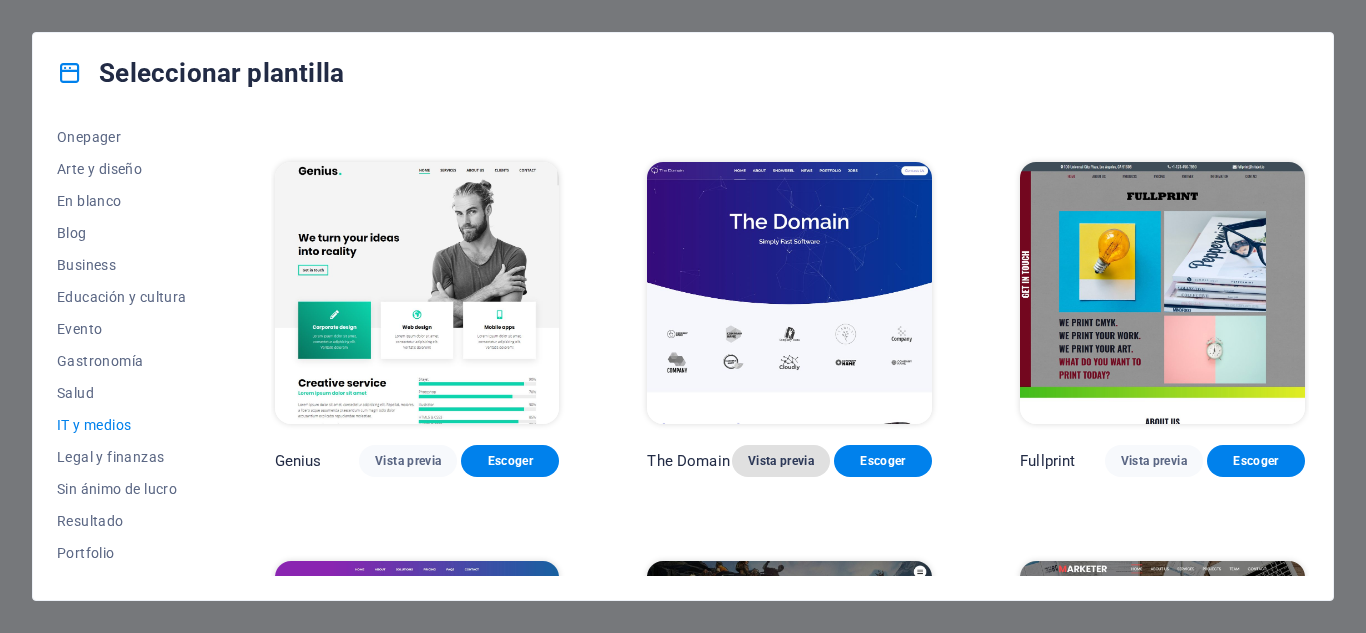 click on "Vista previa" at bounding box center [781, 461] 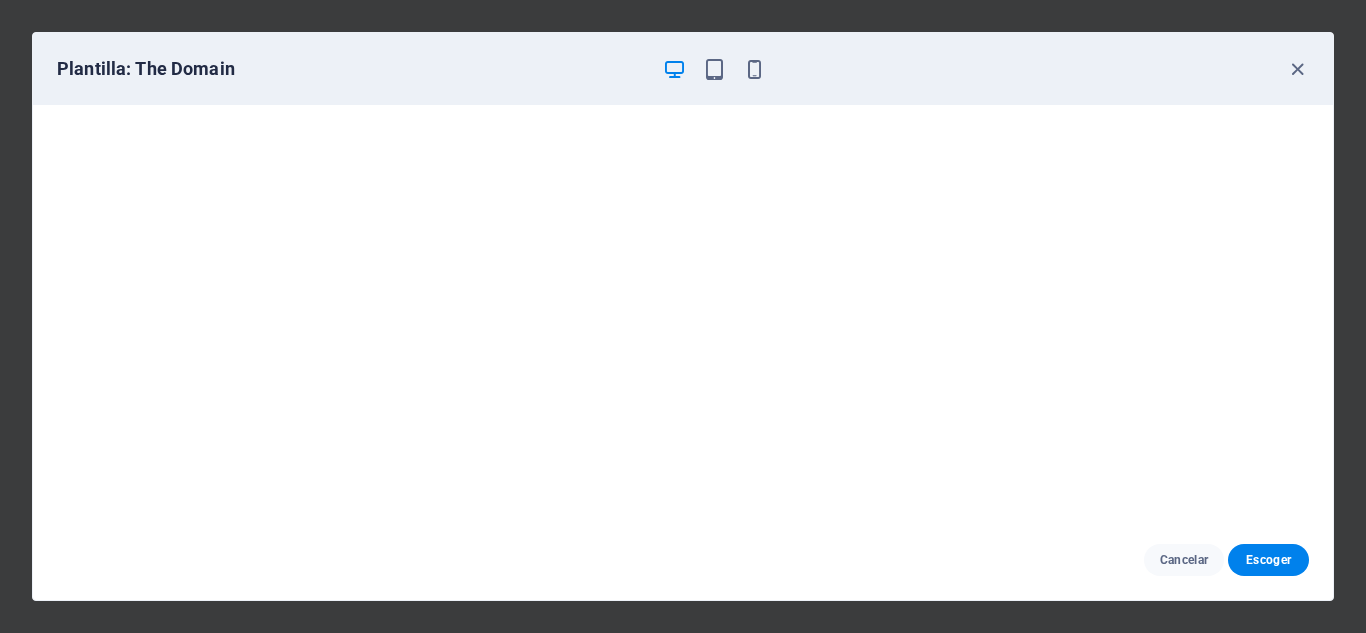 click on "Plantilla: The Domain" at bounding box center (683, 69) 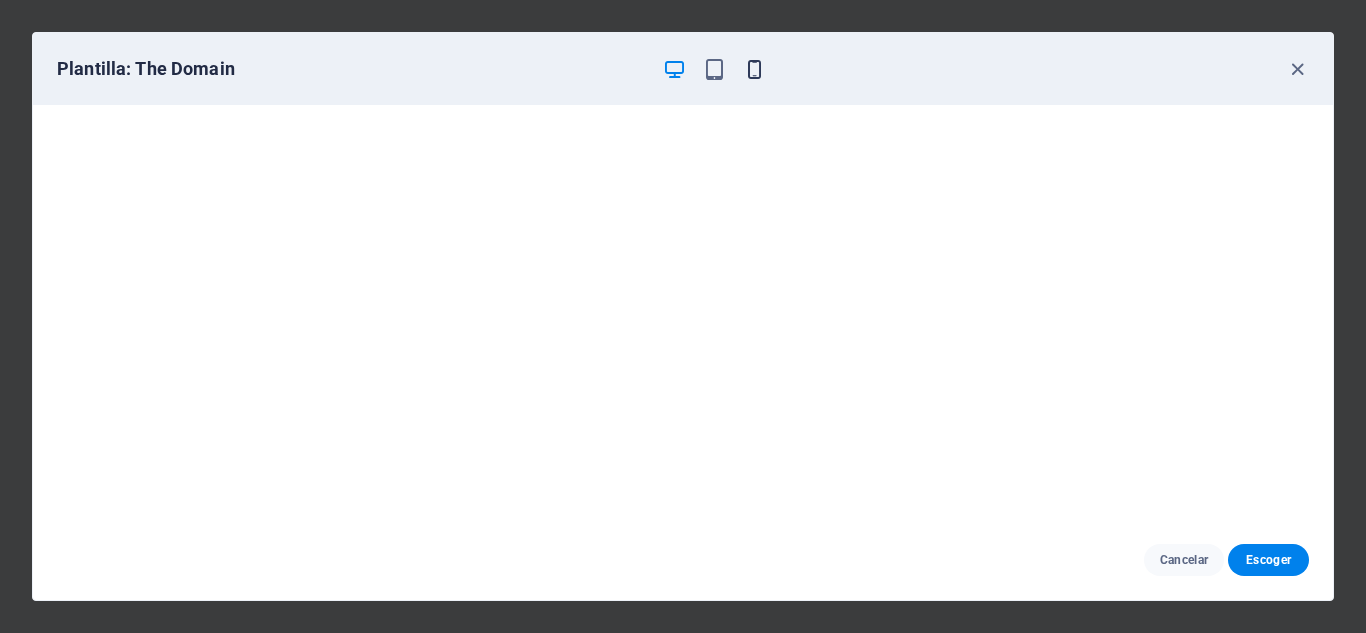 drag, startPoint x: 757, startPoint y: 69, endPoint x: 743, endPoint y: 71, distance: 14.142136 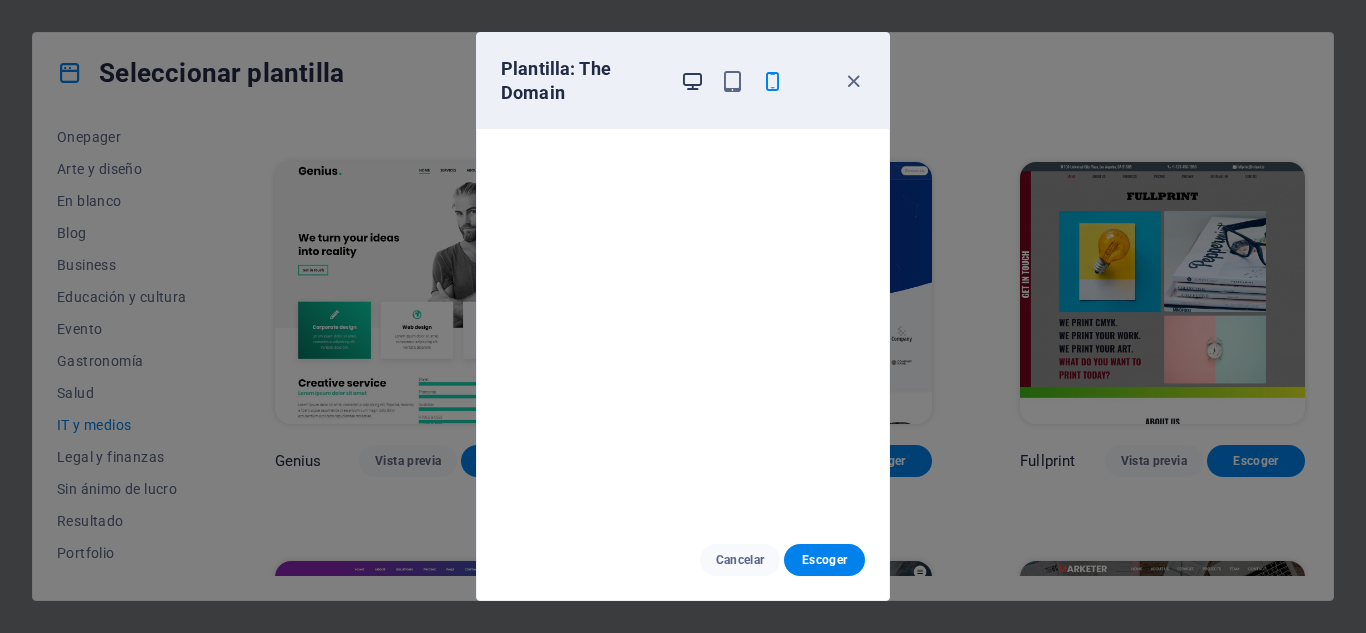 click at bounding box center [692, 81] 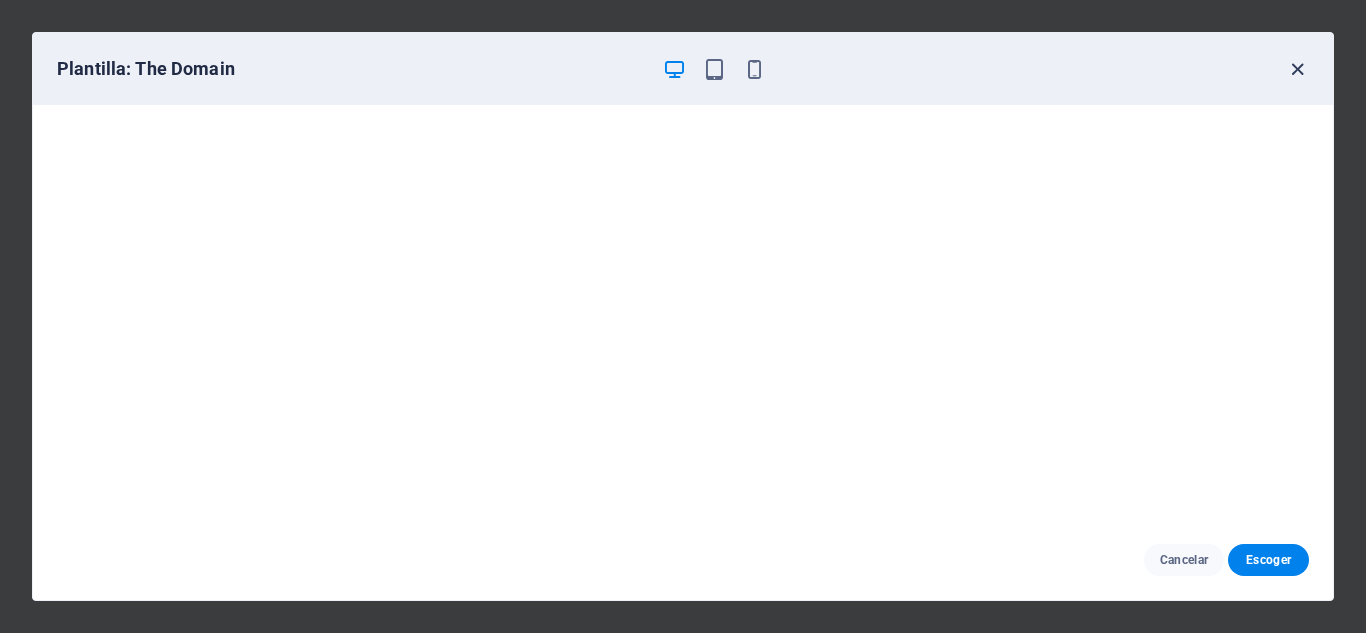 click at bounding box center [1297, 69] 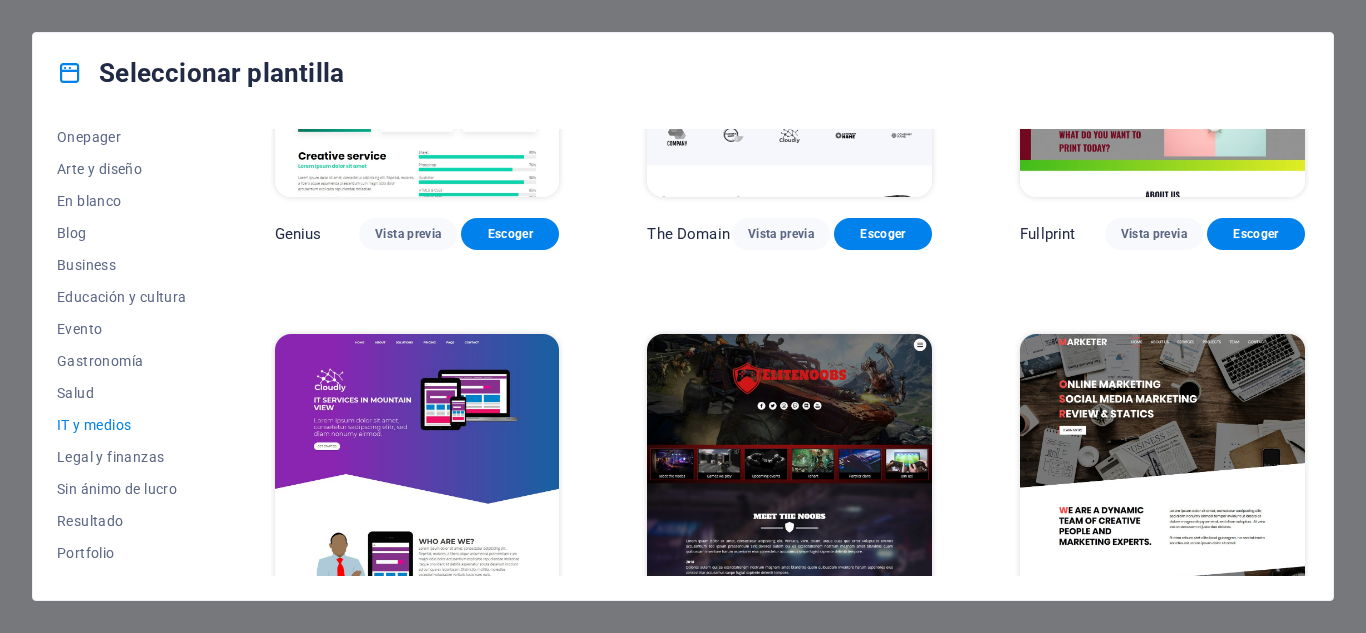scroll, scrollTop: 986, scrollLeft: 0, axis: vertical 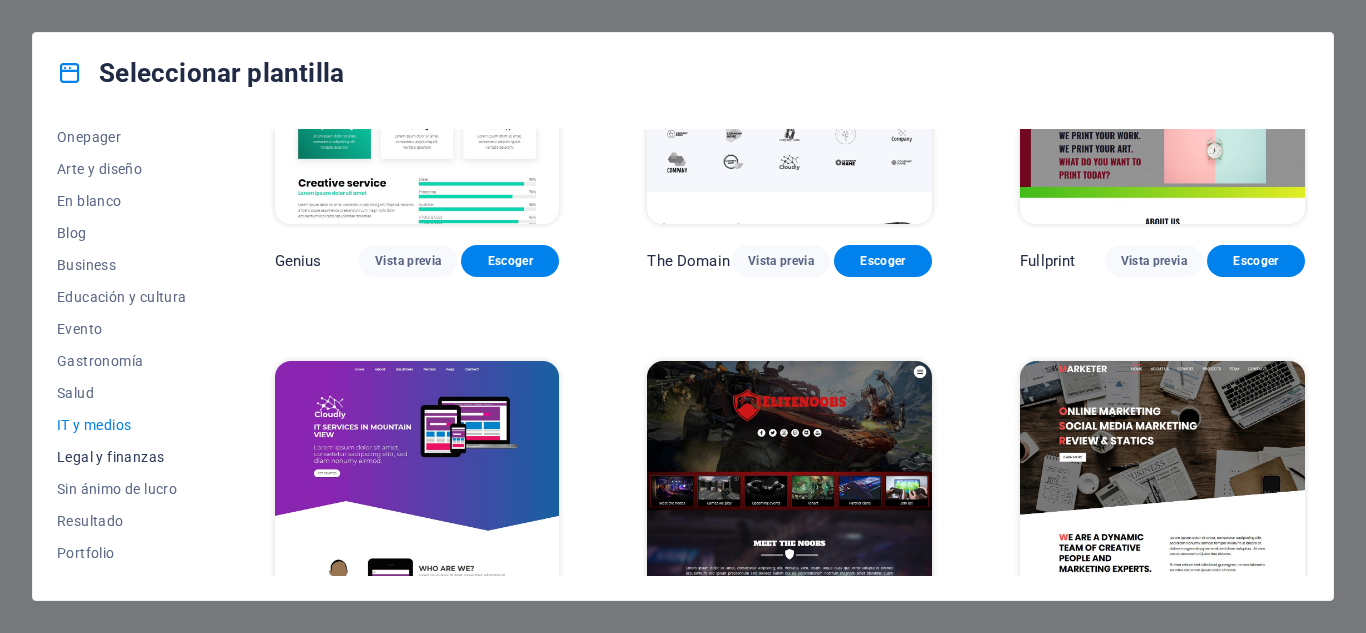 click on "Legal y finanzas" at bounding box center [122, 457] 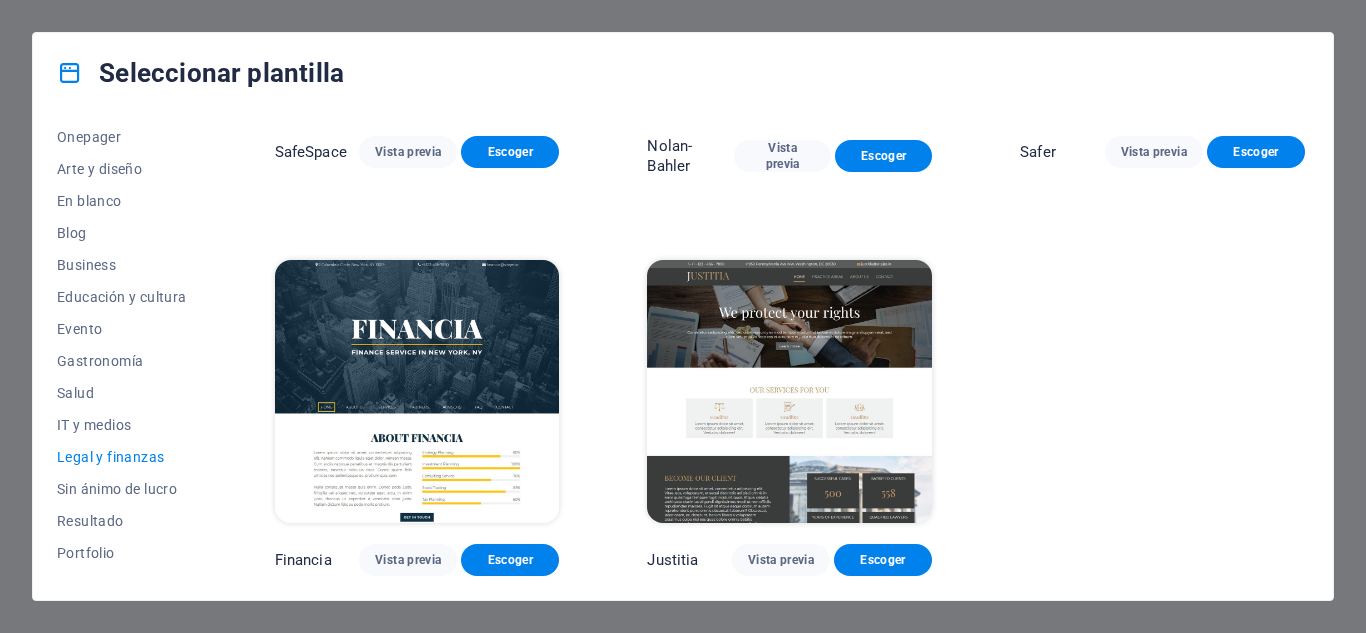 scroll, scrollTop: 0, scrollLeft: 0, axis: both 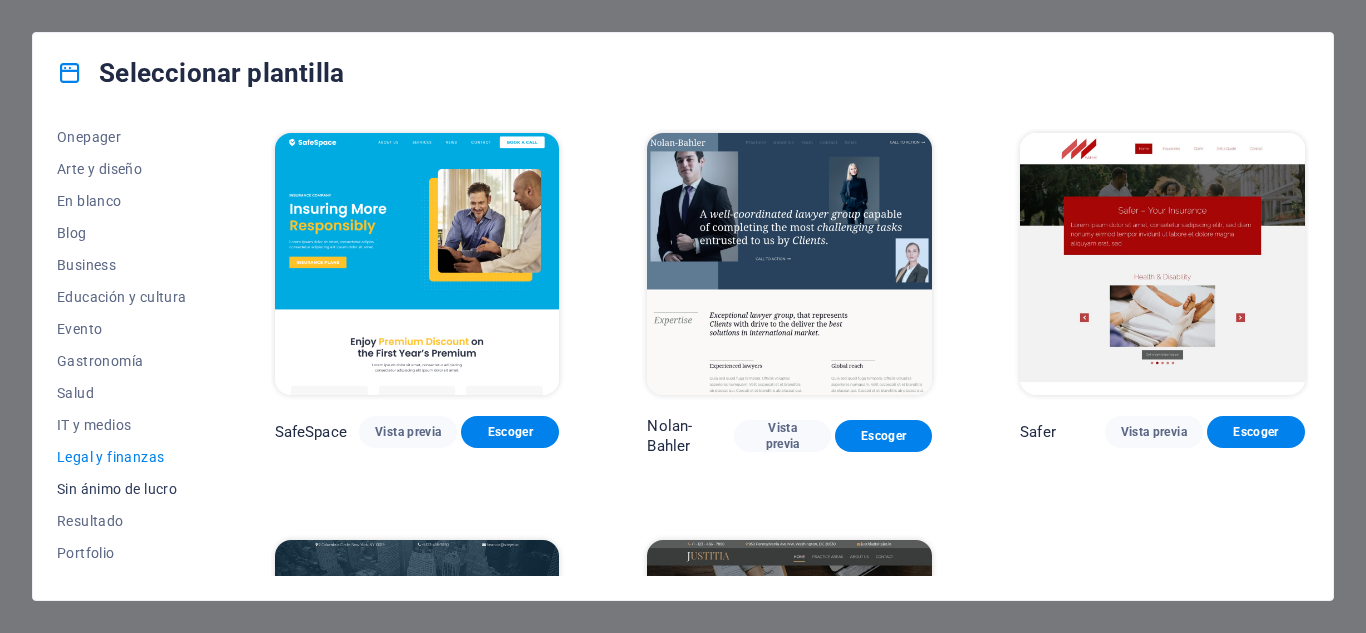 click on "Sin ánimo de lucro" at bounding box center [122, 489] 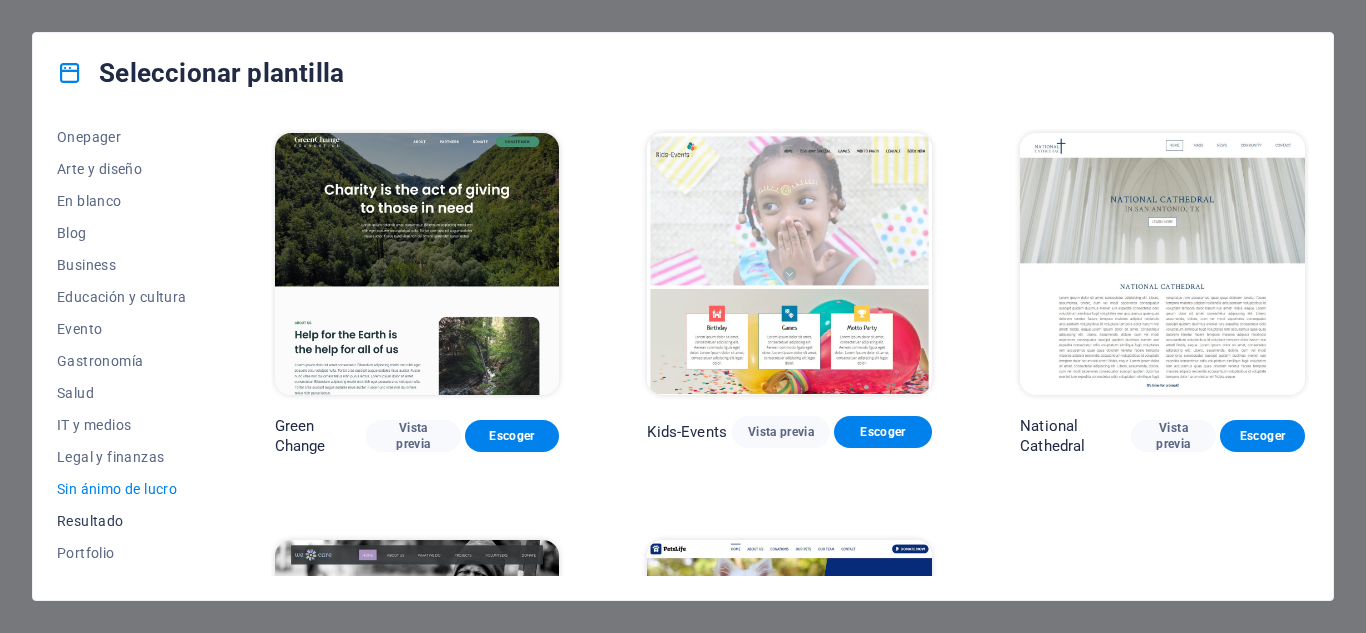 click on "Resultado" at bounding box center [122, 521] 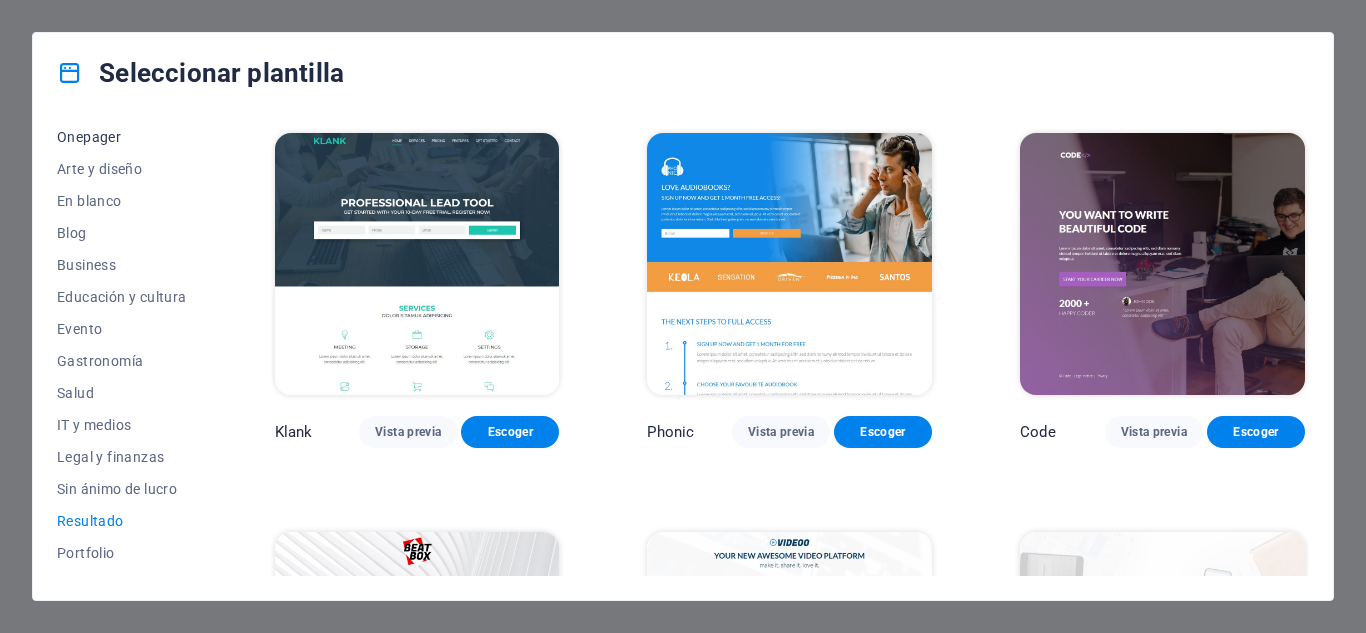 click on "Onepager" at bounding box center (122, 137) 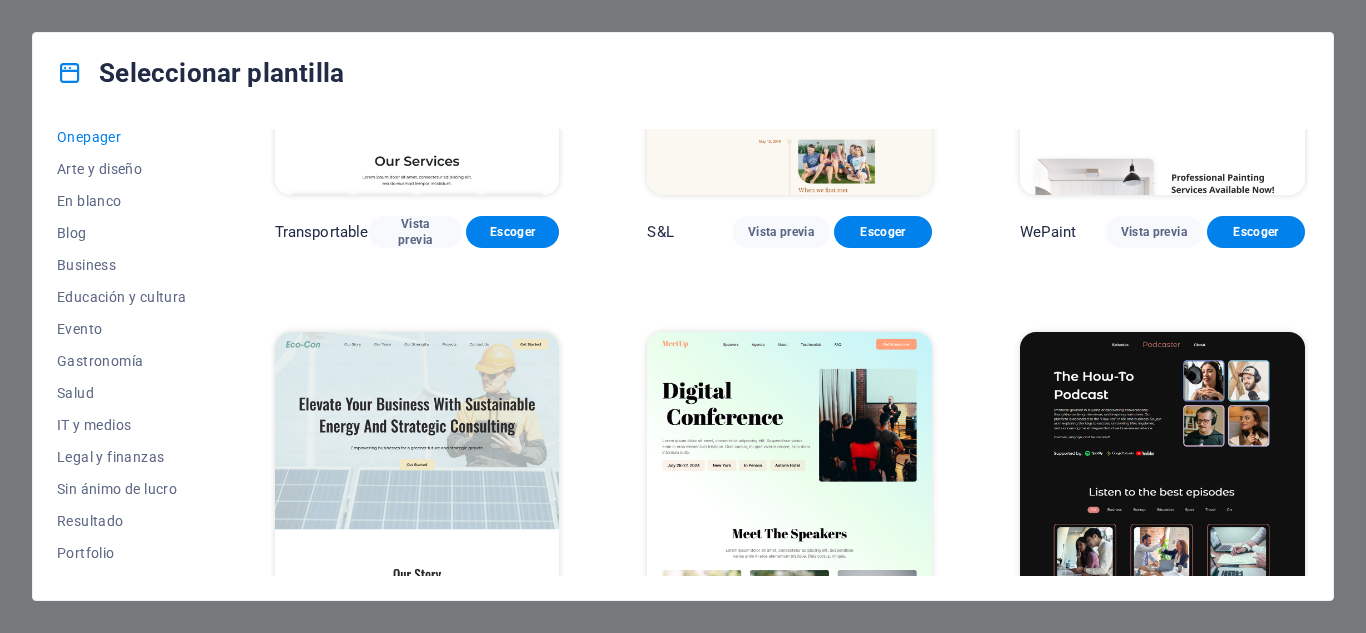 scroll, scrollTop: 0, scrollLeft: 0, axis: both 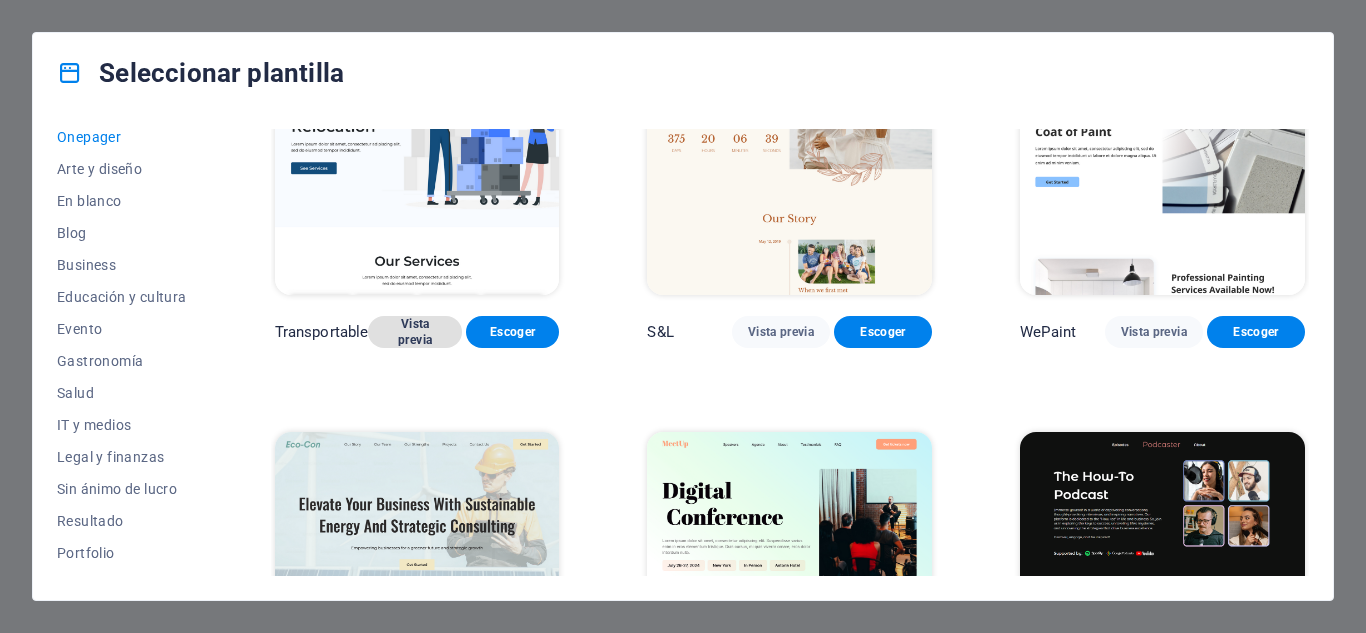 click on "Vista previa" at bounding box center (414, 332) 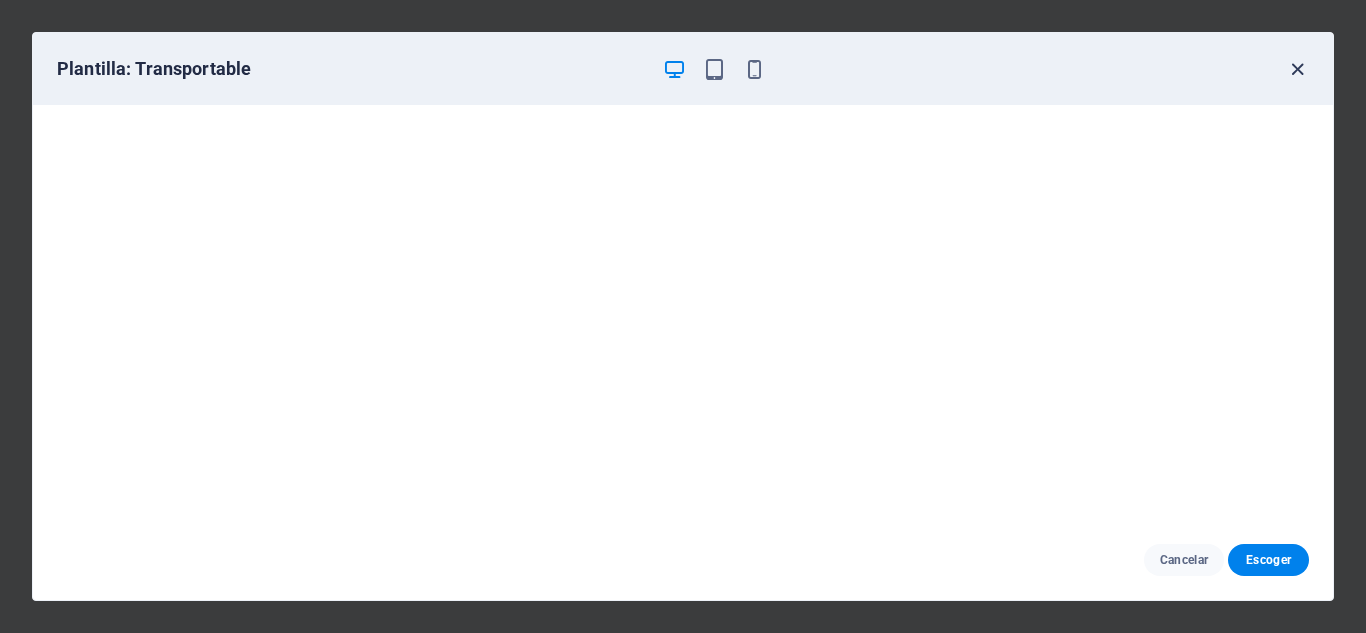 click at bounding box center (1297, 69) 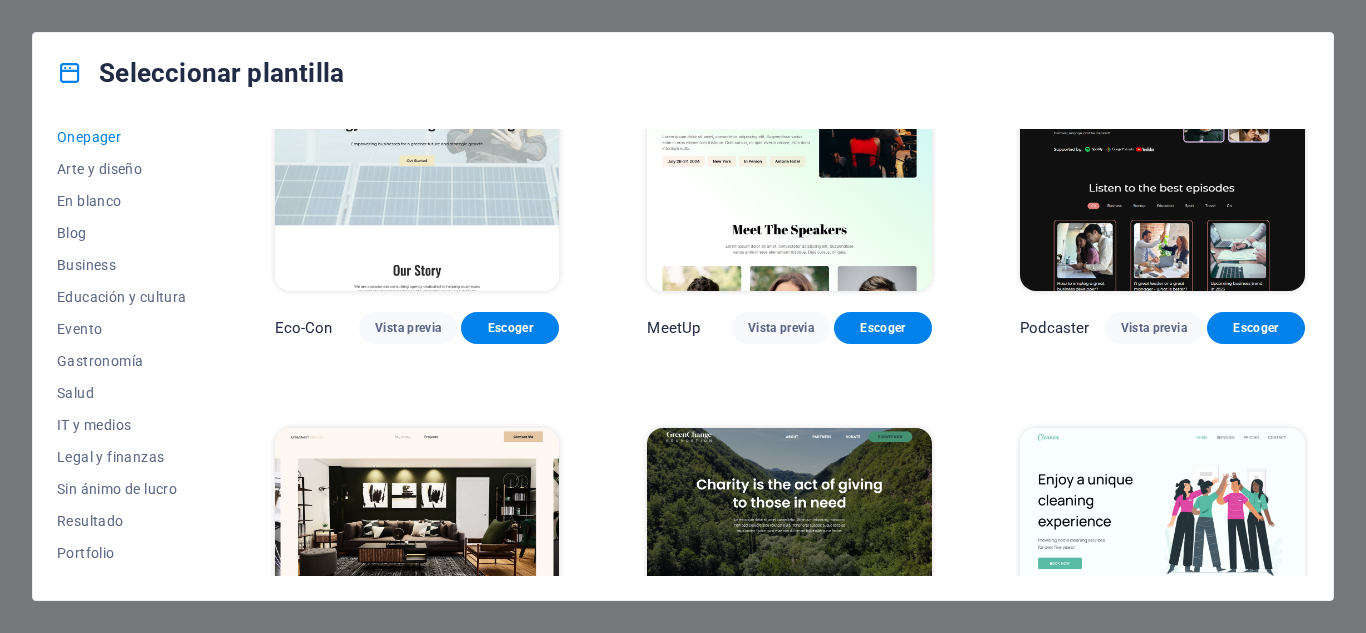 scroll, scrollTop: 600, scrollLeft: 0, axis: vertical 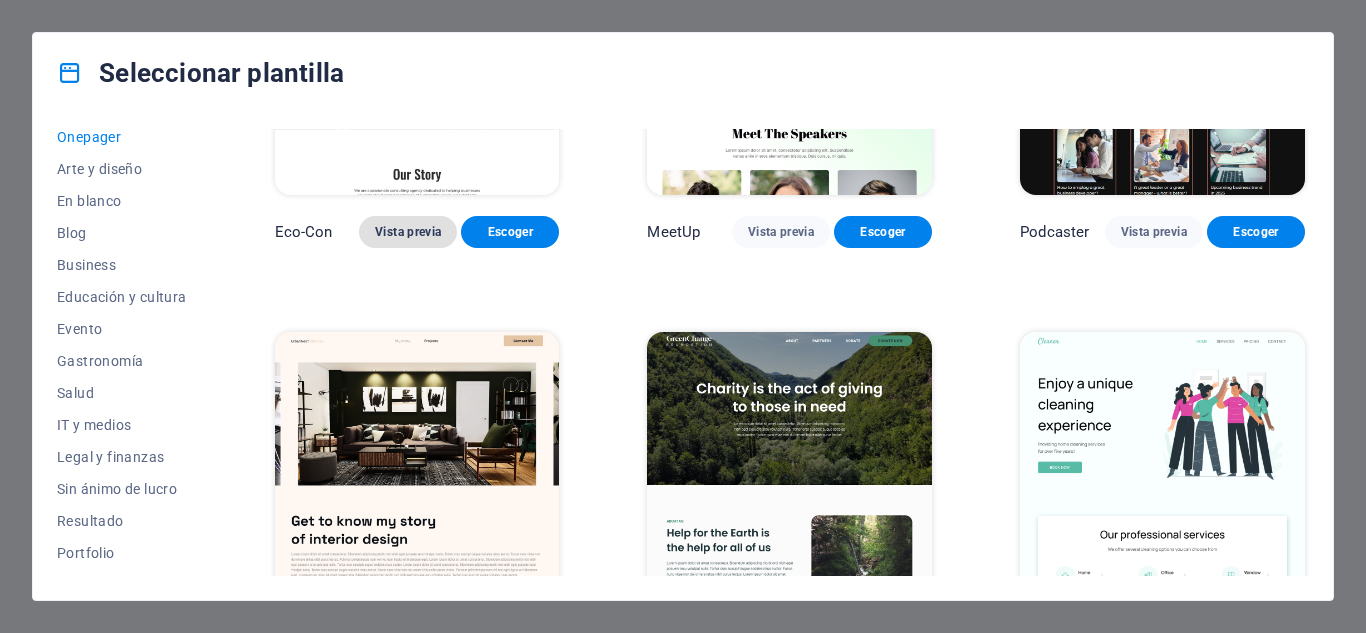 click on "Vista previa" at bounding box center (408, 232) 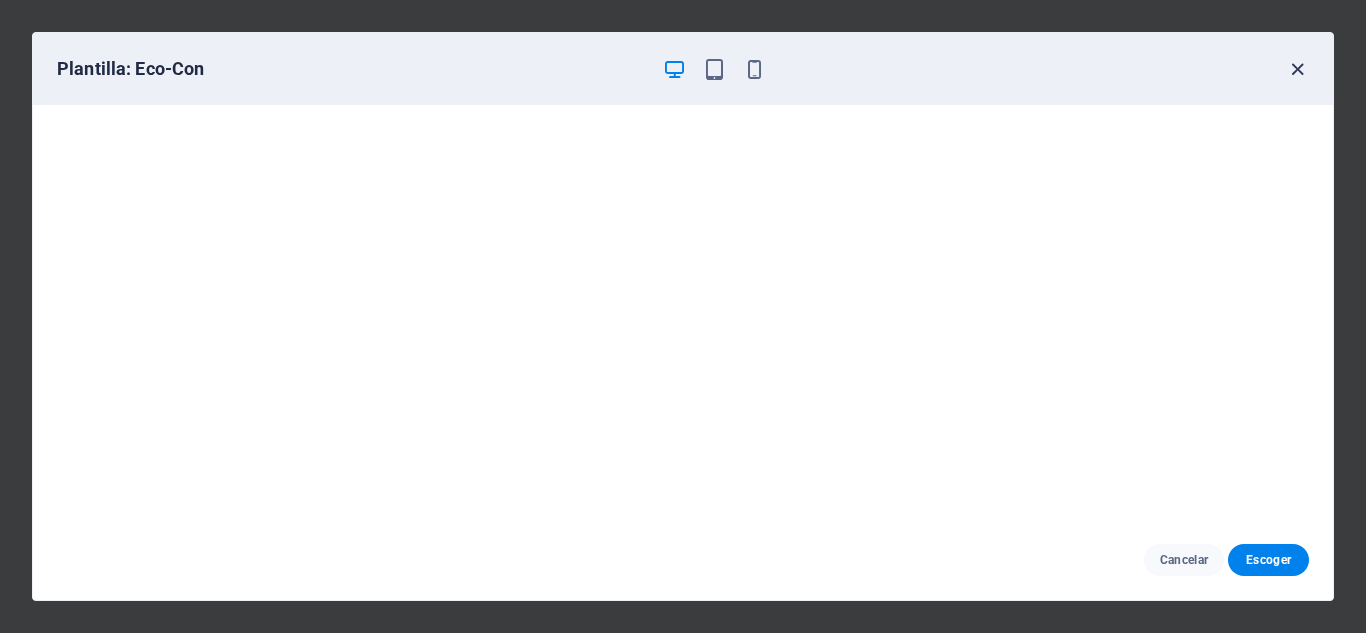 click at bounding box center (1297, 69) 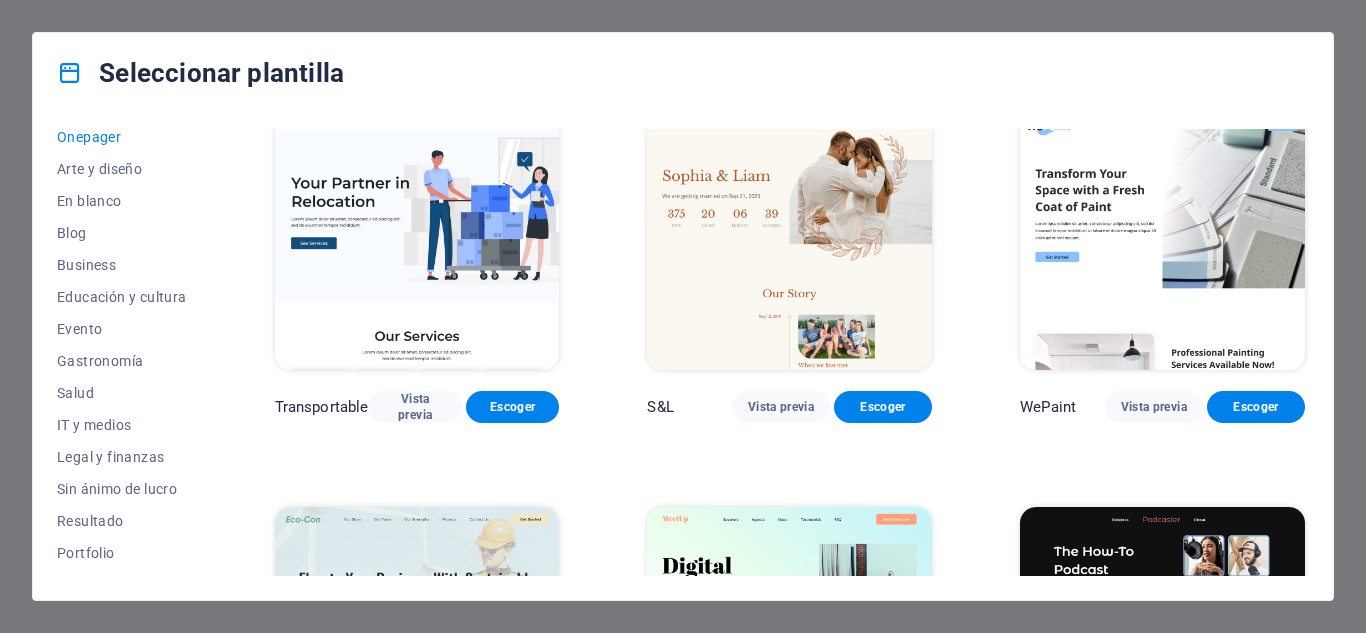 scroll, scrollTop: 0, scrollLeft: 0, axis: both 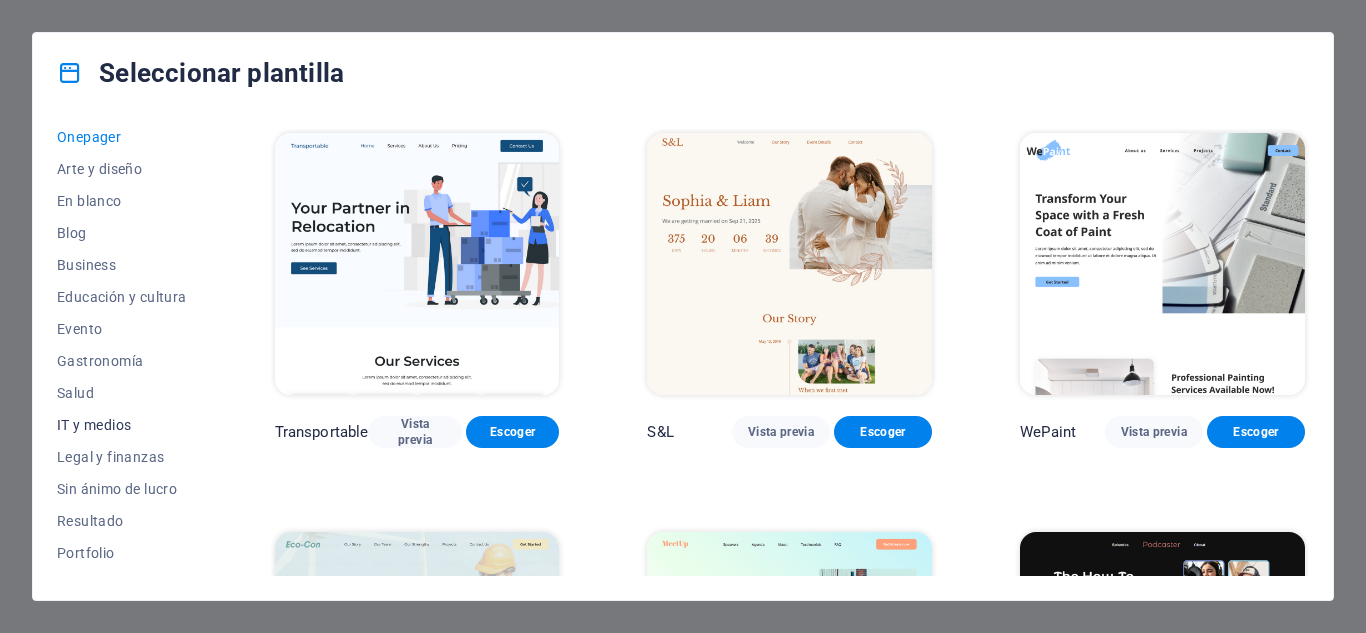click on "IT y medios" at bounding box center (122, 425) 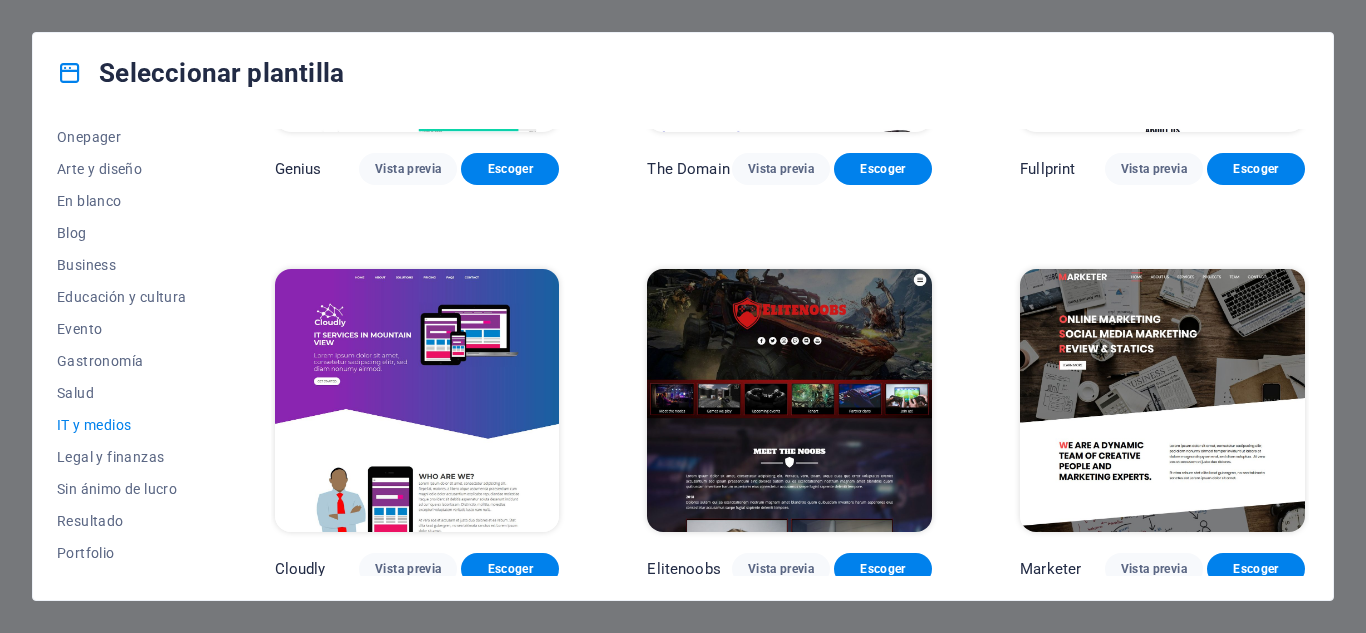 scroll, scrollTop: 1086, scrollLeft: 0, axis: vertical 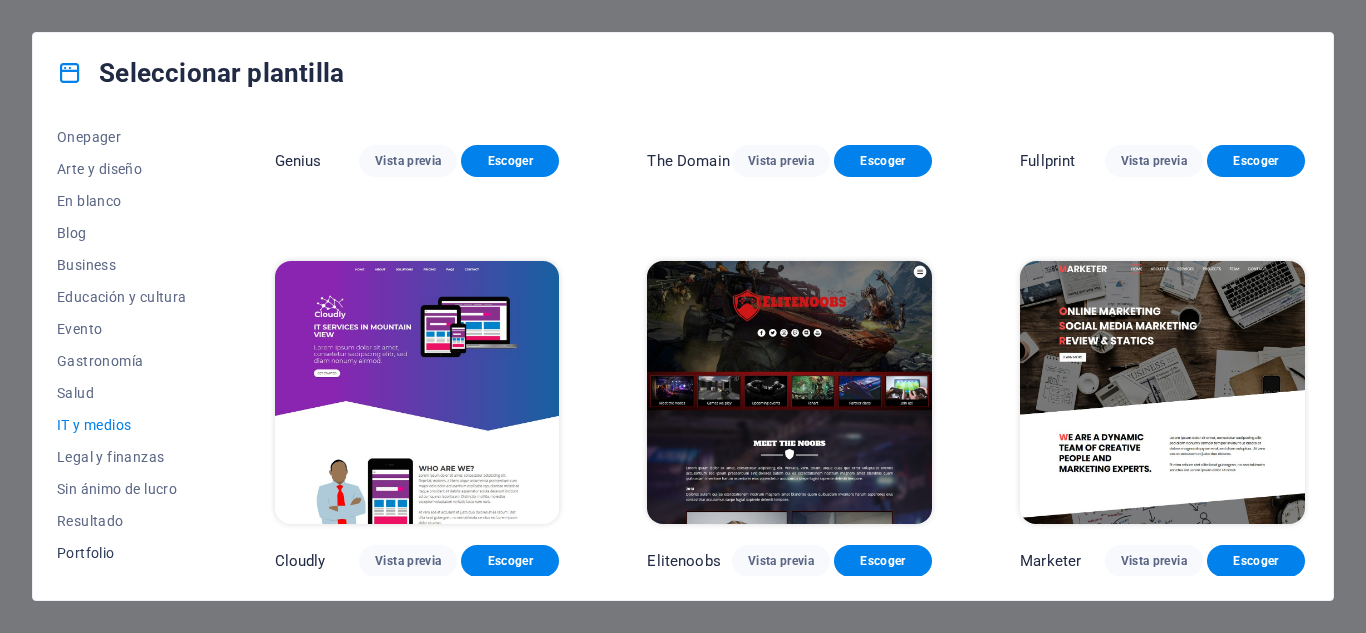 click on "Portfolio" at bounding box center [122, 553] 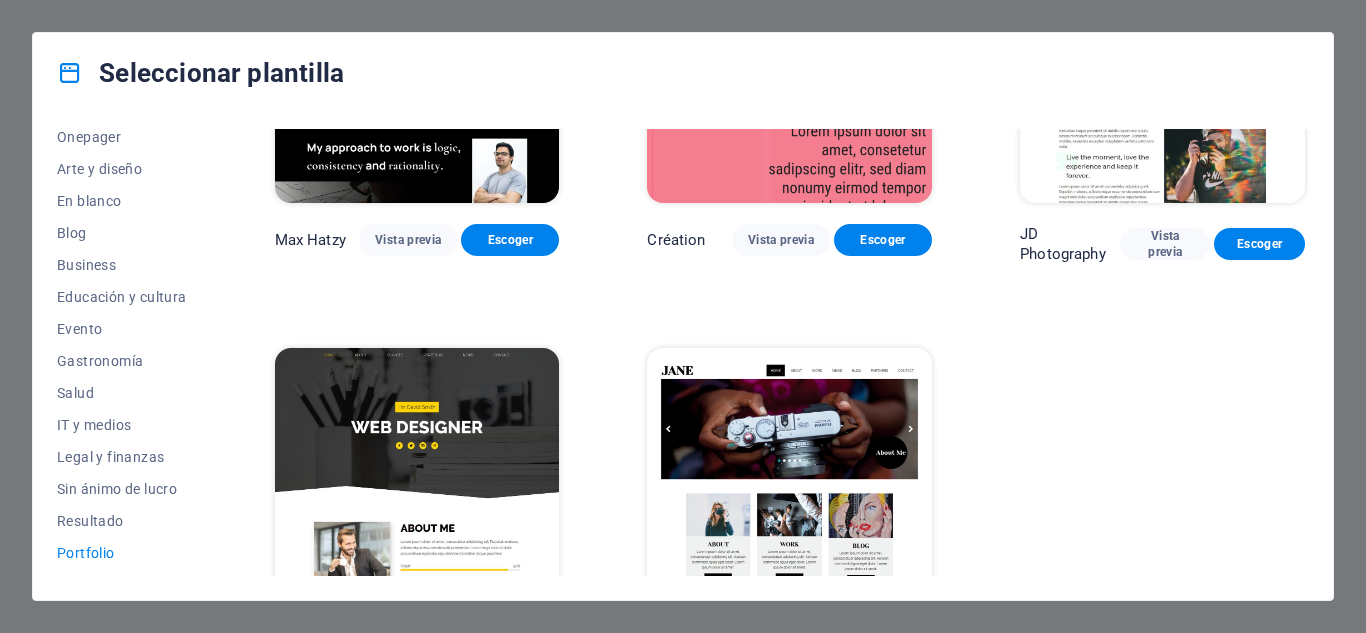 scroll, scrollTop: 681, scrollLeft: 0, axis: vertical 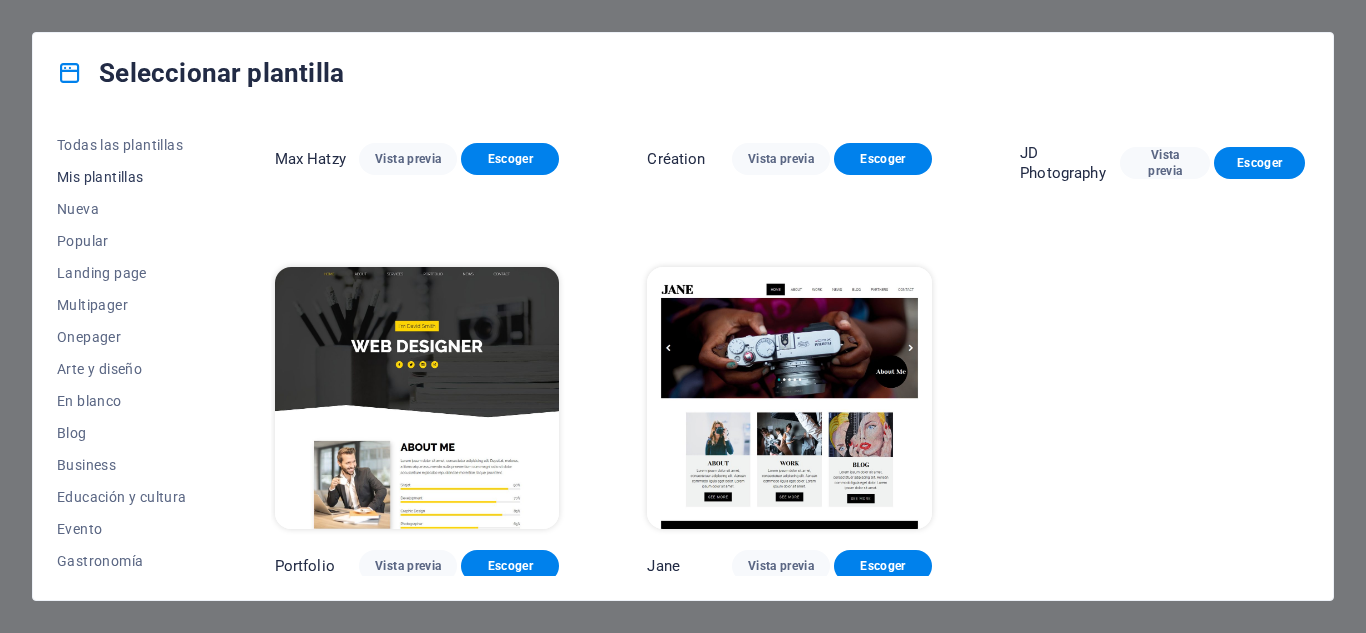 click on "Mis plantillas" at bounding box center [122, 177] 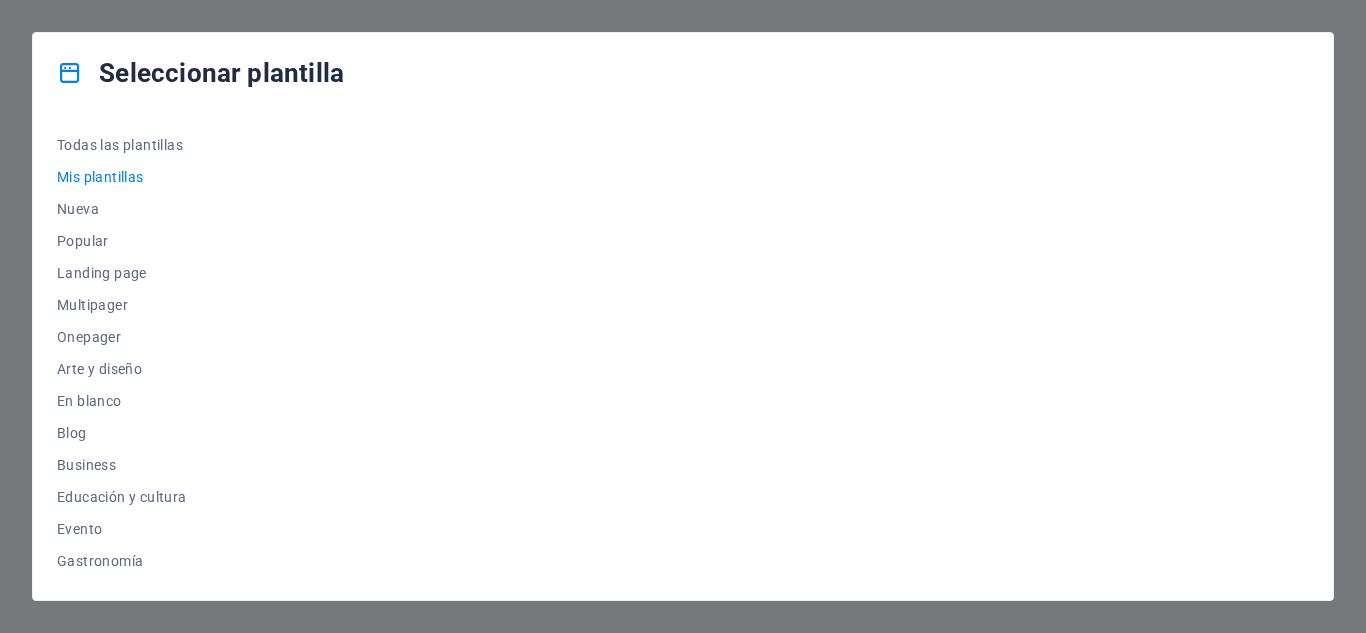scroll, scrollTop: 0, scrollLeft: 0, axis: both 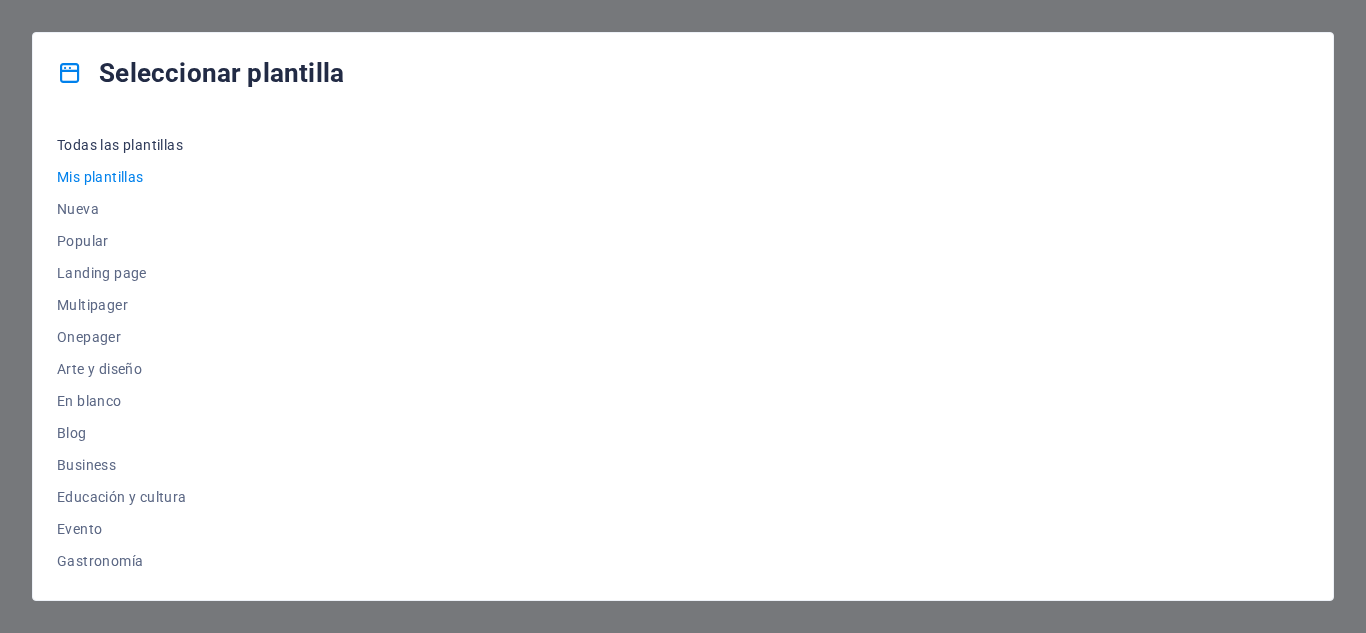 click on "Todas las plantillas" at bounding box center [122, 145] 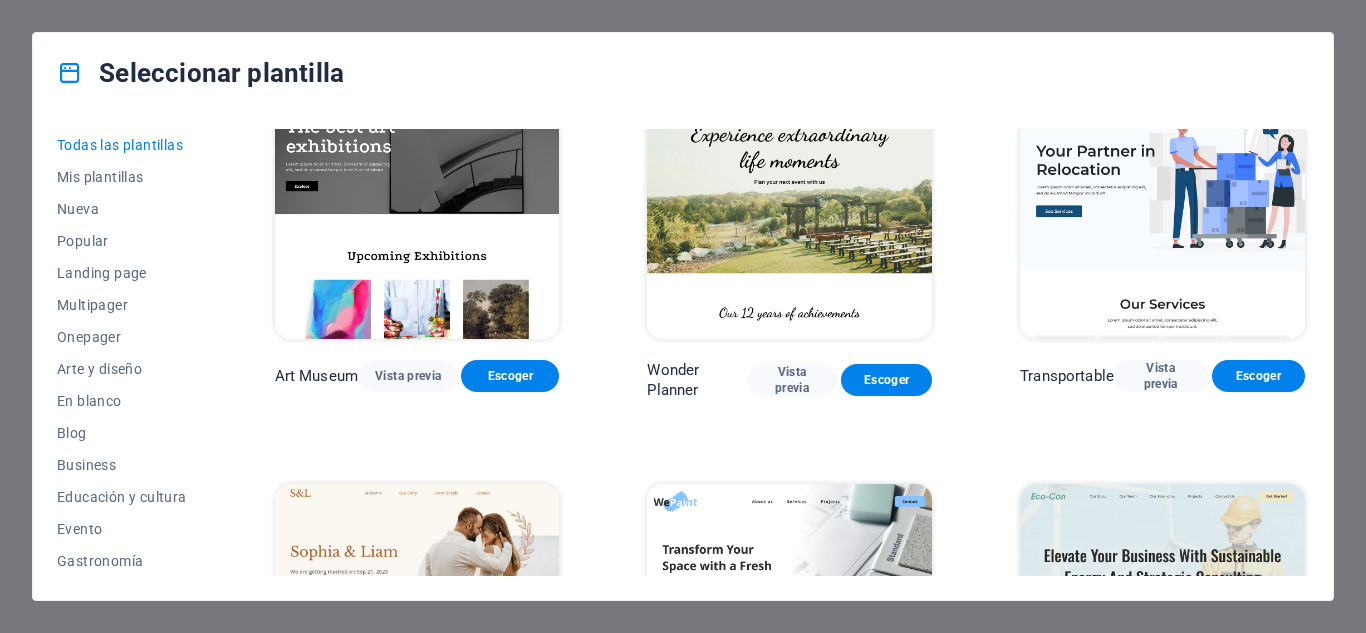 scroll, scrollTop: 600, scrollLeft: 0, axis: vertical 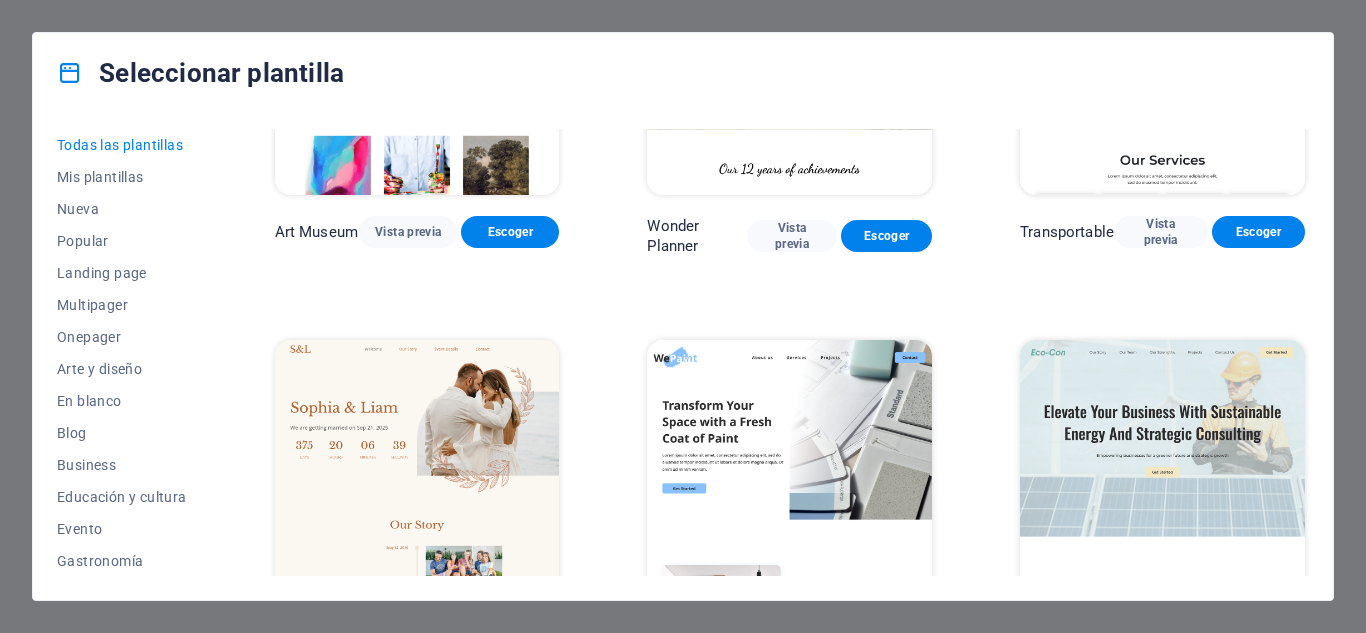 click at bounding box center (1162, 471) 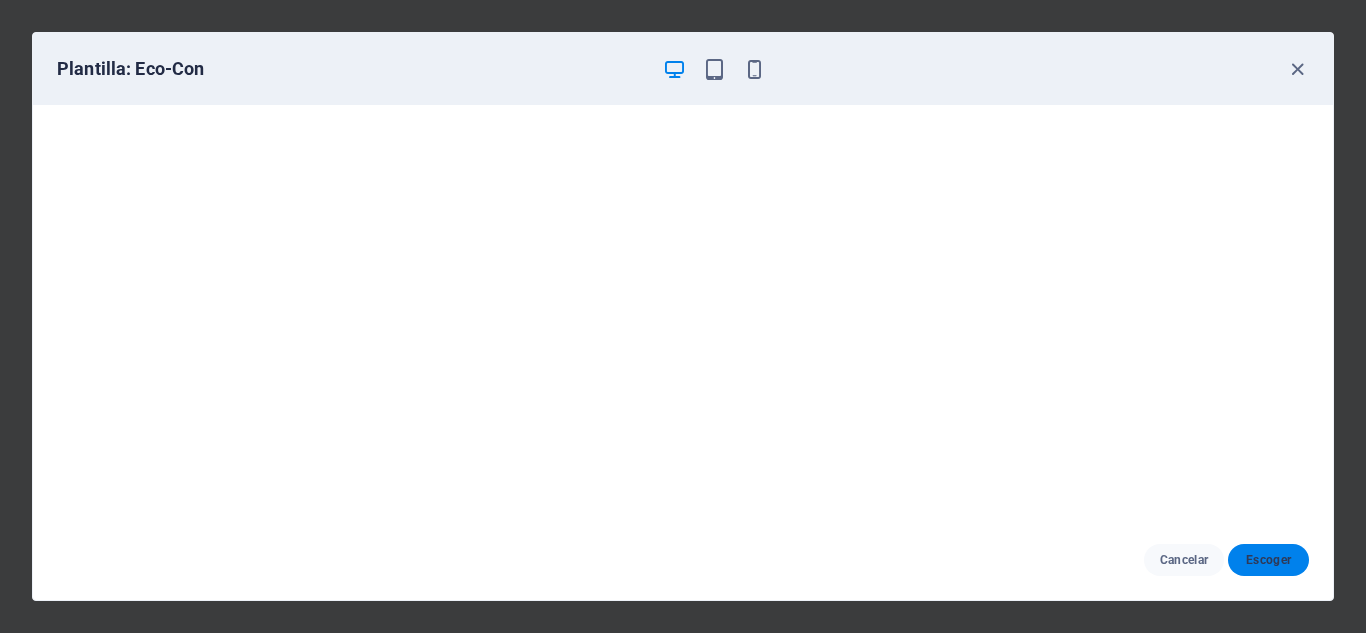 click on "Escoger" at bounding box center [1268, 560] 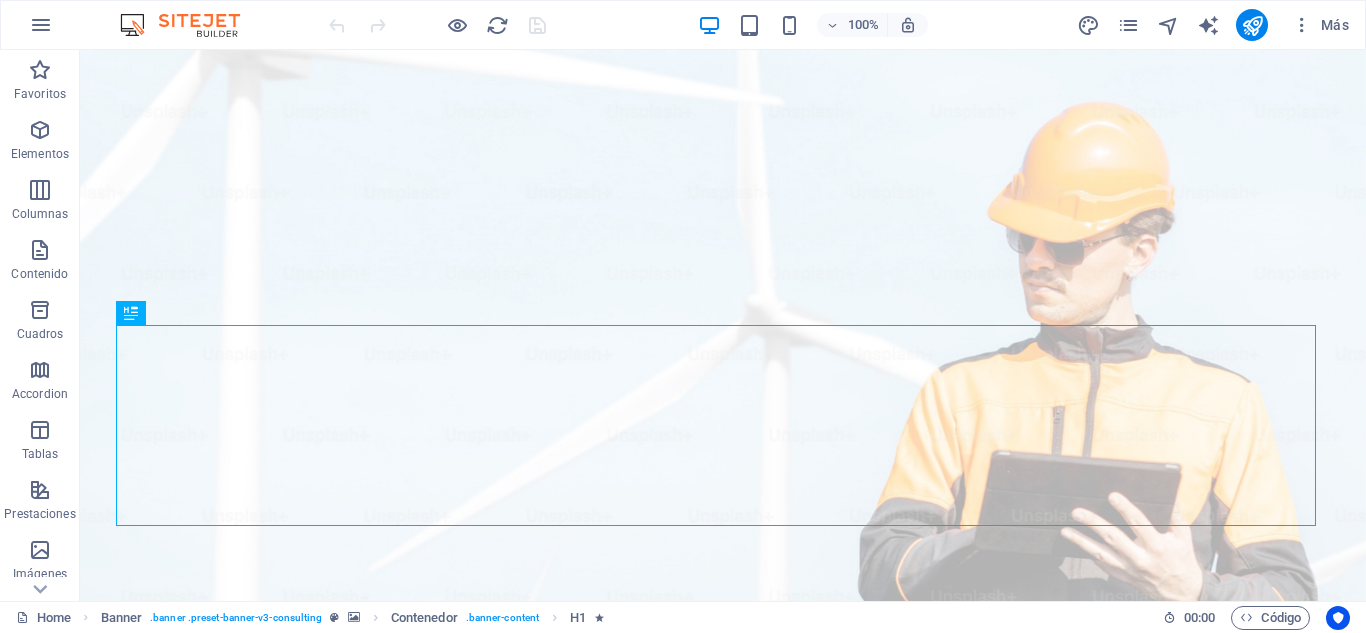 scroll, scrollTop: 0, scrollLeft: 0, axis: both 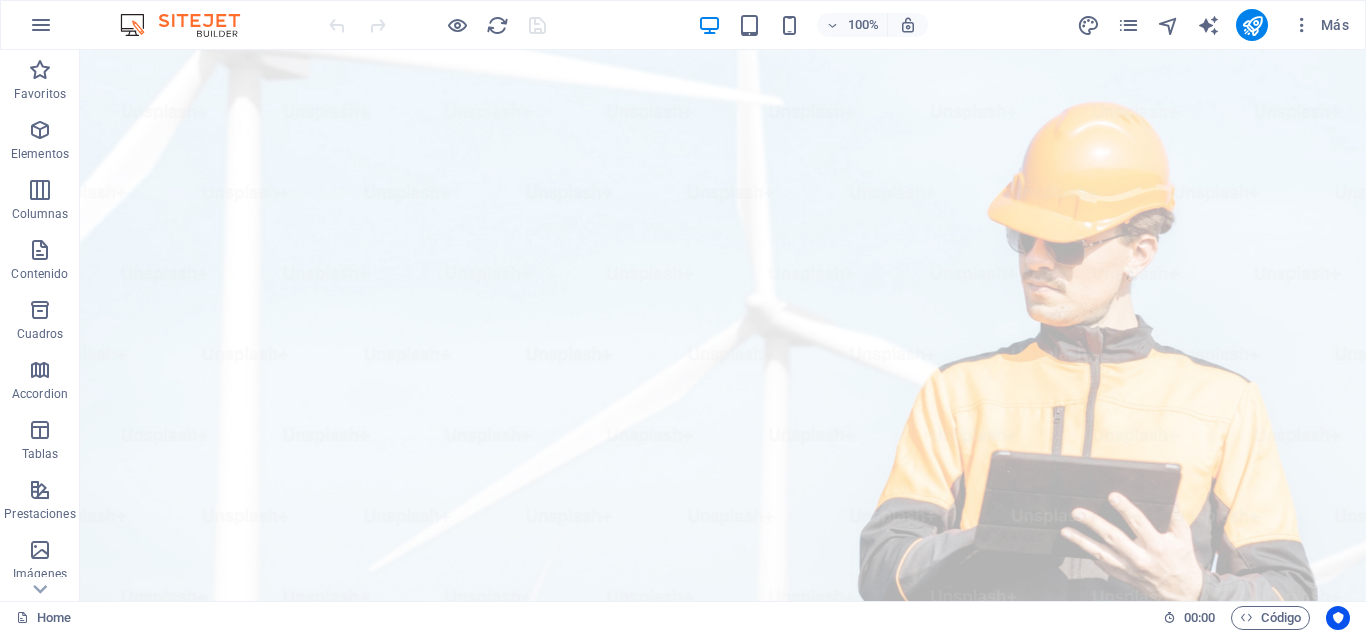 drag, startPoint x: 1360, startPoint y: 530, endPoint x: 1445, endPoint y: 99, distance: 439.30173 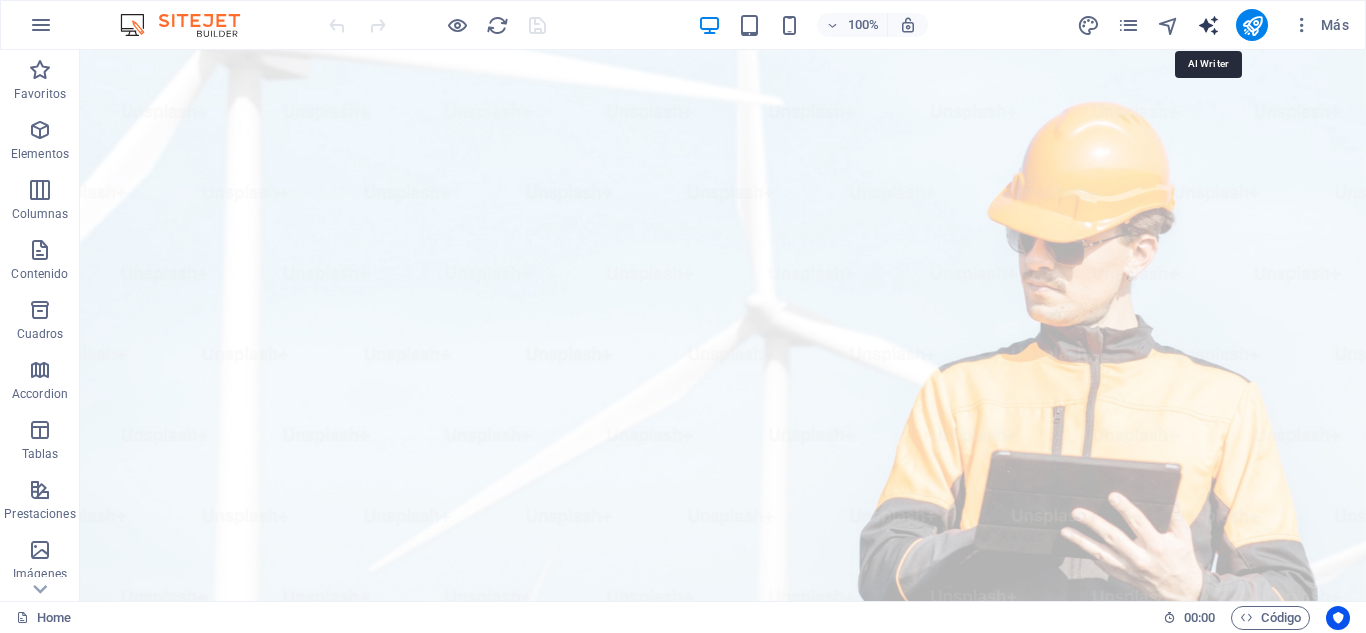 click at bounding box center [1208, 25] 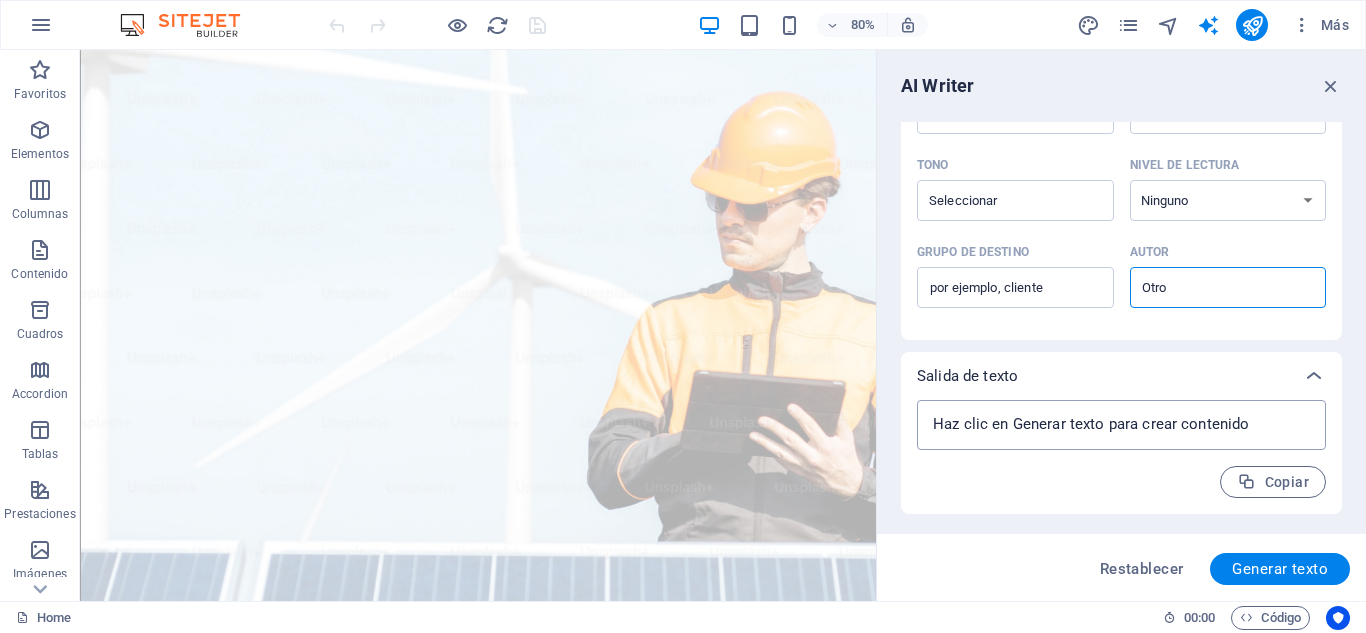 scroll, scrollTop: 223, scrollLeft: 0, axis: vertical 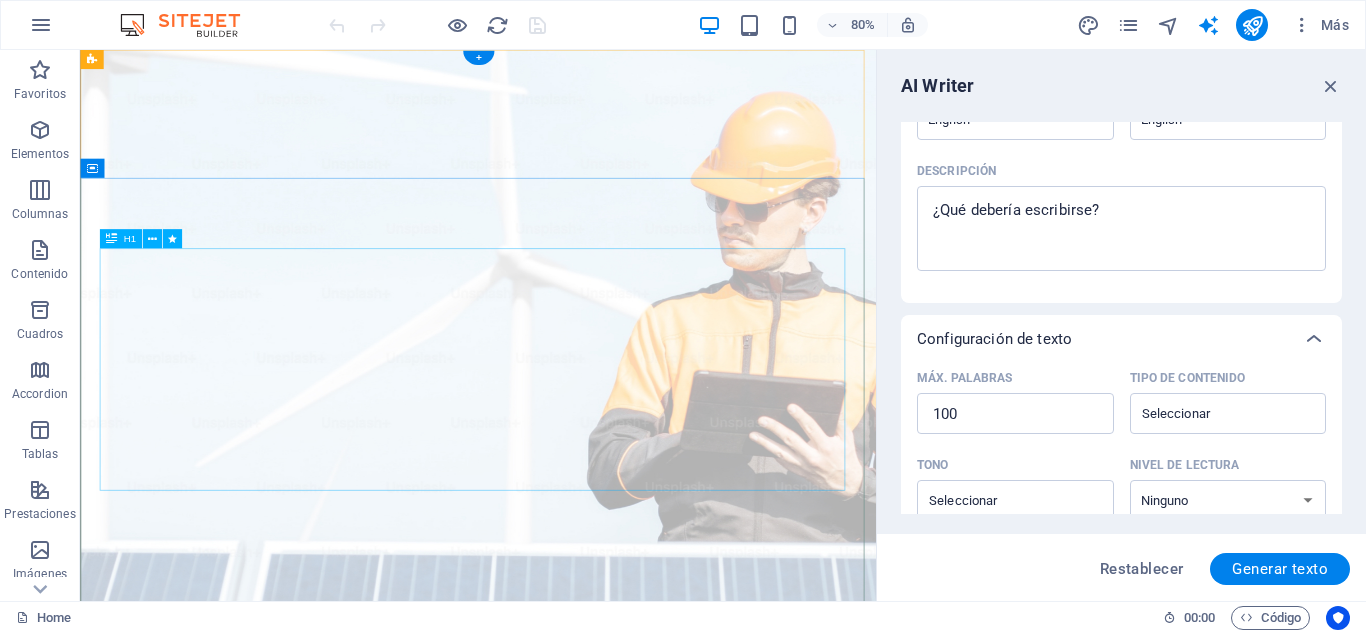 click on "Elevate Your Business With Sustainable Energy And Strategic Consulting" at bounding box center (577, 1291) 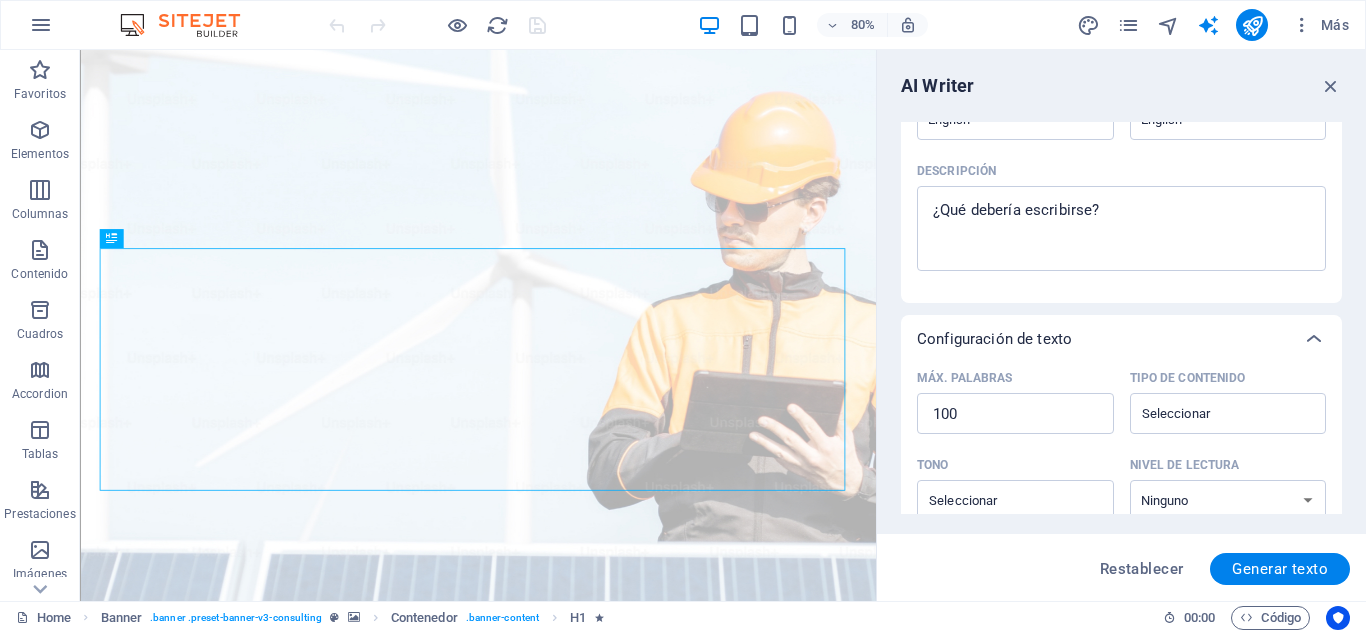 scroll, scrollTop: 0, scrollLeft: 0, axis: both 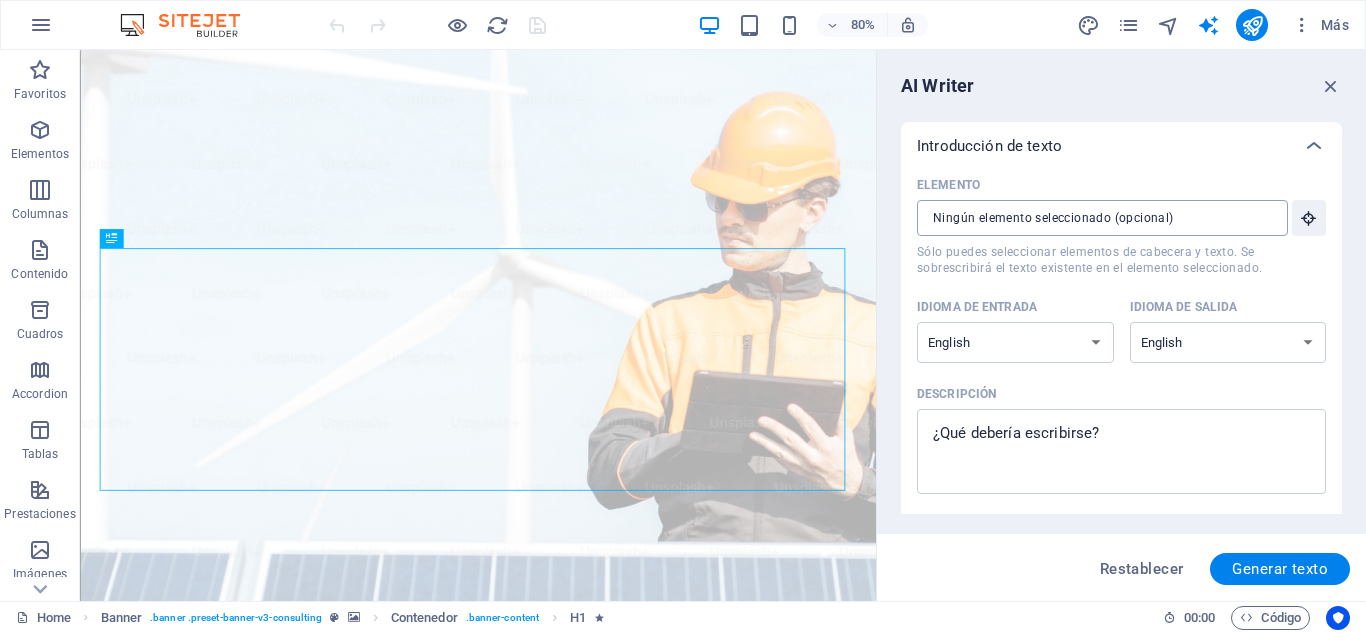 click on "Elemento ​ Sólo puedes seleccionar elementos de cabecera y texto. Se sobrescribirá el texto existente en el elemento seleccionado." at bounding box center [1095, 218] 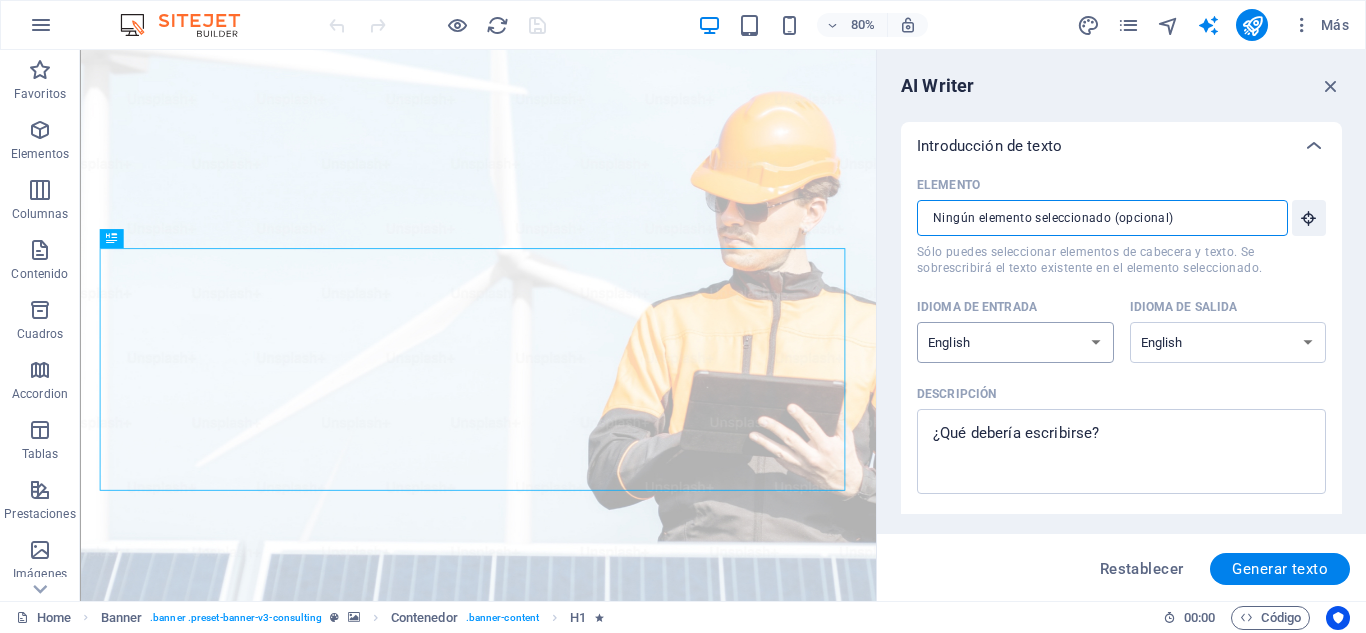 click on "Albanian Arabic Armenian Awadhi Azerbaijani Bashkir Basque Belarusian Bengali Bhojpuri Bosnian Brazilian Portuguese Bulgarian Cantonese (Yue) Catalan Chhattisgarhi Chinese Croatian Czech Danish Dogri Dutch English Estonian Faroese Finnish French Galician Georgian German Greek Gujarati Haryanvi Hindi Hungarian Indonesian Irish Italian Japanese Javanese Kannada Kashmiri Kazakh Konkani Korean Kyrgyz Latvian Lithuanian Macedonian Maithili Malay Maltese Mandarin Mandarin Chinese Marathi Marwari Min Nan Moldovan Mongolian Montenegrin Nepali Norwegian Oriya Pashto Persian (Farsi) Polish Portuguese Punjabi Rajasthani Romanian Russian Sanskrit Santali Serbian Sindhi Sinhala Slovak Slovene Slovenian Spanish Ukrainian Urdu Uzbek Vietnamese Welsh Wu" at bounding box center (1015, 342) 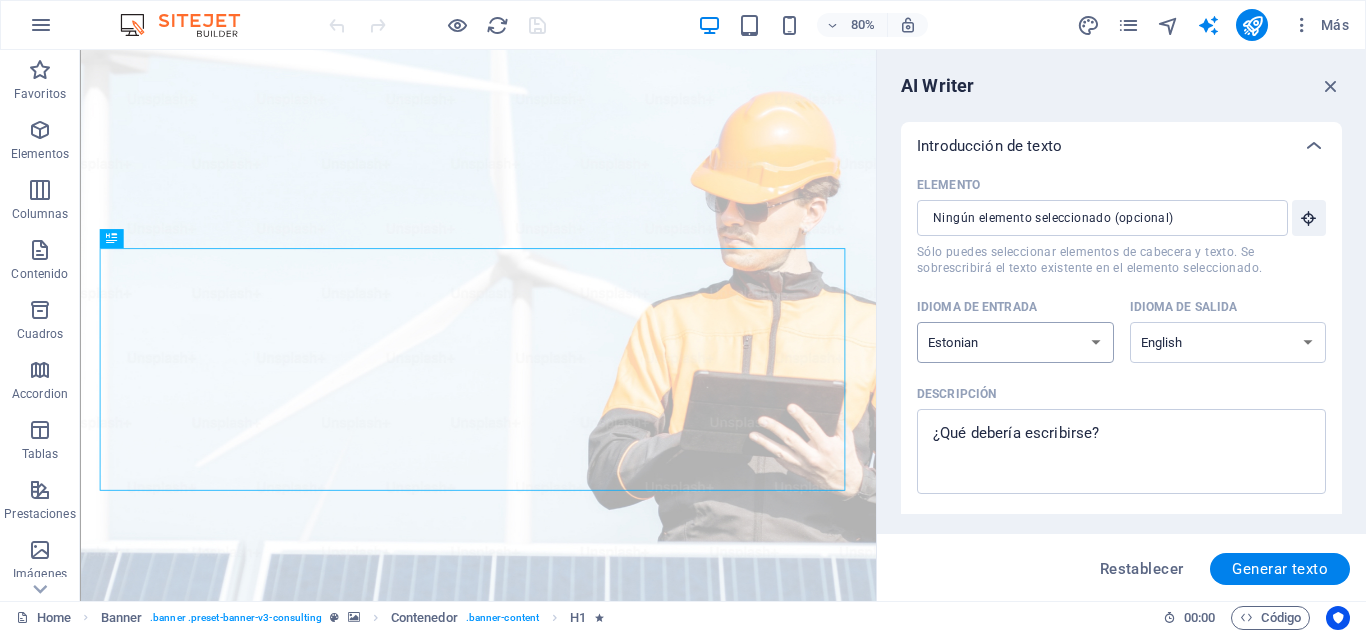 click on "Albanian Arabic Armenian Awadhi Azerbaijani Bashkir Basque Belarusian Bengali Bhojpuri Bosnian Brazilian Portuguese Bulgarian Cantonese (Yue) Catalan Chhattisgarhi Chinese Croatian Czech Danish Dogri Dutch English Estonian Faroese Finnish French Galician Georgian German Greek Gujarati Haryanvi Hindi Hungarian Indonesian Irish Italian Japanese Javanese Kannada Kashmiri Kazakh Konkani Korean Kyrgyz Latvian Lithuanian Macedonian Maithili Malay Maltese Mandarin Mandarin Chinese Marathi Marwari Min Nan Moldovan Mongolian Montenegrin Nepali Norwegian Oriya Pashto Persian (Farsi) Polish Portuguese Punjabi Rajasthani Romanian Russian Sanskrit Santali Serbian Sindhi Sinhala Slovak Slovene Slovenian Spanish Ukrainian Urdu Uzbek Vietnamese Welsh Wu" at bounding box center (1015, 342) 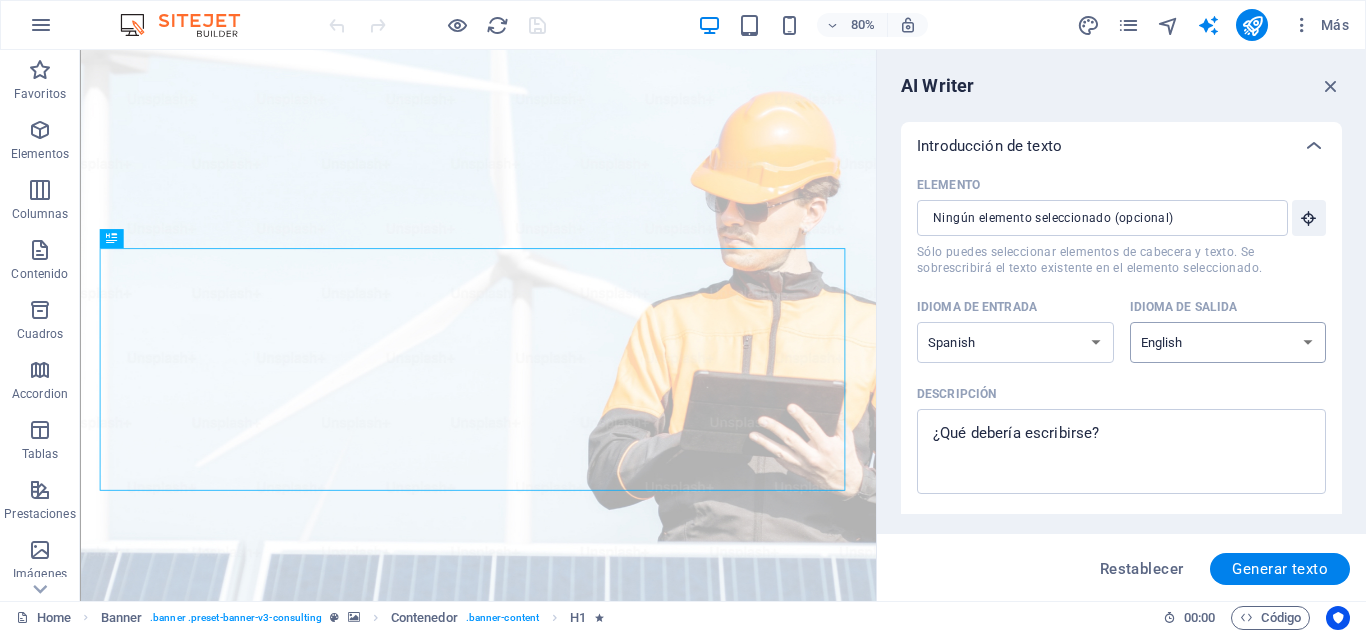 click on "Albanian Arabic Armenian Awadhi Azerbaijani Bashkir Basque Belarusian Bengali Bhojpuri Bosnian Brazilian Portuguese Bulgarian Cantonese (Yue) Catalan Chhattisgarhi Chinese Croatian Czech Danish Dogri Dutch English Estonian Faroese Finnish French Galician Georgian German Greek Gujarati Haryanvi Hindi Hungarian Indonesian Irish Italian Japanese Javanese Kannada Kashmiri Kazakh Konkani Korean Kyrgyz Latvian Lithuanian Macedonian Maithili Malay Maltese Mandarin Mandarin Chinese Marathi Marwari Min Nan Moldovan Mongolian Montenegrin Nepali Norwegian Oriya Pashto Persian (Farsi) Polish Portuguese Punjabi Rajasthani Romanian Russian Sanskrit Santali Serbian Sindhi Sinhala Slovak Slovene Slovenian Spanish Ukrainian Urdu Uzbek Vietnamese Welsh Wu" at bounding box center [1228, 342] 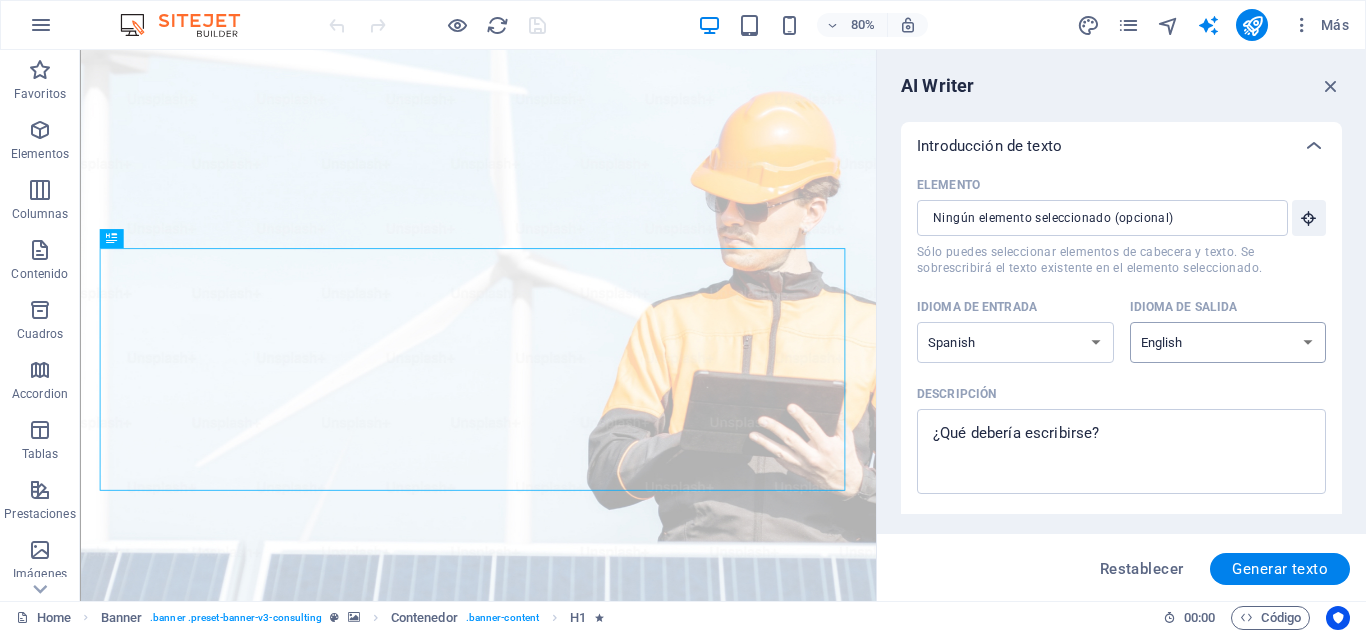 select on "Spanish" 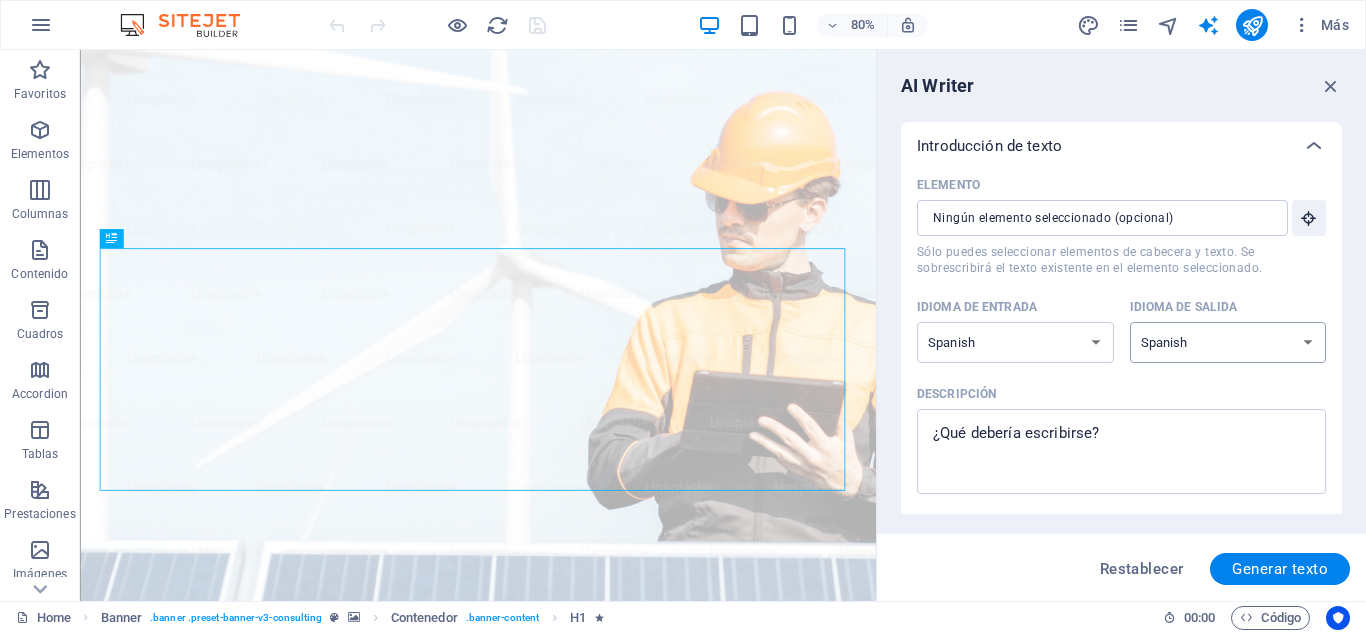 click on "Albanian Arabic Armenian Awadhi Azerbaijani Bashkir Basque Belarusian Bengali Bhojpuri Bosnian Brazilian Portuguese Bulgarian Cantonese (Yue) Catalan Chhattisgarhi Chinese Croatian Czech Danish Dogri Dutch English Estonian Faroese Finnish French Galician Georgian German Greek Gujarati Haryanvi Hindi Hungarian Indonesian Irish Italian Japanese Javanese Kannada Kashmiri Kazakh Konkani Korean Kyrgyz Latvian Lithuanian Macedonian Maithili Malay Maltese Mandarin Mandarin Chinese Marathi Marwari Min Nan Moldovan Mongolian Montenegrin Nepali Norwegian Oriya Pashto Persian (Farsi) Polish Portuguese Punjabi Rajasthani Romanian Russian Sanskrit Santali Serbian Sindhi Sinhala Slovak Slovene Slovenian Spanish Ukrainian Urdu Uzbek Vietnamese Welsh Wu" at bounding box center (1228, 342) 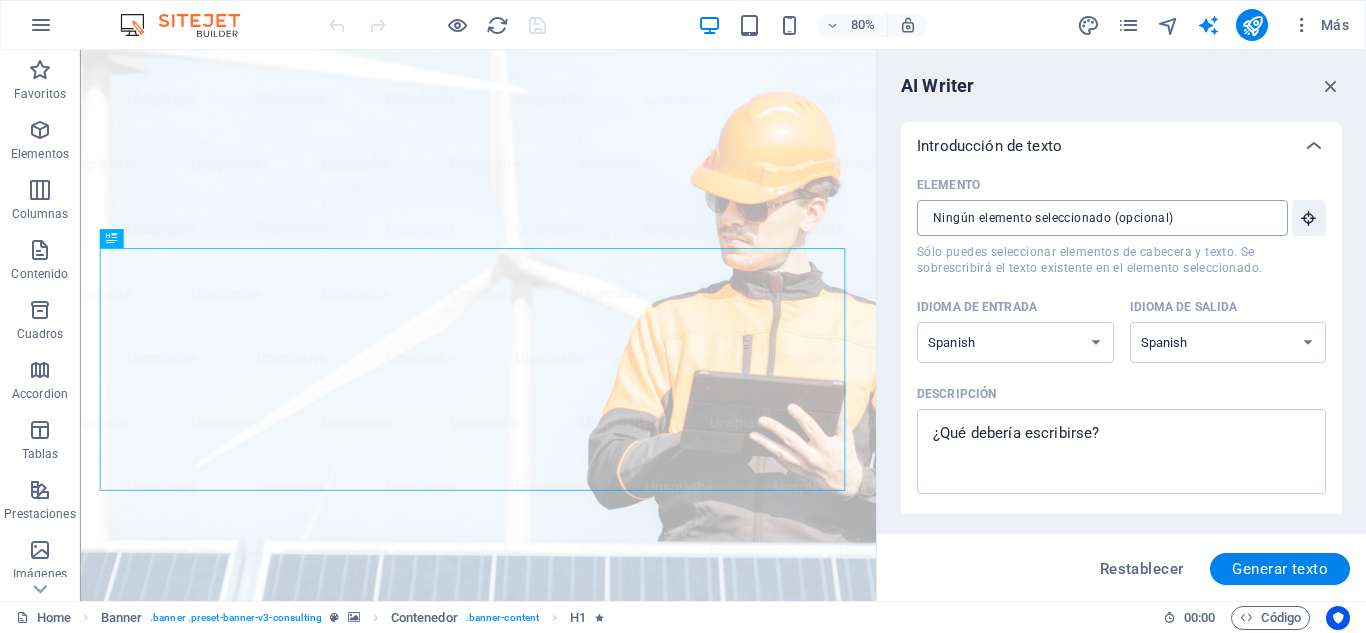 click on "Elemento ​ Sólo puedes seleccionar elementos de cabecera y texto. Se sobrescribirá el texto existente en el elemento seleccionado." at bounding box center [1095, 218] 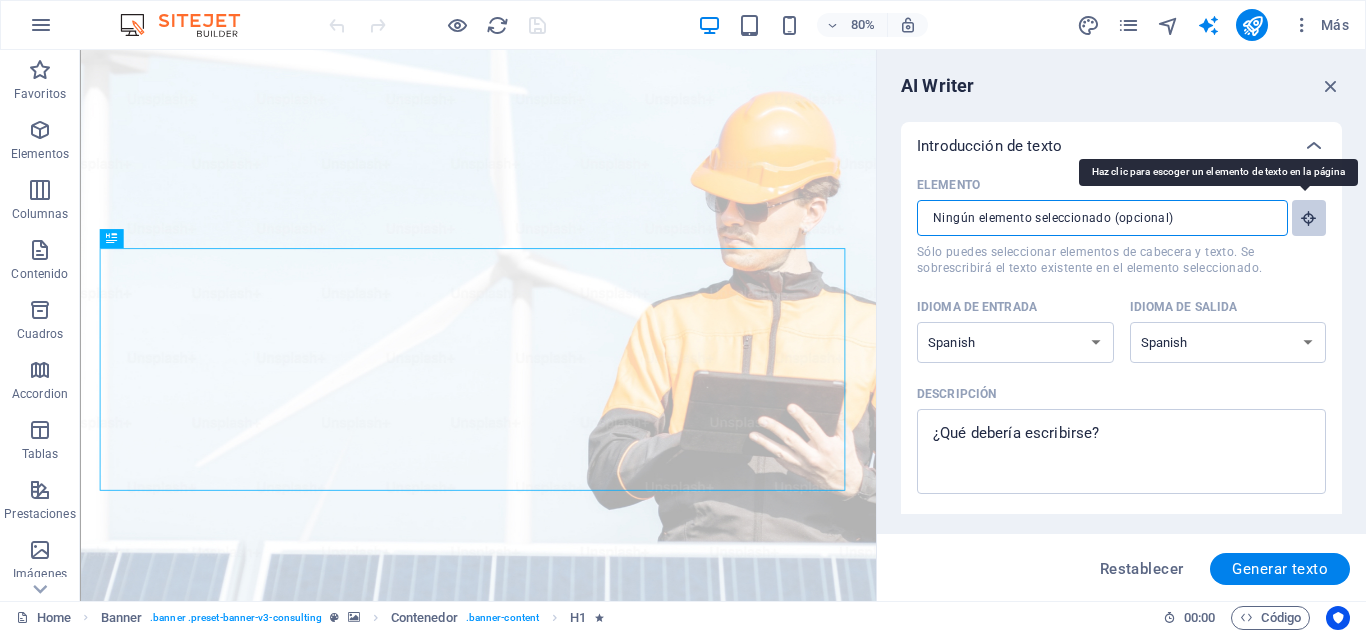 click at bounding box center (1309, 218) 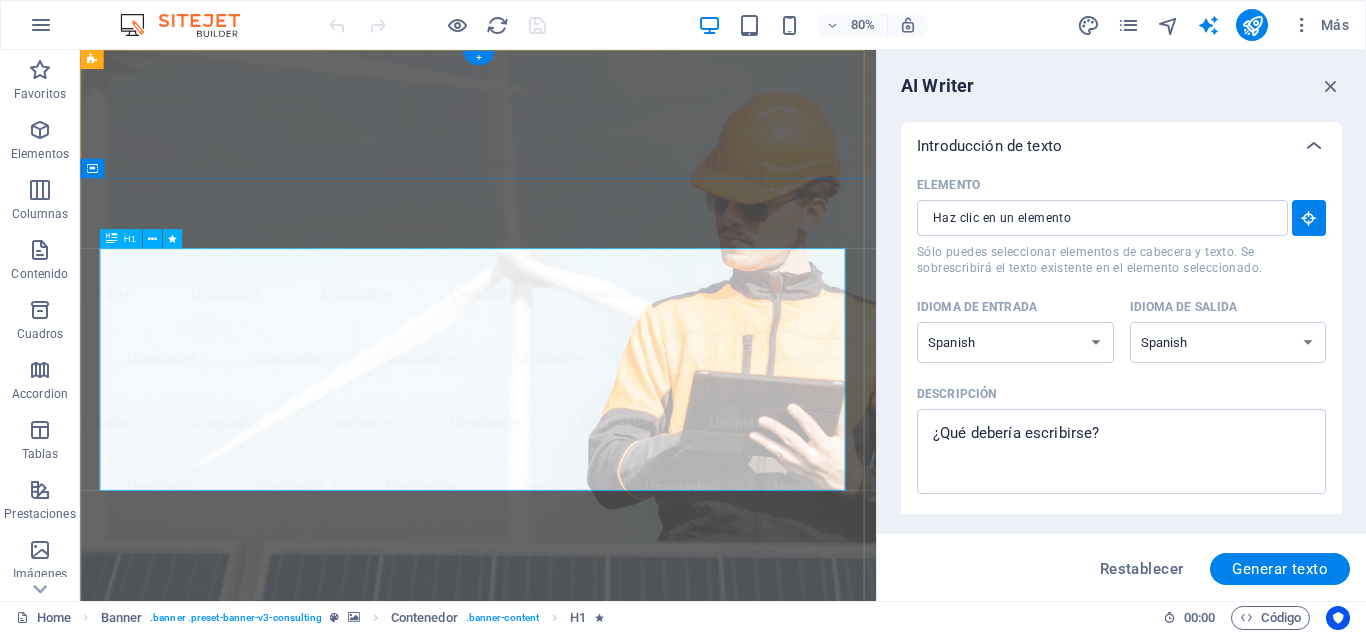 click on "Elevate Your Business With Sustainable Energy And Strategic Consulting" at bounding box center [577, 1291] 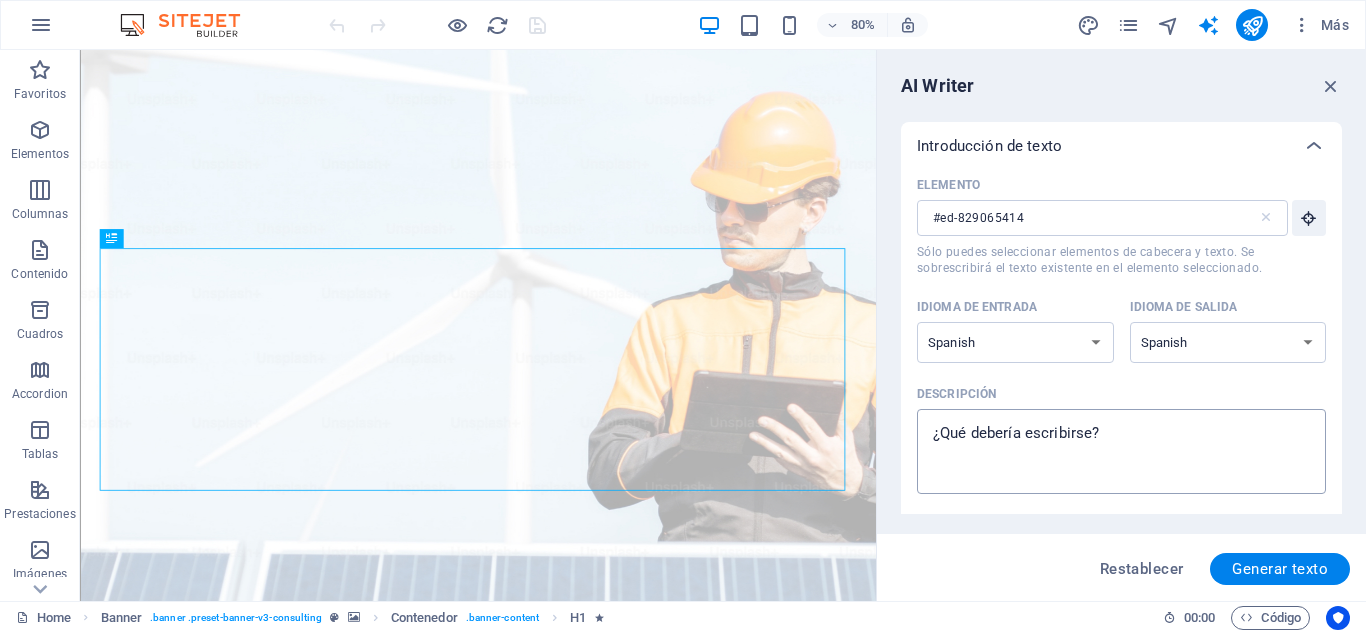 click on "Descripción x ​" at bounding box center [1121, 451] 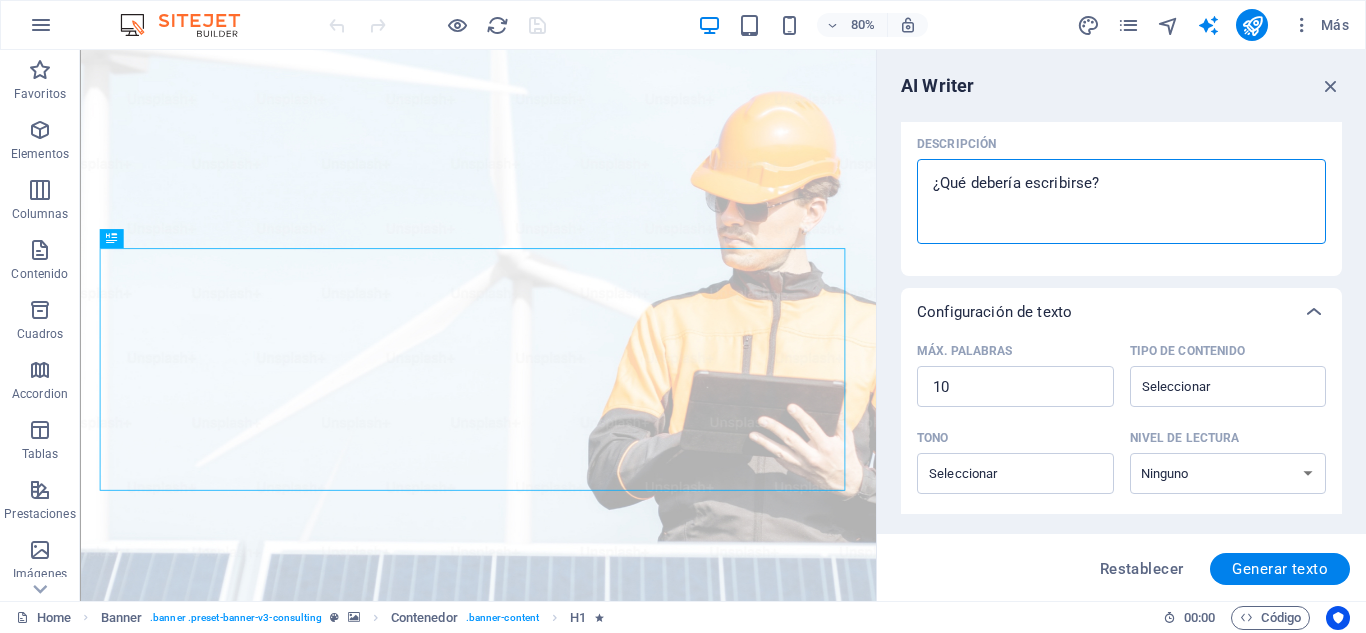 scroll, scrollTop: 300, scrollLeft: 0, axis: vertical 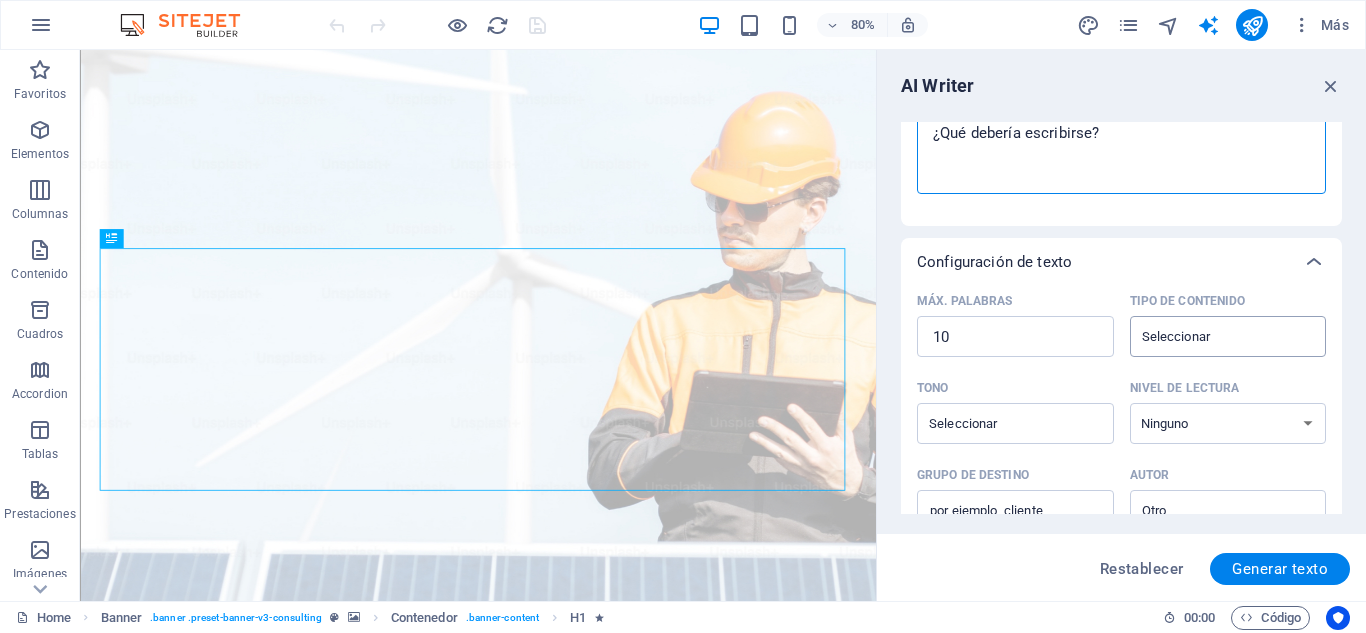 type on "x" 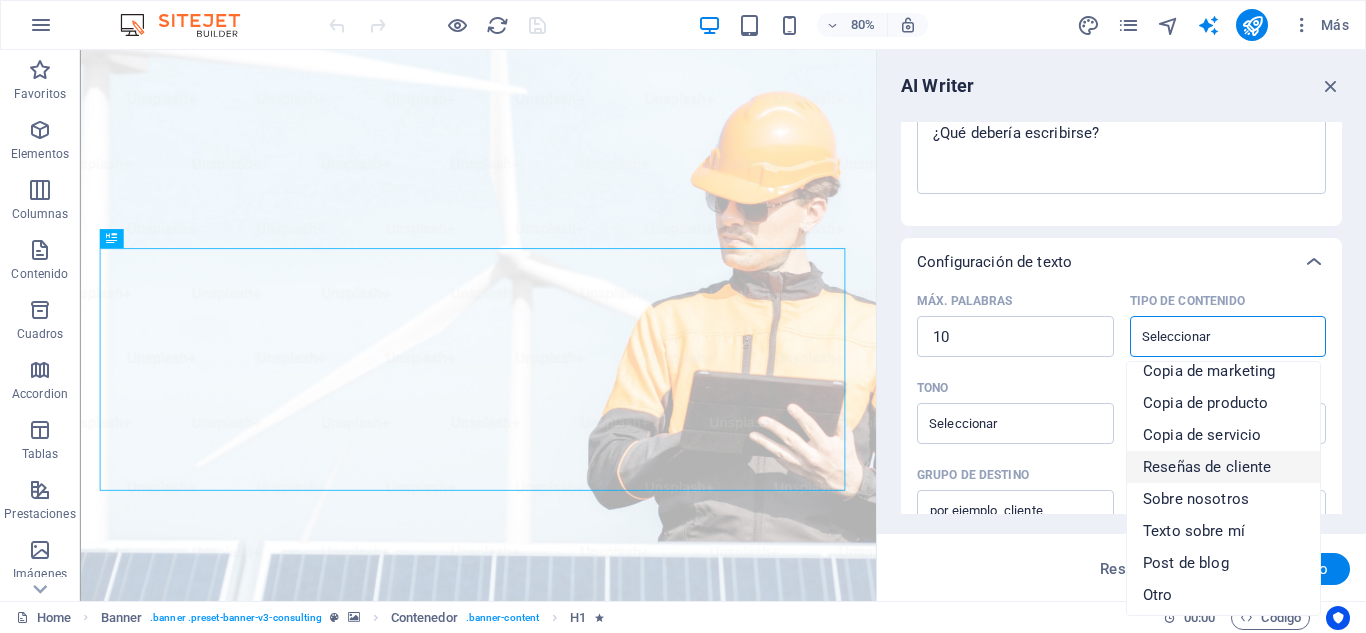 scroll, scrollTop: 19, scrollLeft: 0, axis: vertical 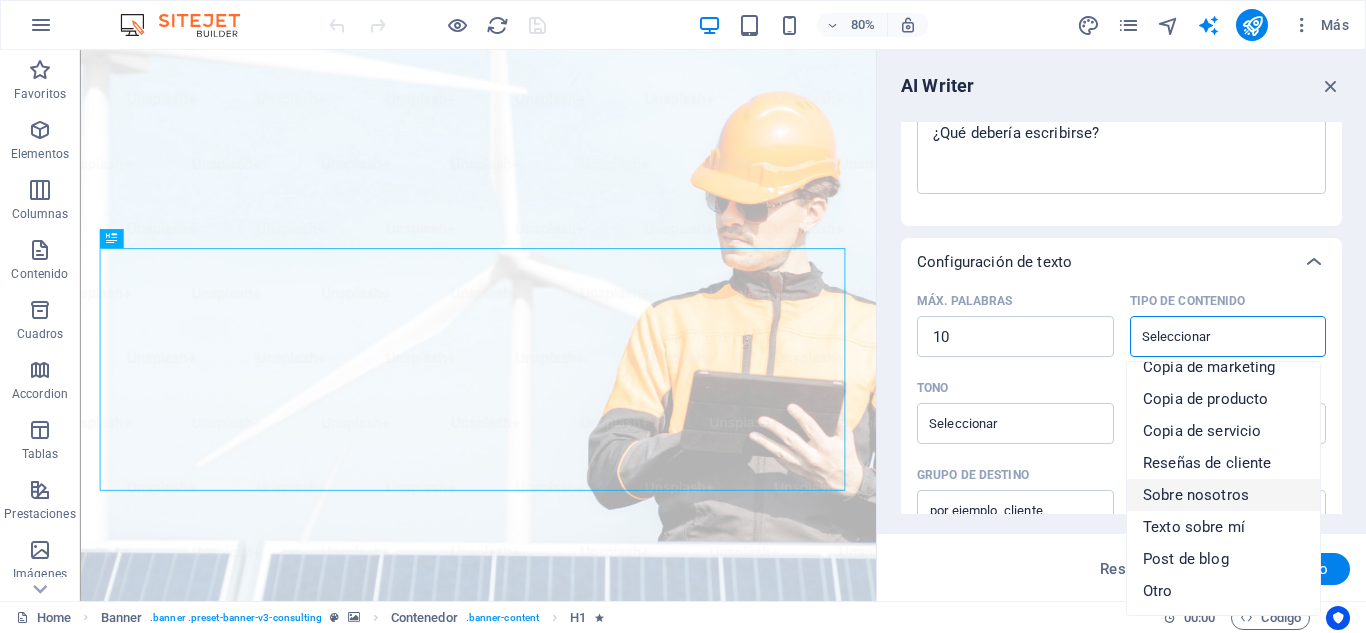 click on "Sobre nosotros" at bounding box center [1223, 495] 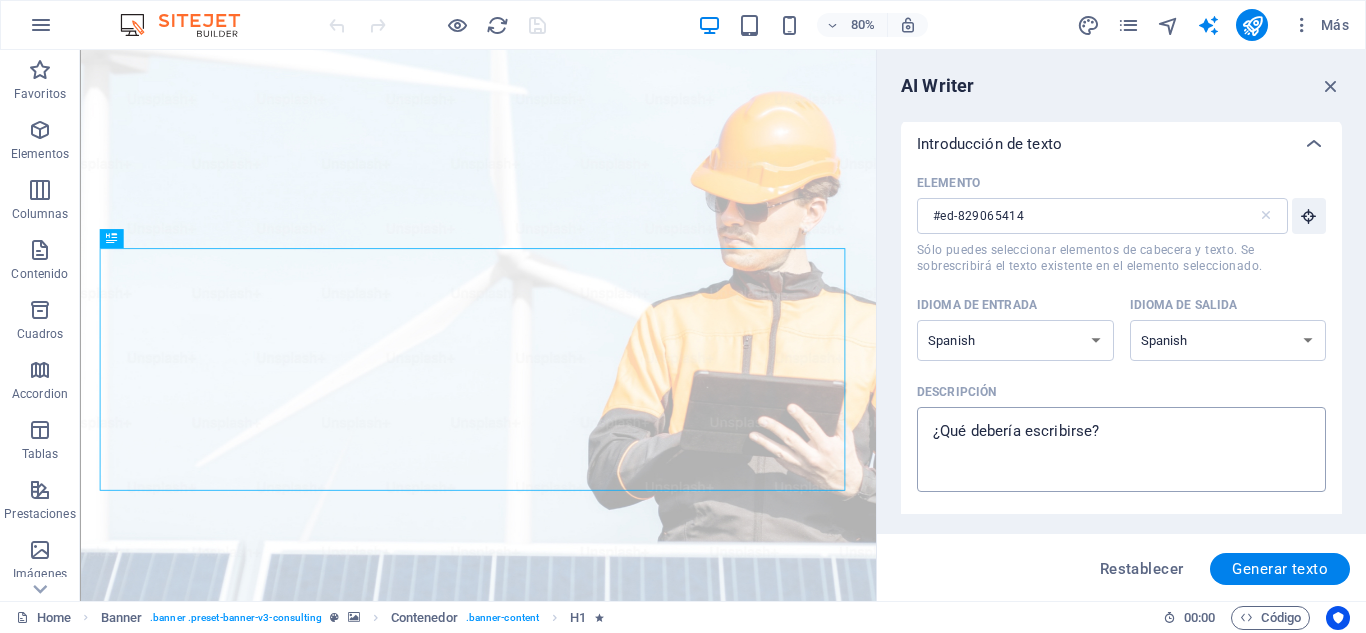 scroll, scrollTop: 0, scrollLeft: 0, axis: both 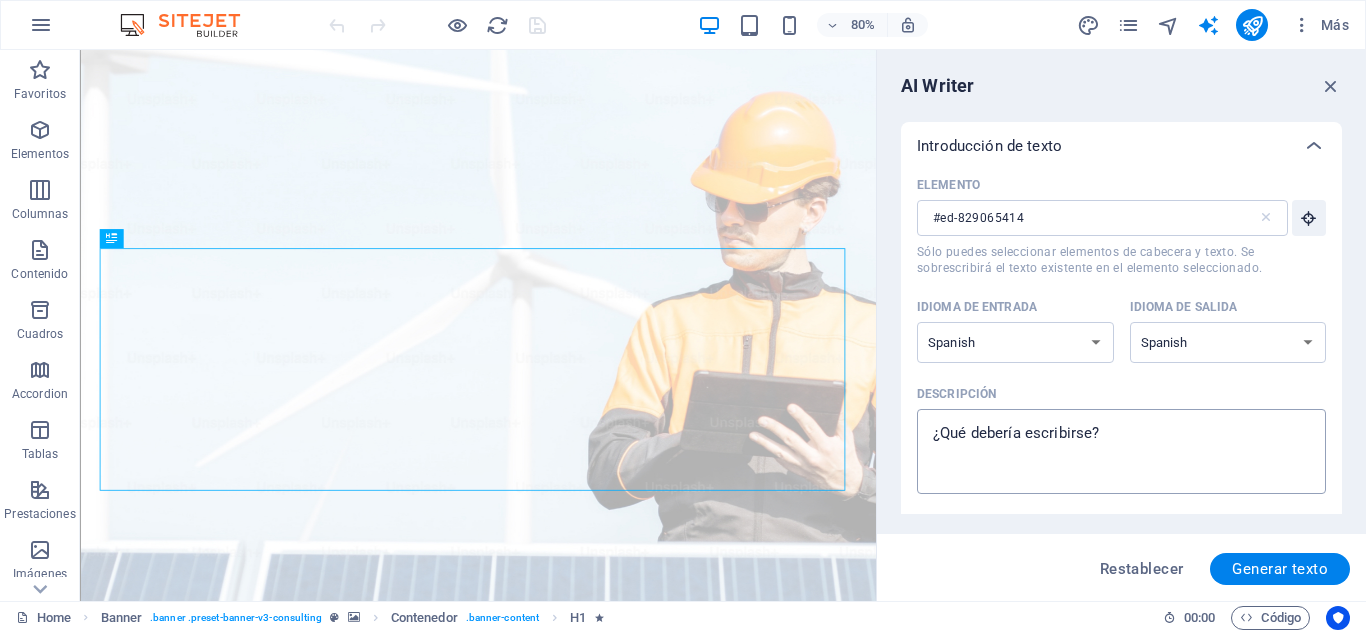 click on "Descripción x ​" at bounding box center [1121, 451] 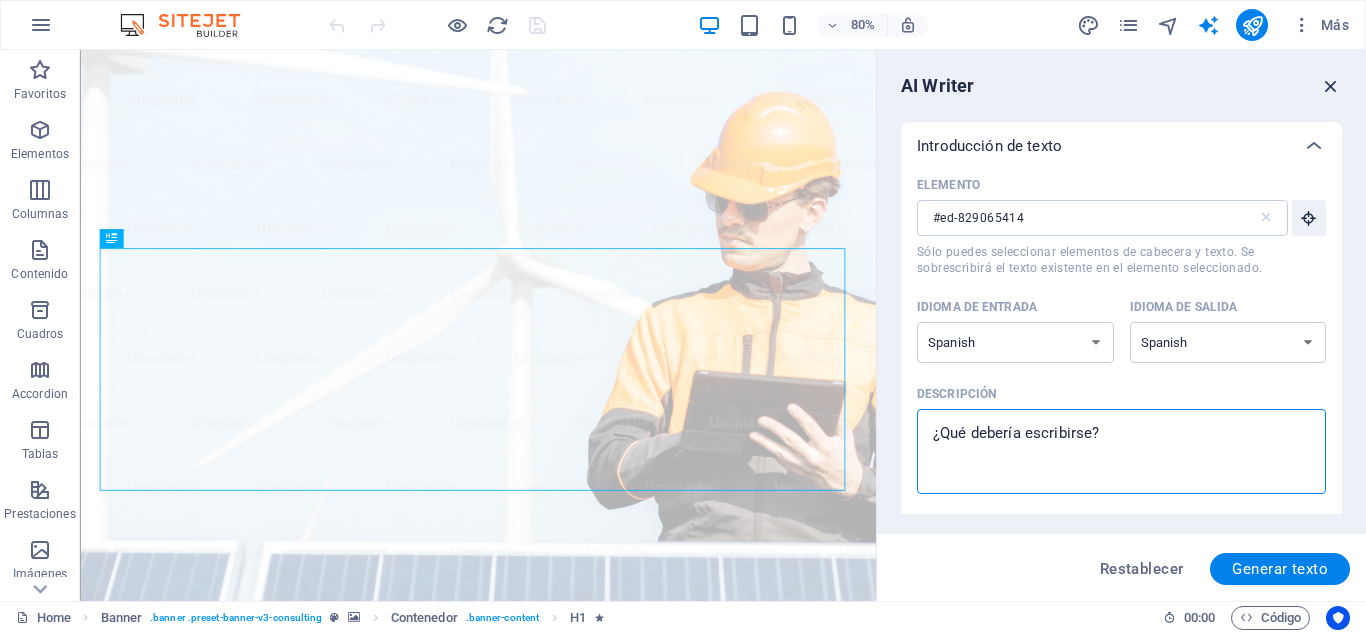 type on "x" 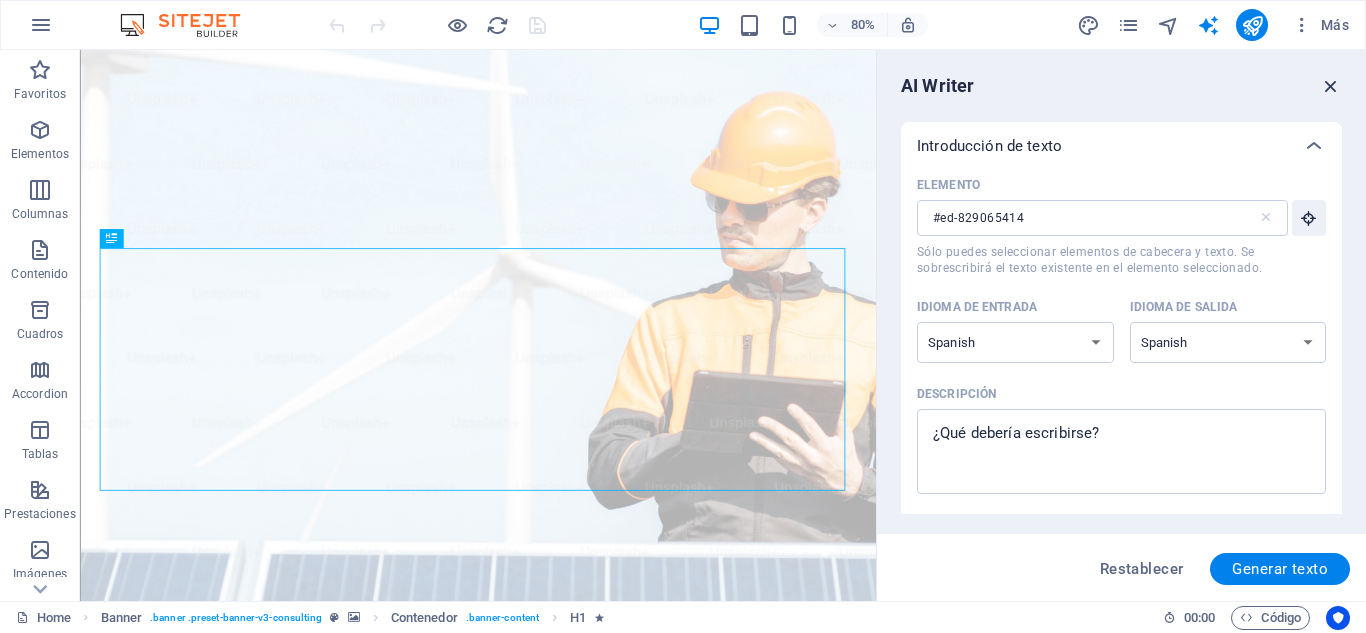 click at bounding box center [1331, 86] 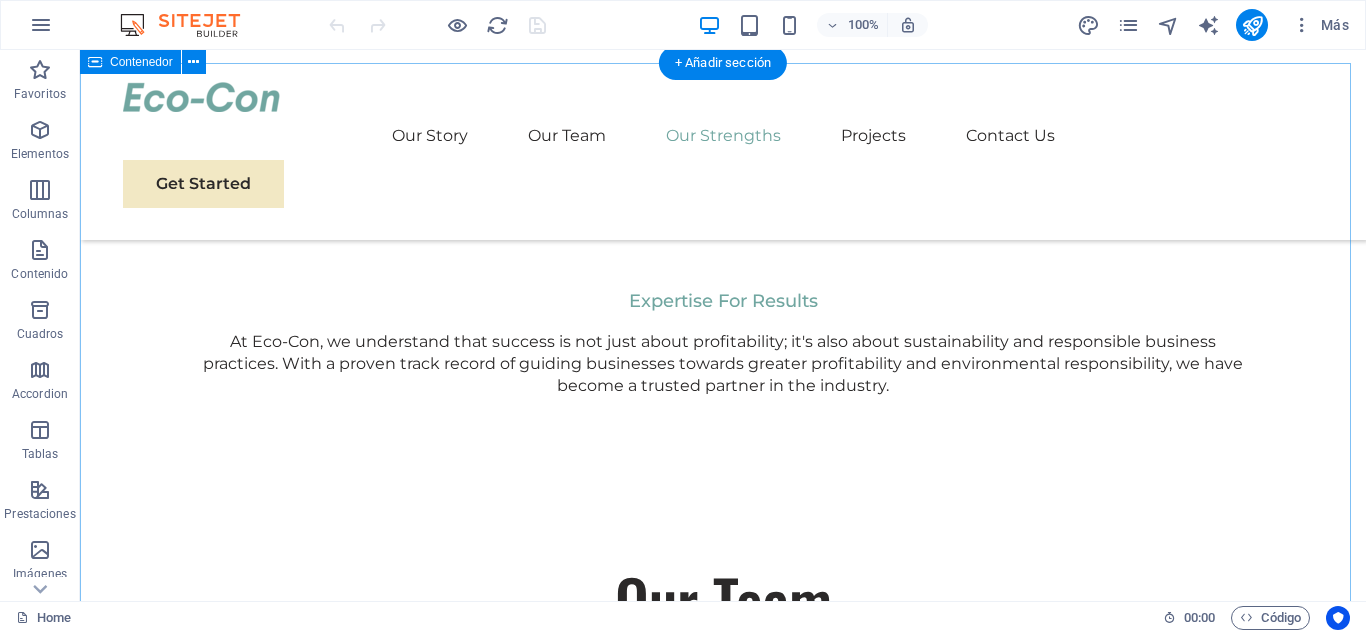 scroll, scrollTop: 2900, scrollLeft: 0, axis: vertical 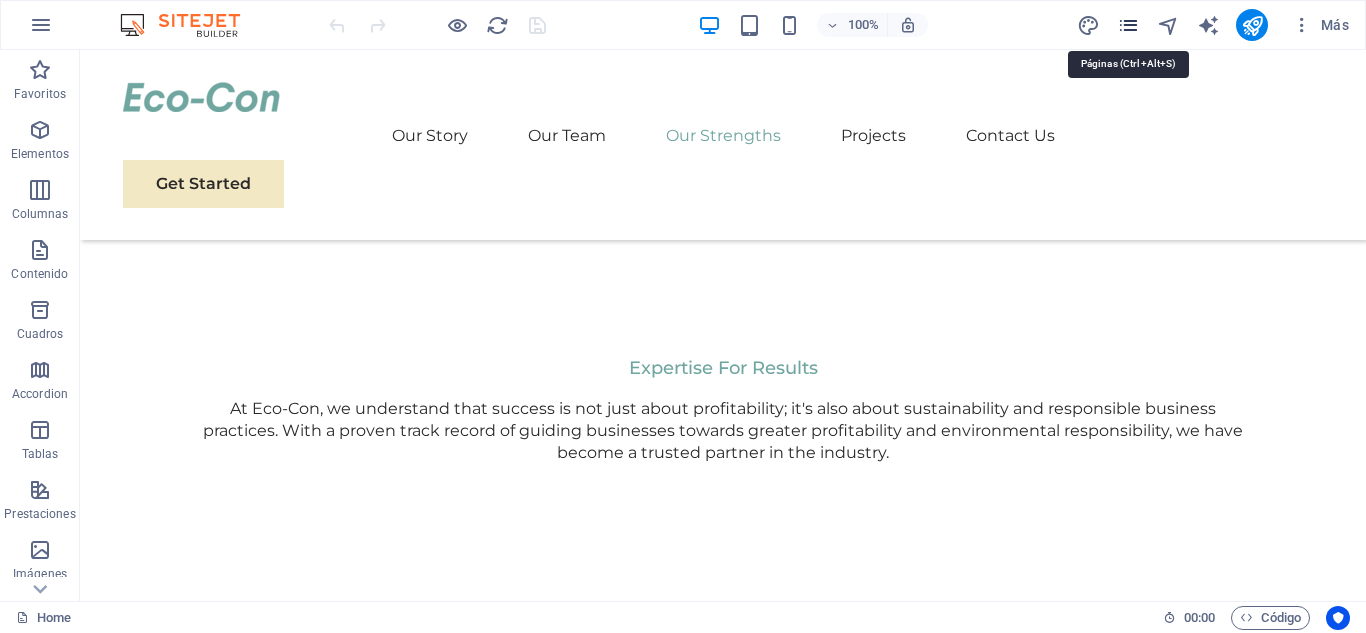 click at bounding box center [1128, 25] 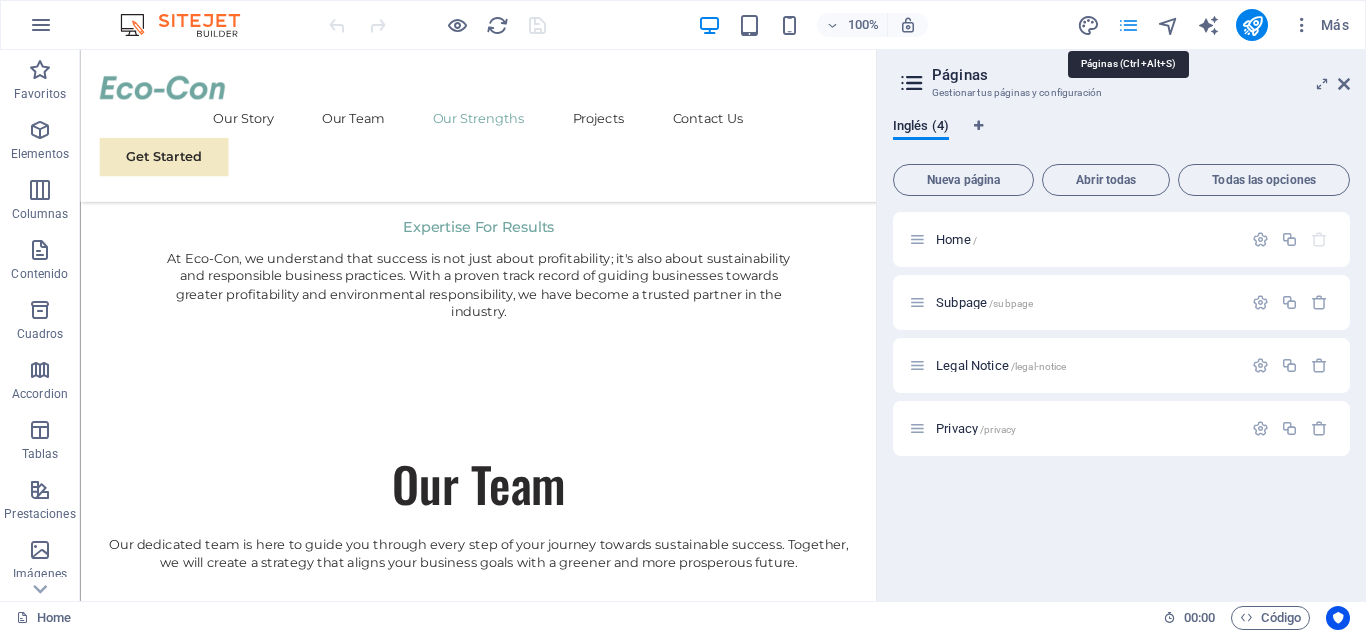 scroll, scrollTop: 2771, scrollLeft: 0, axis: vertical 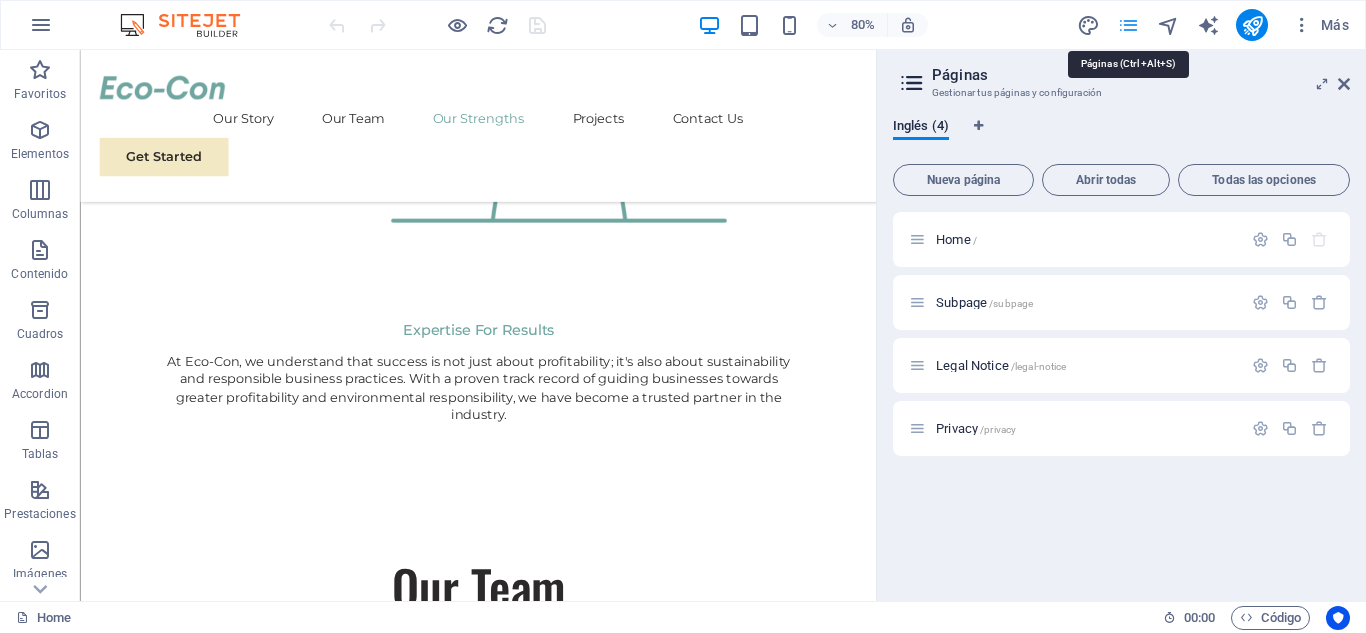 click at bounding box center (1128, 25) 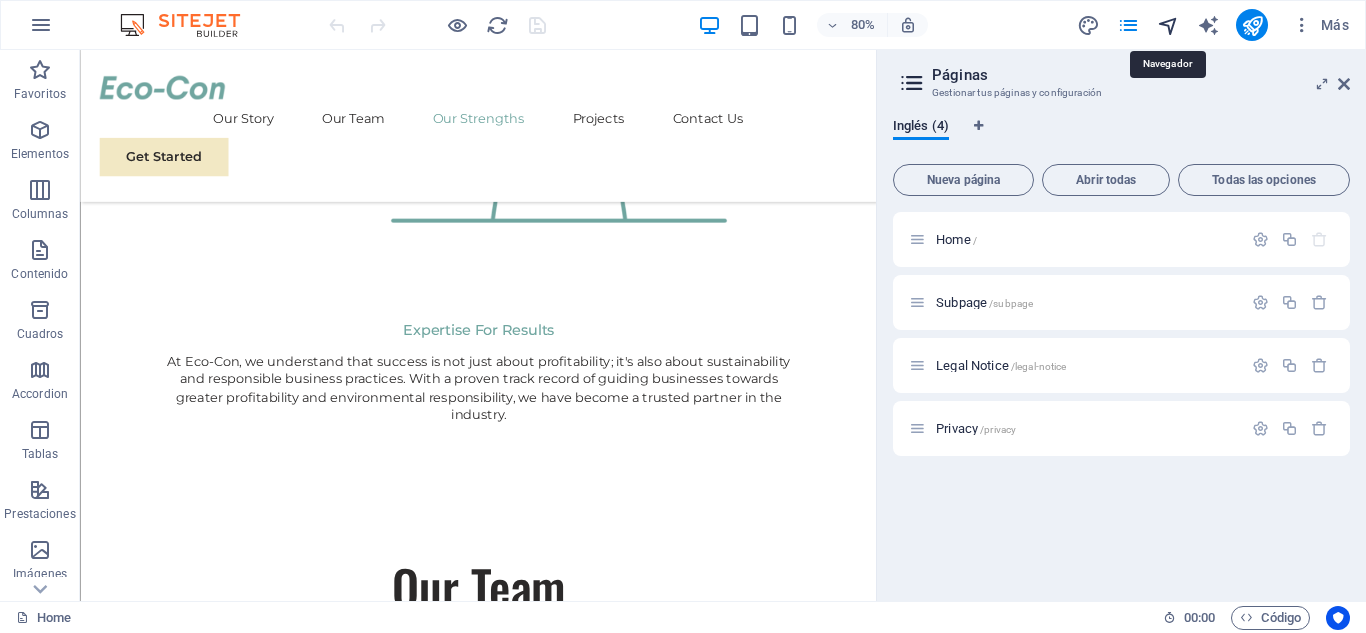 click at bounding box center (1168, 25) 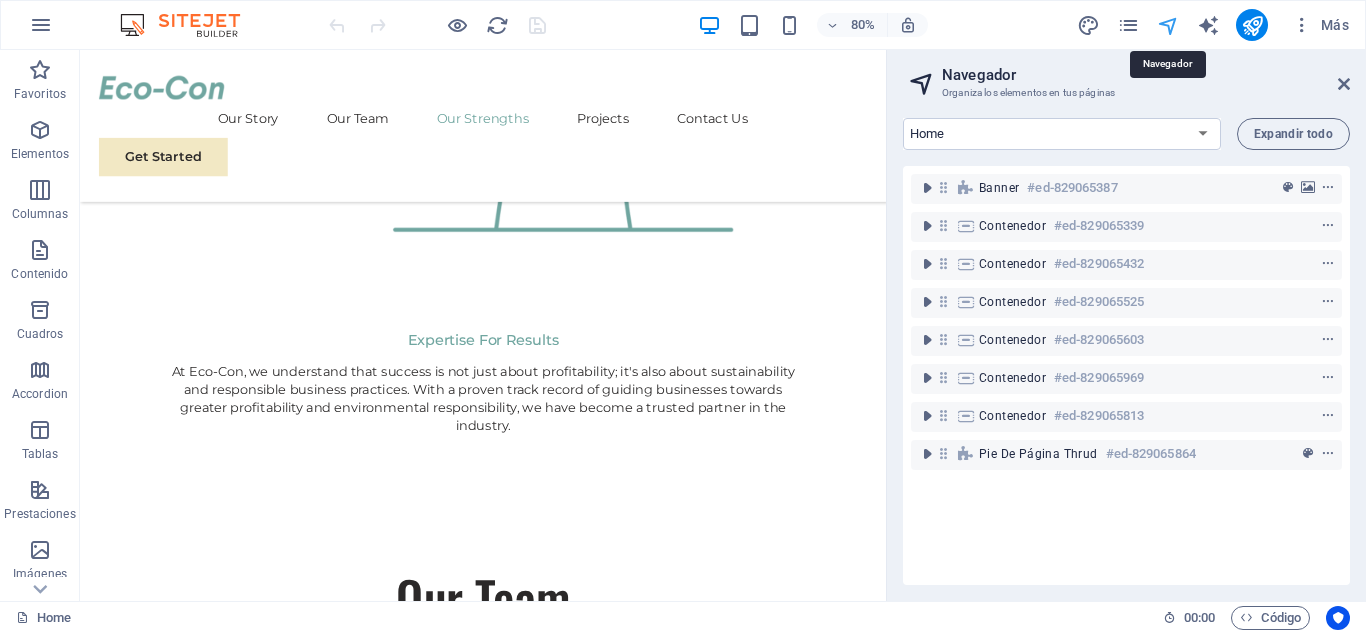 scroll, scrollTop: 2753, scrollLeft: 0, axis: vertical 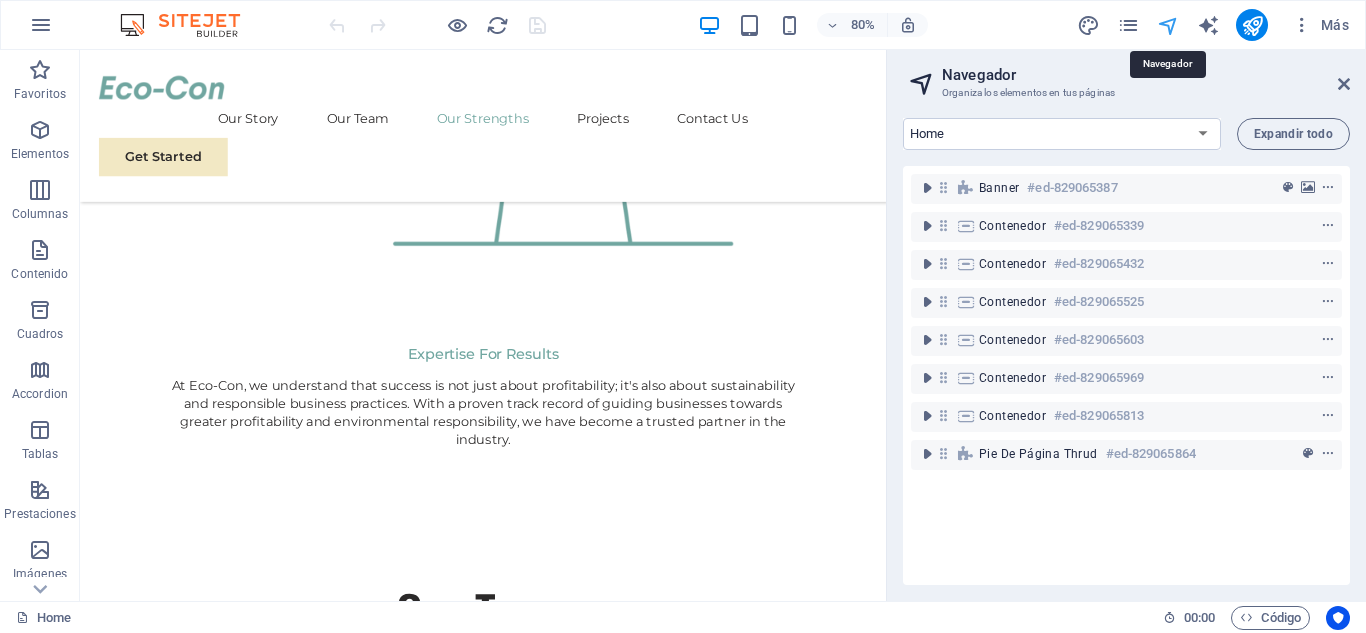 click at bounding box center (1168, 25) 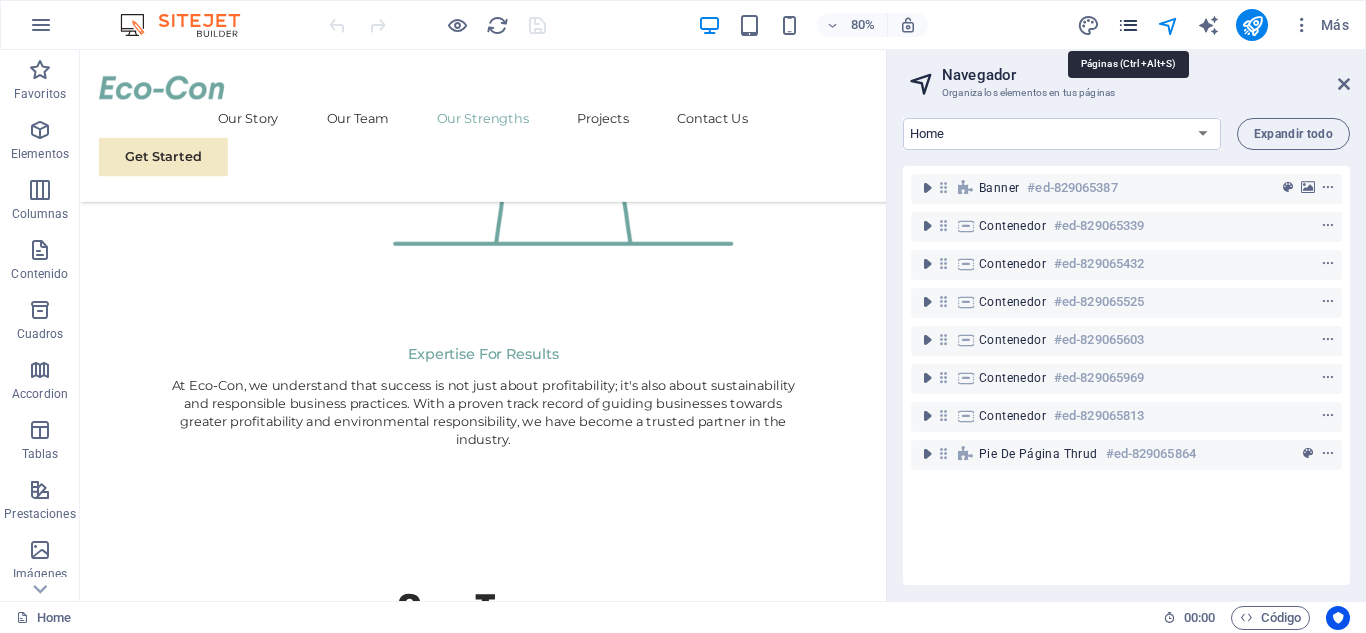 click at bounding box center (1128, 25) 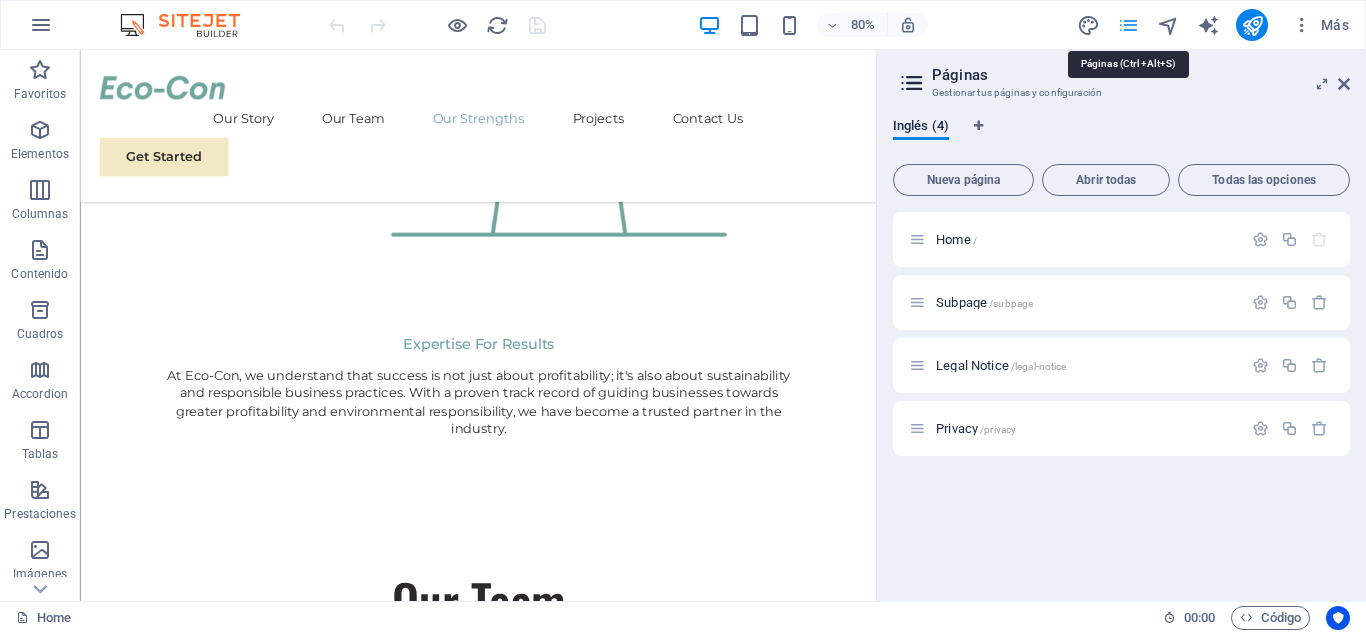 scroll, scrollTop: 2771, scrollLeft: 0, axis: vertical 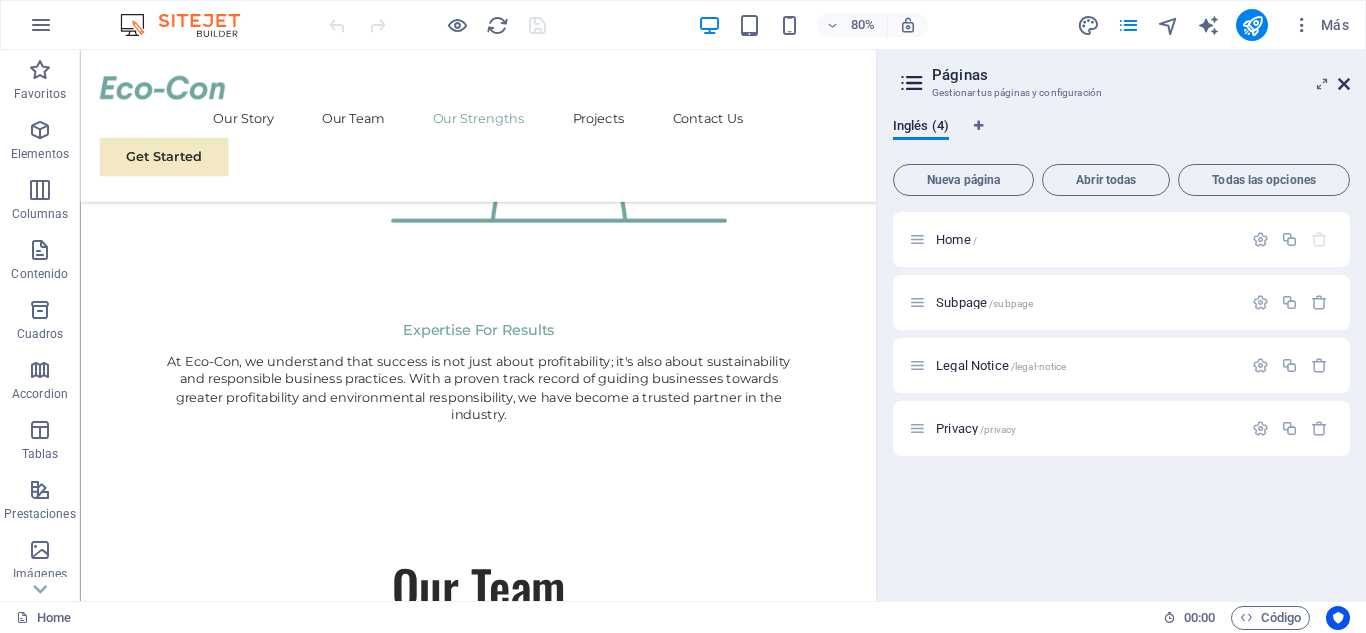 click at bounding box center (1344, 84) 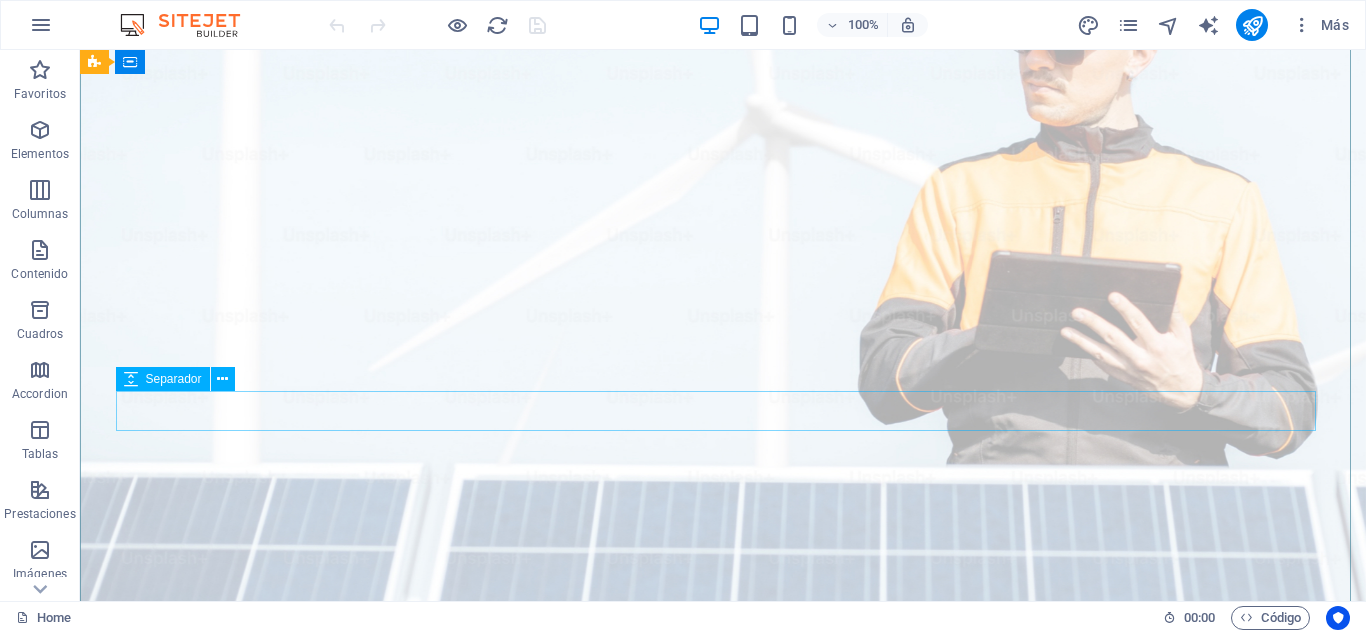 scroll, scrollTop: 0, scrollLeft: 0, axis: both 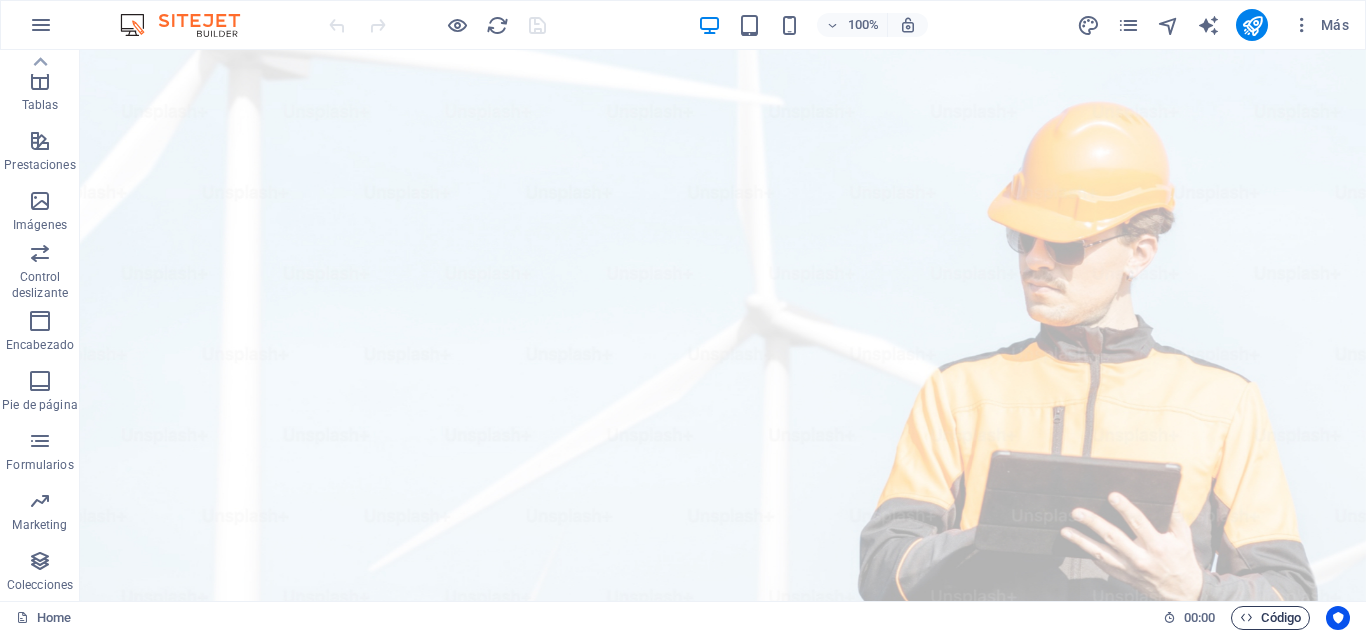 click on "Código" at bounding box center [1270, 618] 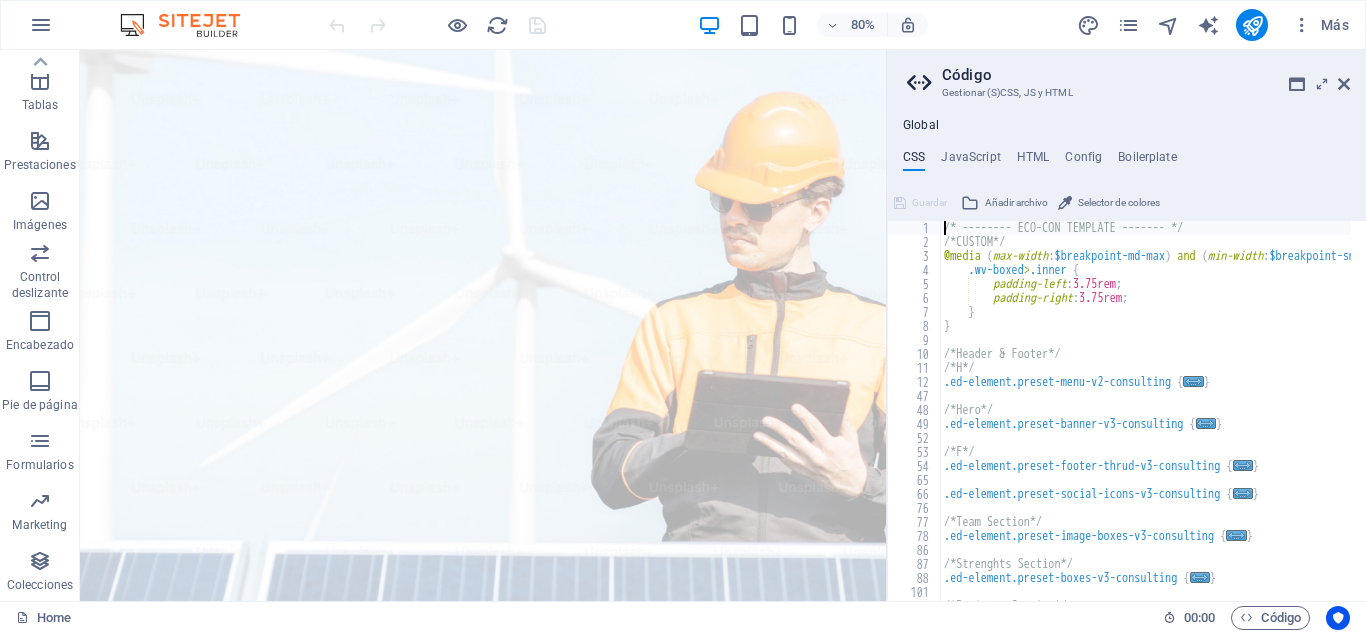 scroll, scrollTop: 240, scrollLeft: 0, axis: vertical 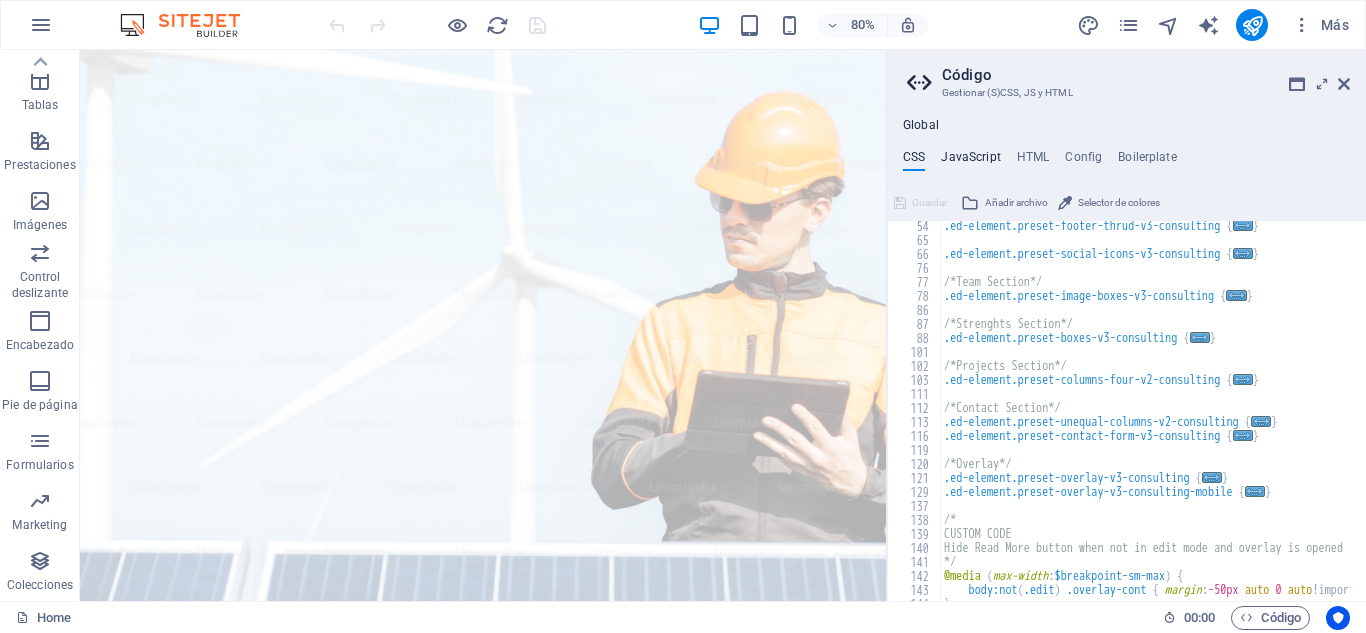 click on "JavaScript" at bounding box center [970, 161] 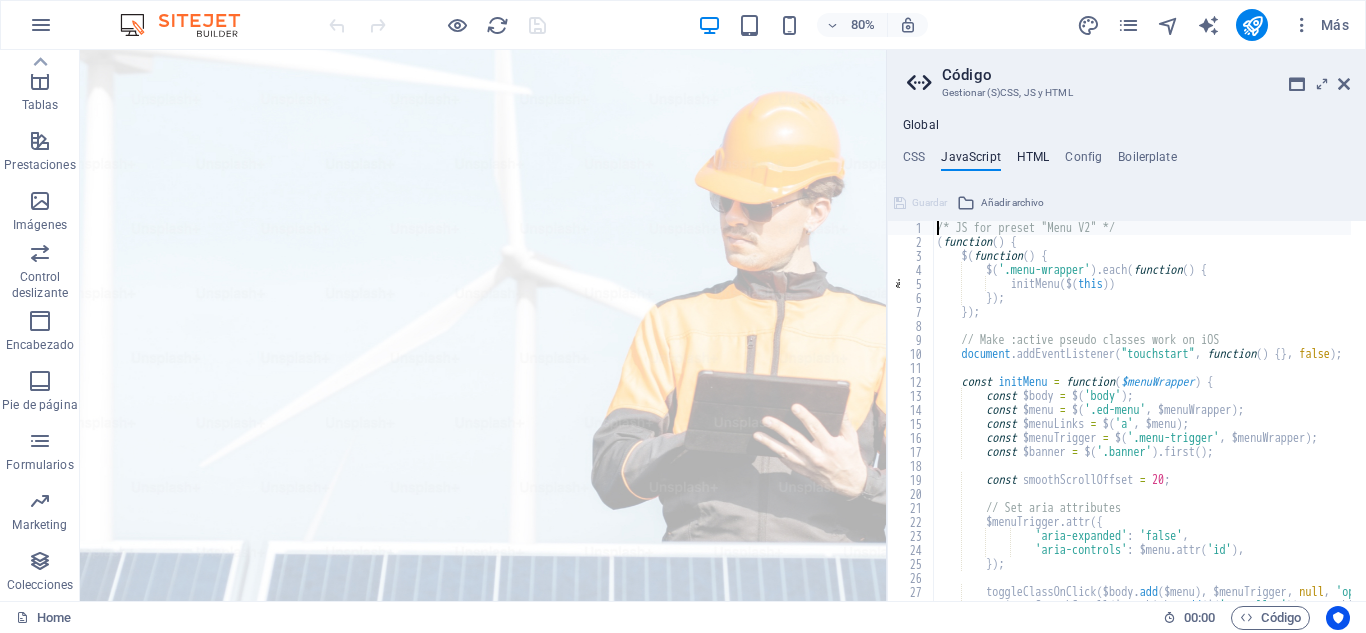 click on "HTML" at bounding box center [1033, 161] 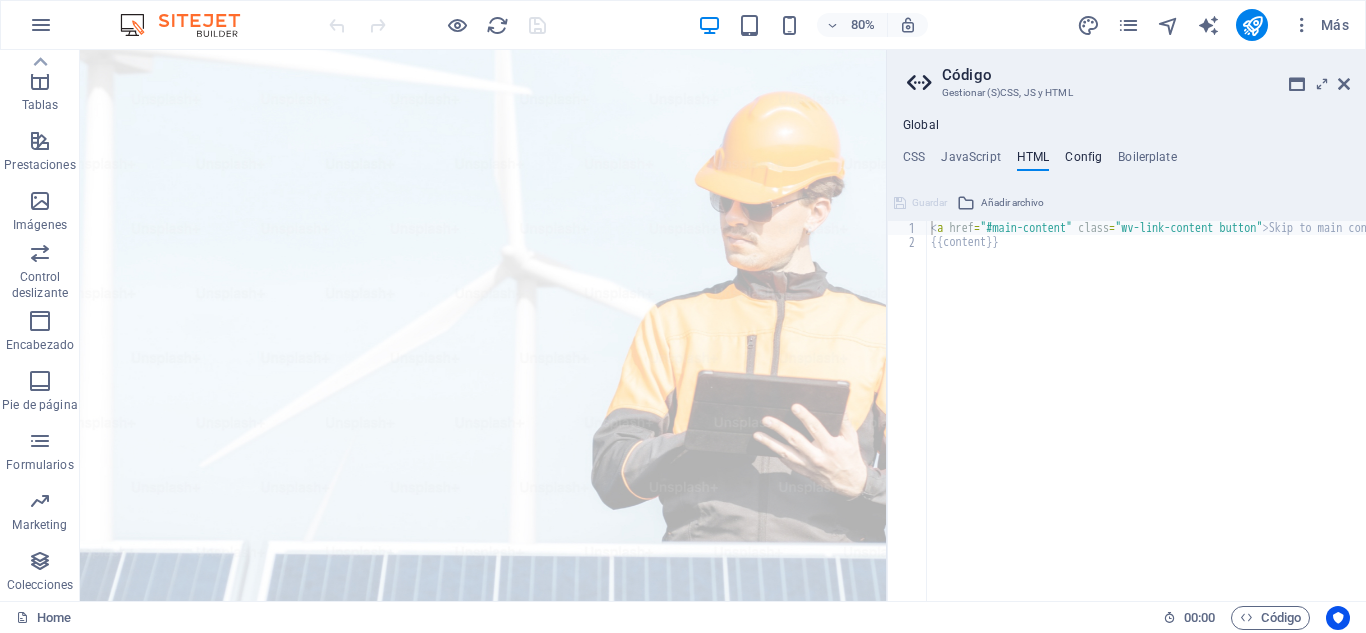 click on "Config" at bounding box center [1083, 161] 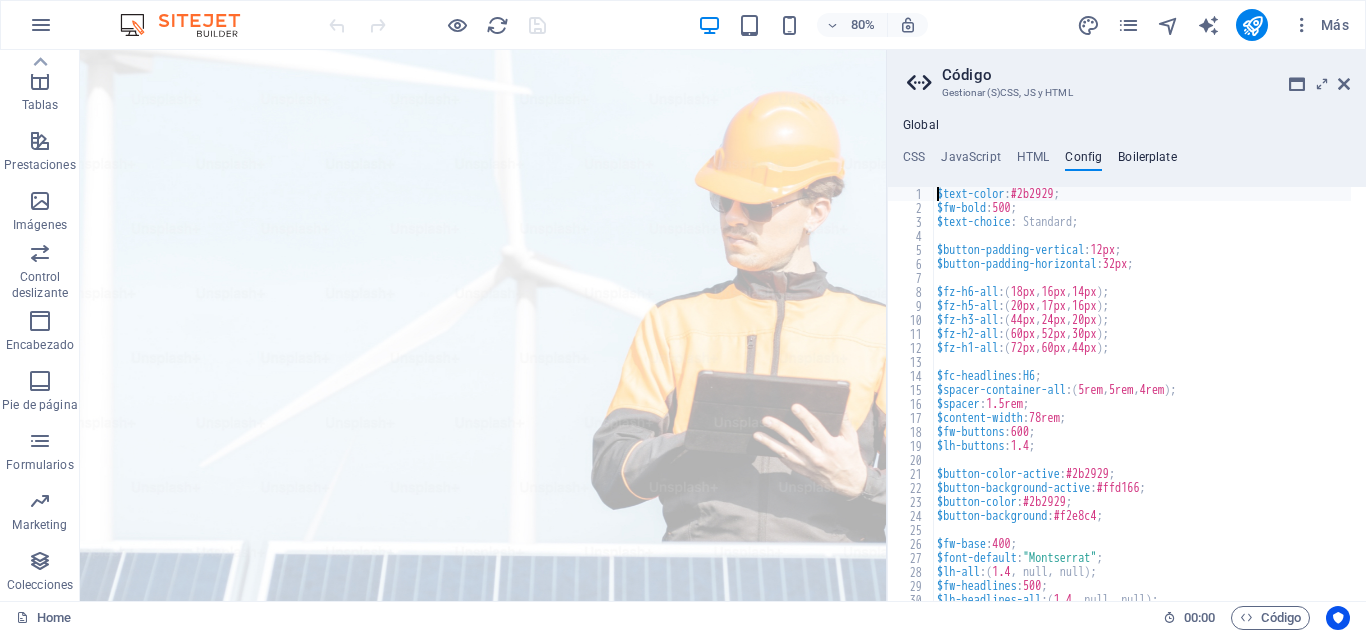 click on "Boilerplate" at bounding box center [1147, 161] 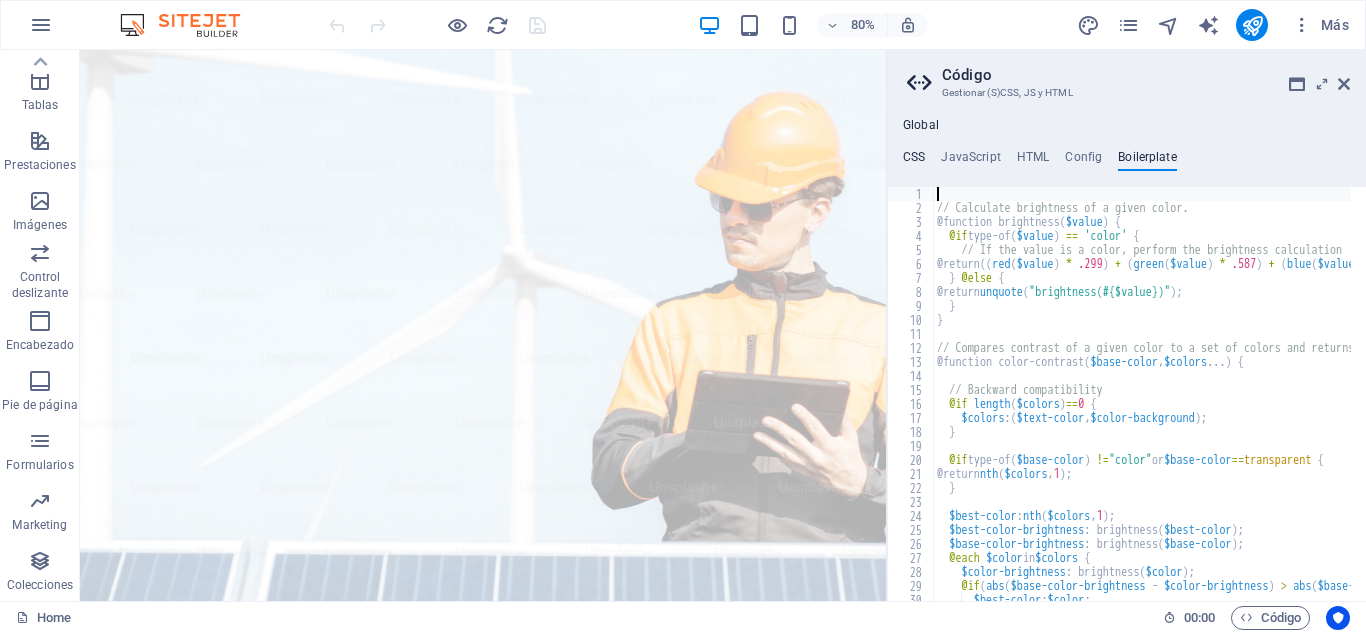 click on "CSS" at bounding box center (914, 161) 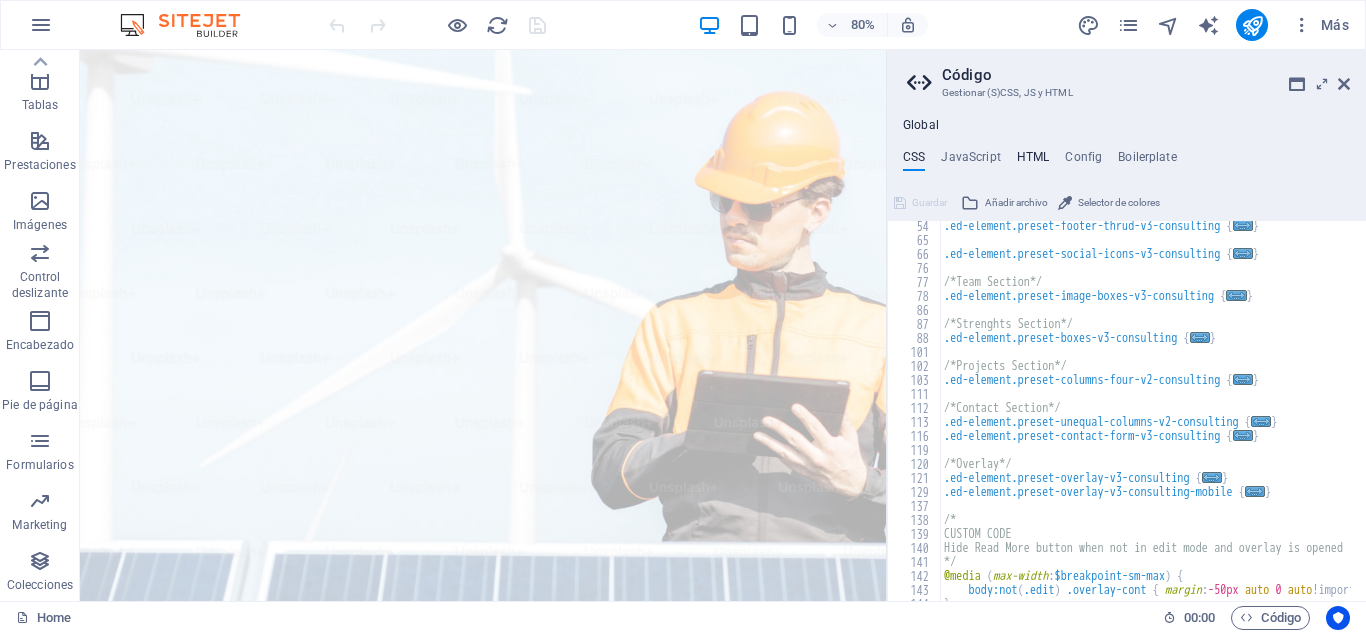 click on "HTML" at bounding box center [1033, 161] 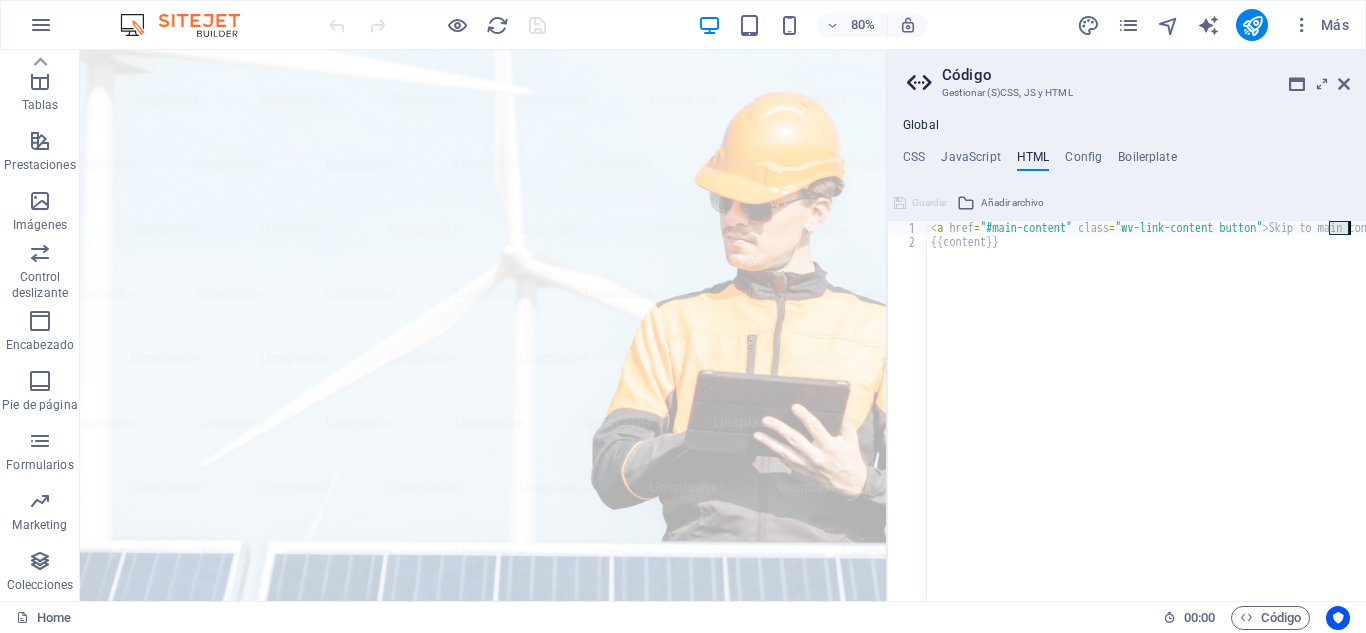 drag, startPoint x: 1330, startPoint y: 230, endPoint x: 1365, endPoint y: 227, distance: 35.128338 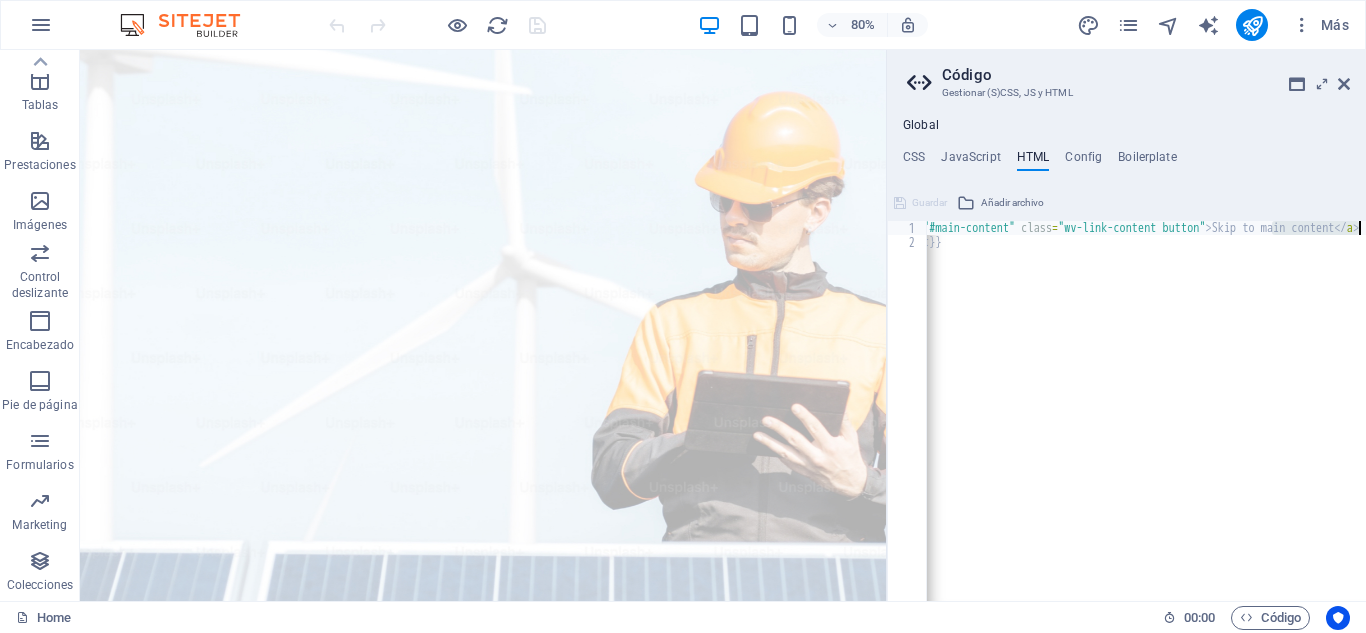 scroll, scrollTop: 0, scrollLeft: 57, axis: horizontal 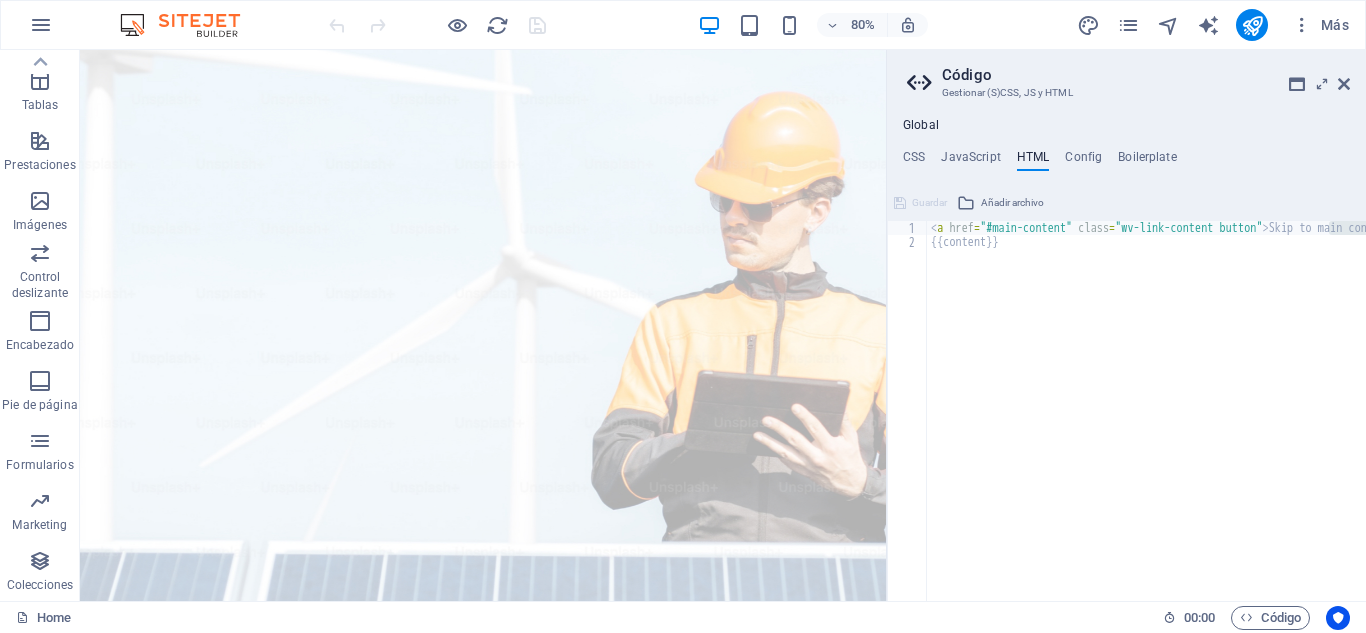 click on "< a   href = "#main-content"   class = "wv-link-content button" > Skip to main content </ a > {{content}}" at bounding box center (1197, 417) 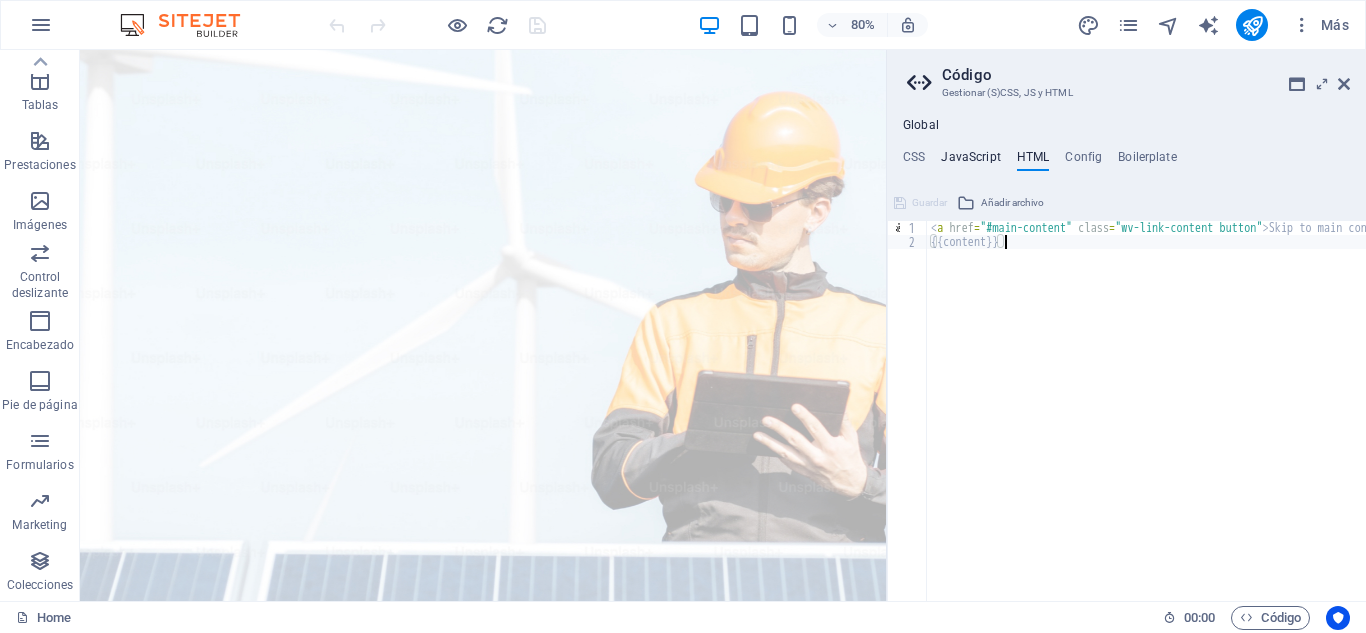click on "JavaScript" at bounding box center (970, 161) 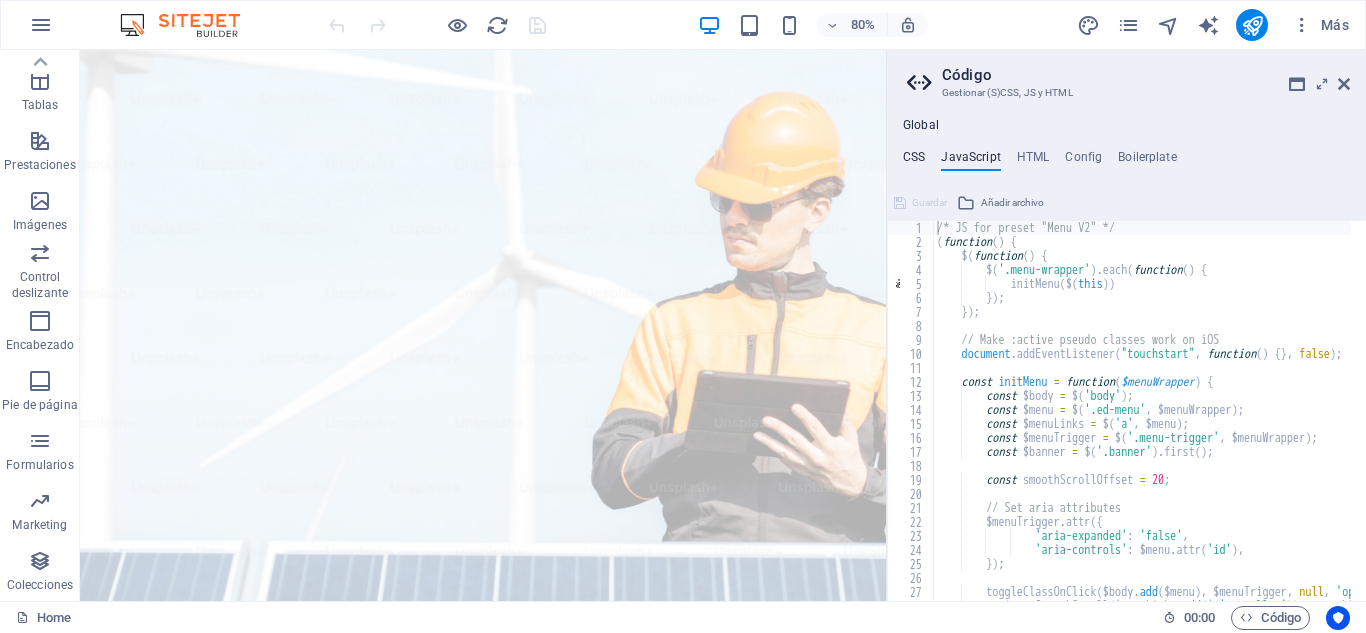 click on "CSS" at bounding box center [914, 161] 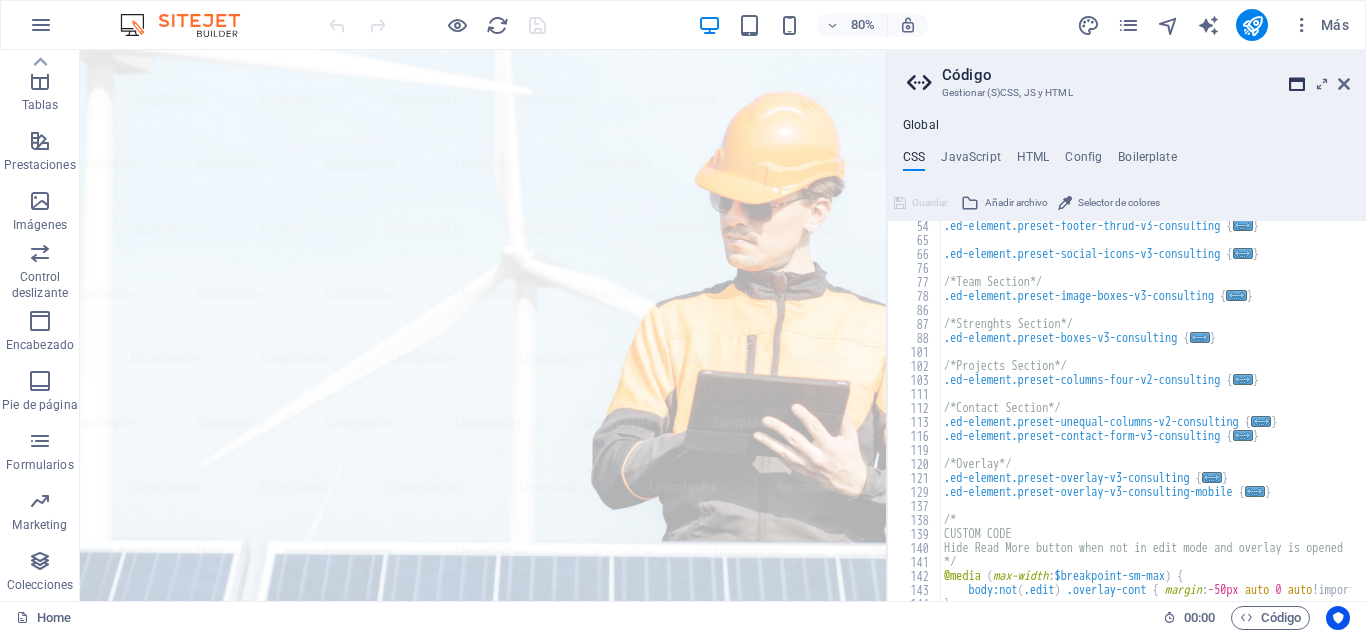 click at bounding box center (1297, 84) 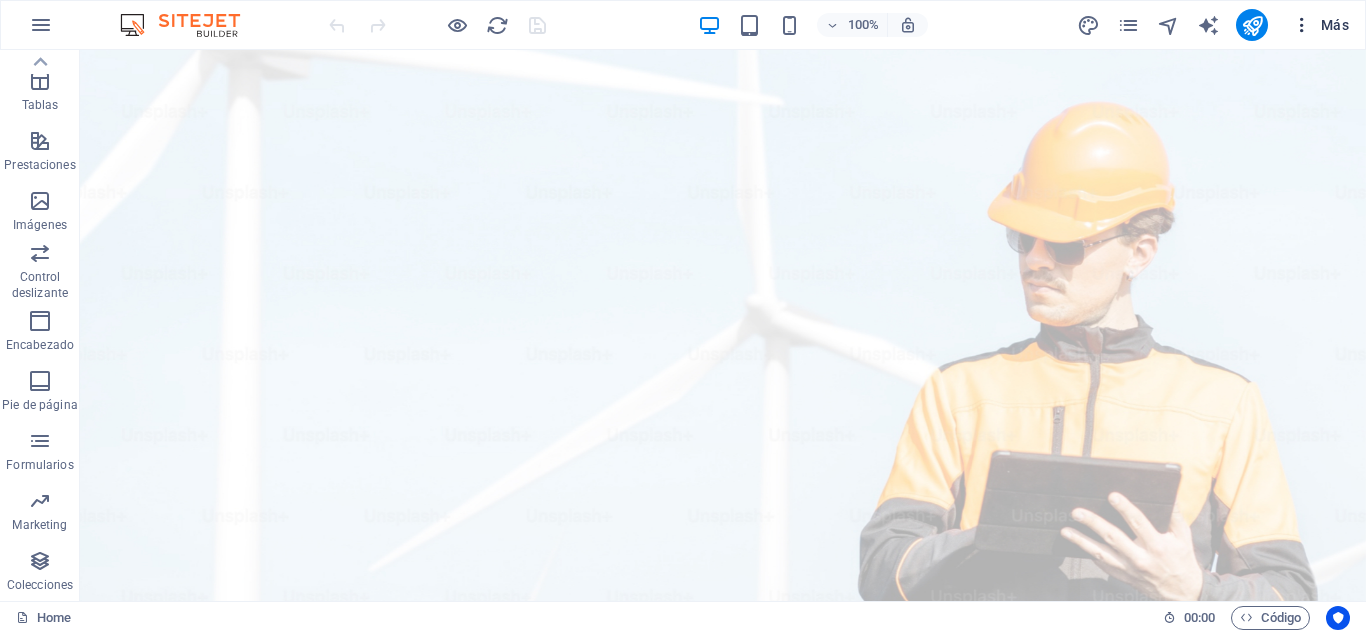 click on "Más" at bounding box center (1320, 25) 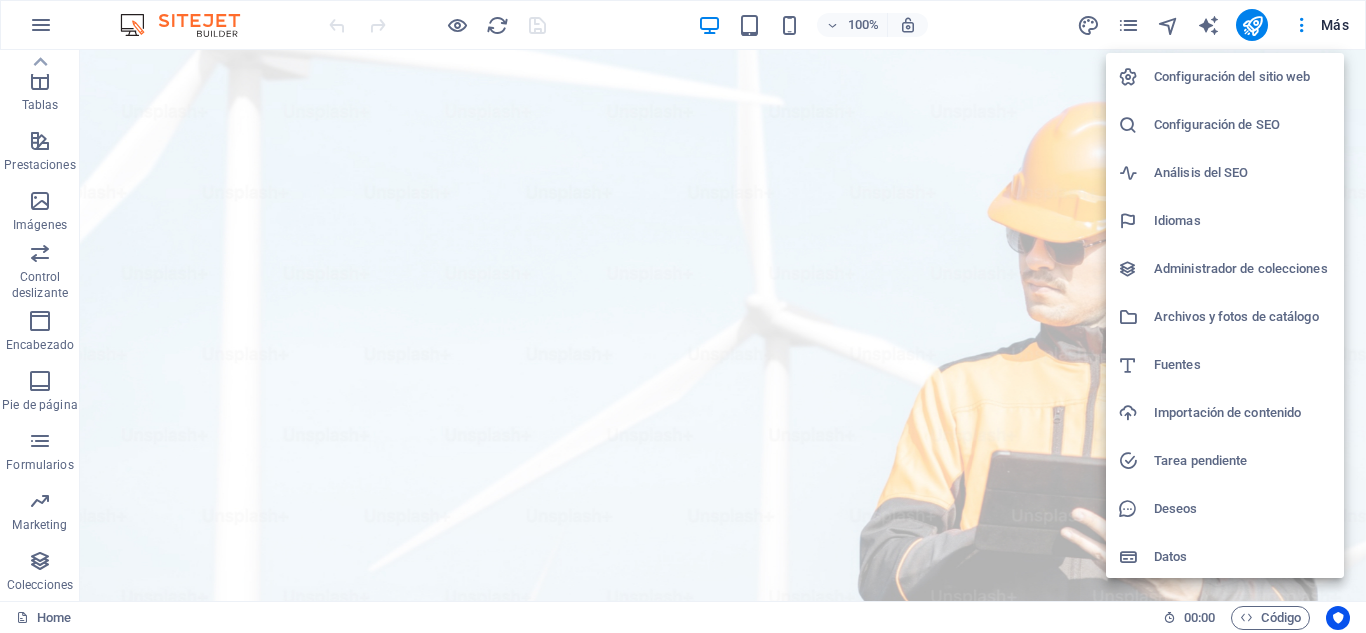click at bounding box center [683, 316] 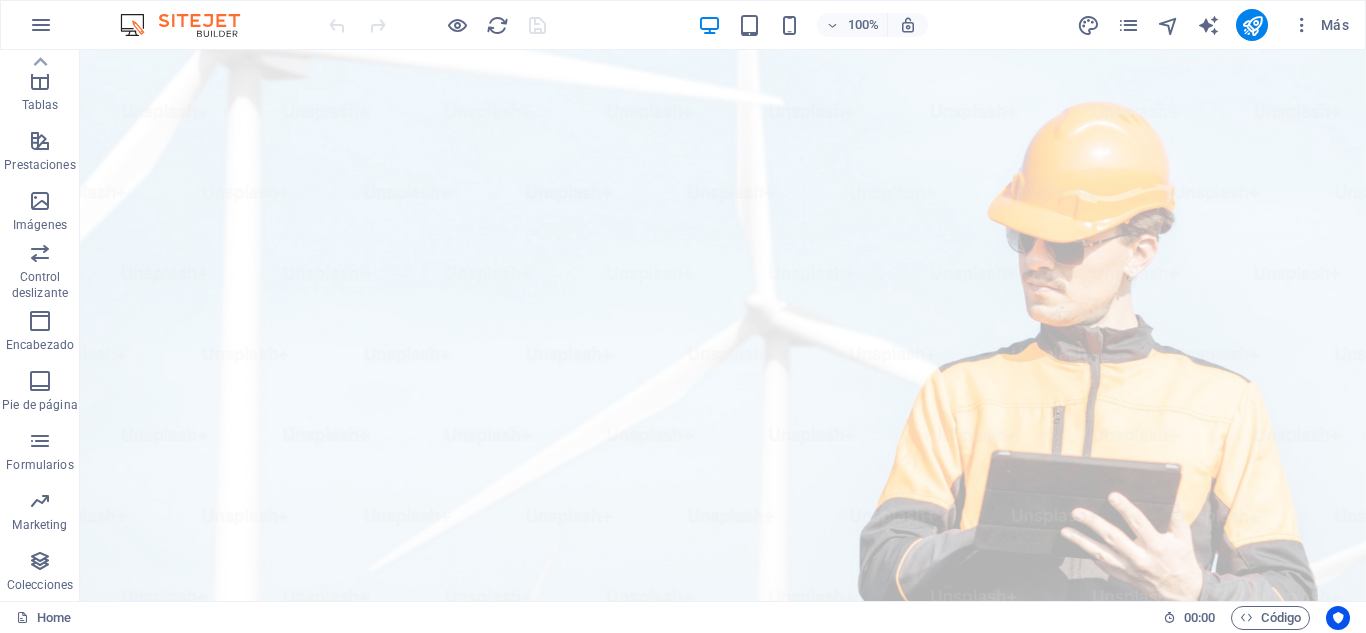 click at bounding box center [1128, 25] 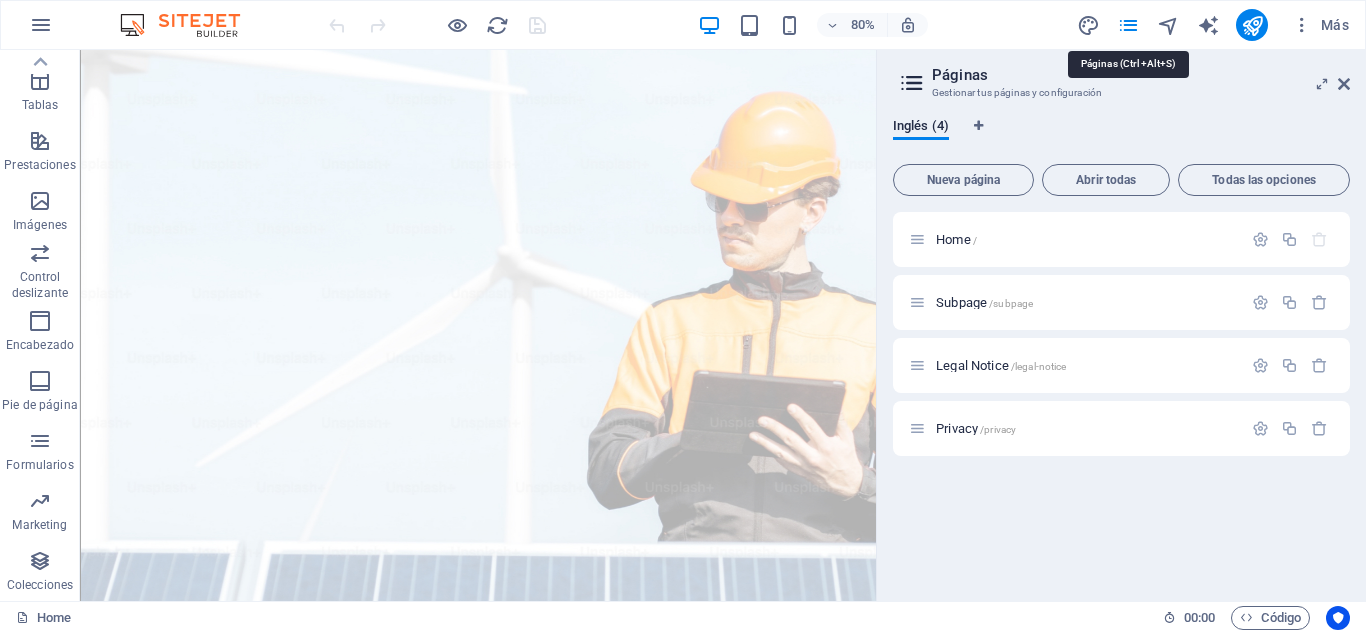 click at bounding box center (1128, 25) 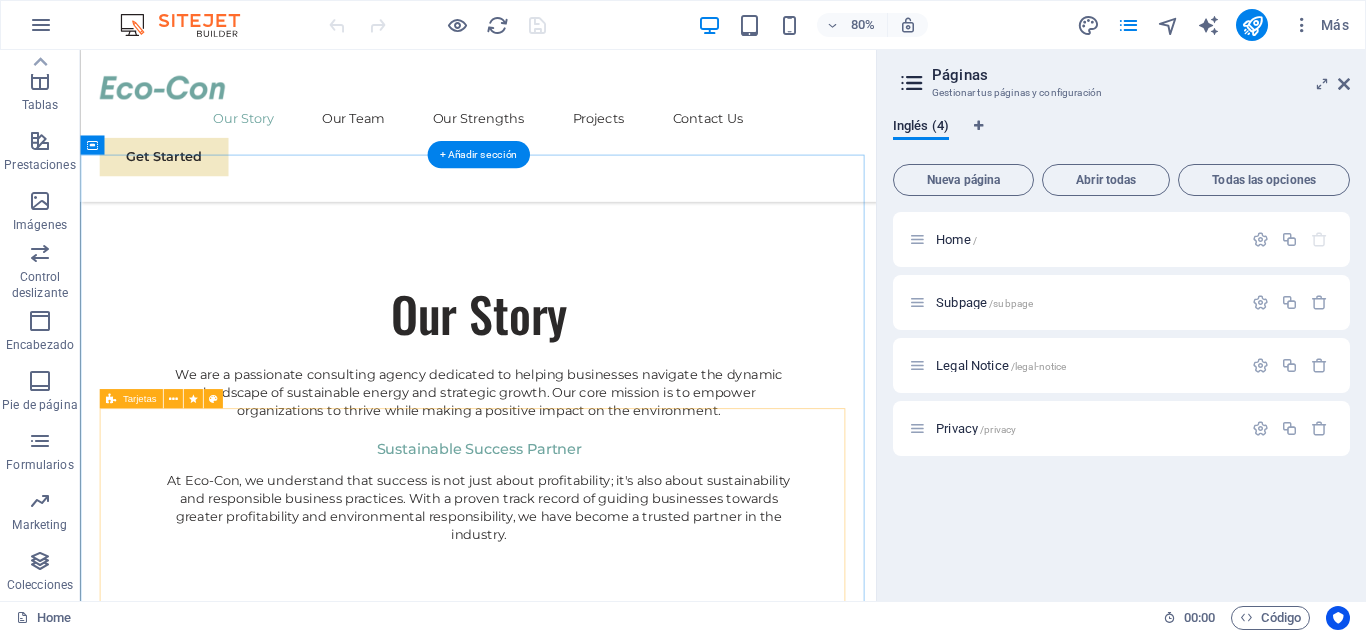 scroll, scrollTop: 1500, scrollLeft: 0, axis: vertical 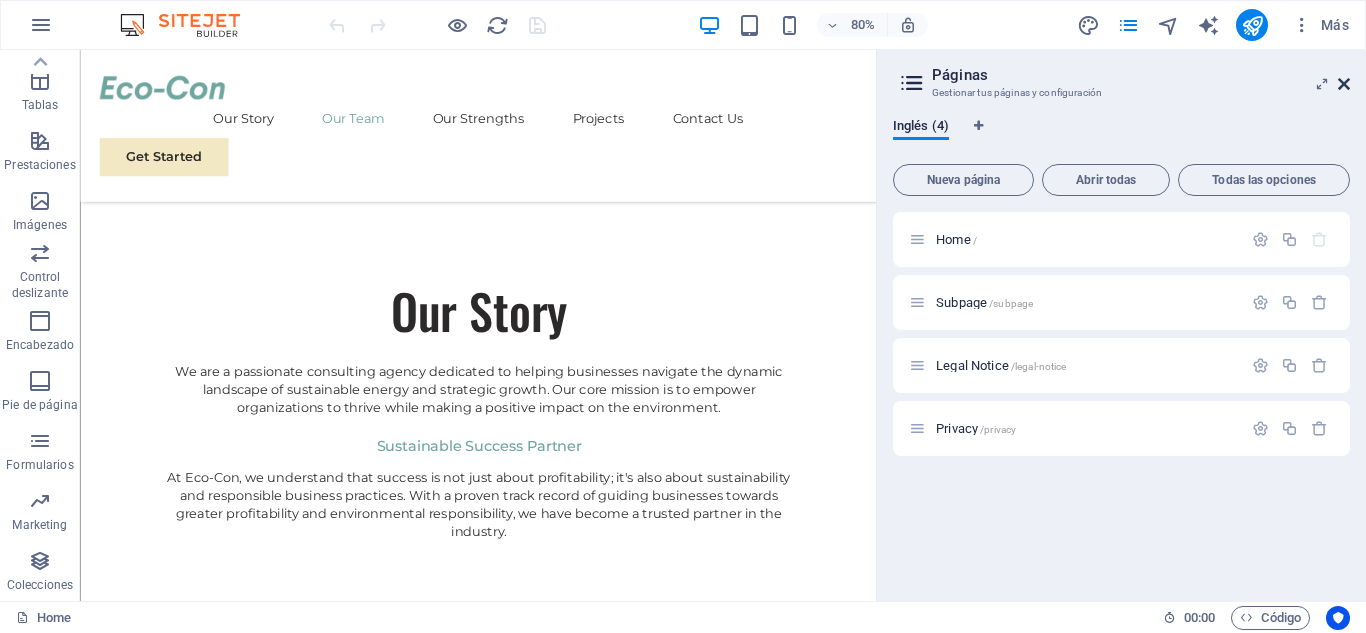 drag, startPoint x: 1346, startPoint y: 80, endPoint x: 1237, endPoint y: 8, distance: 130.63307 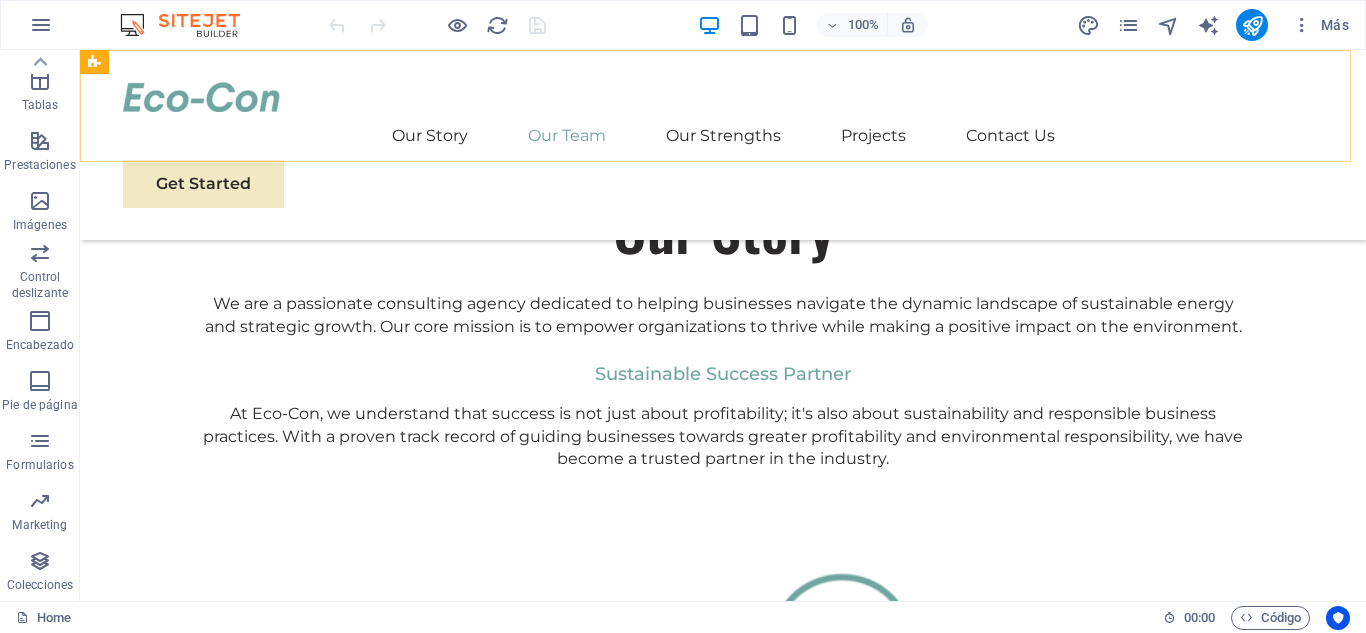 scroll, scrollTop: 1629, scrollLeft: 0, axis: vertical 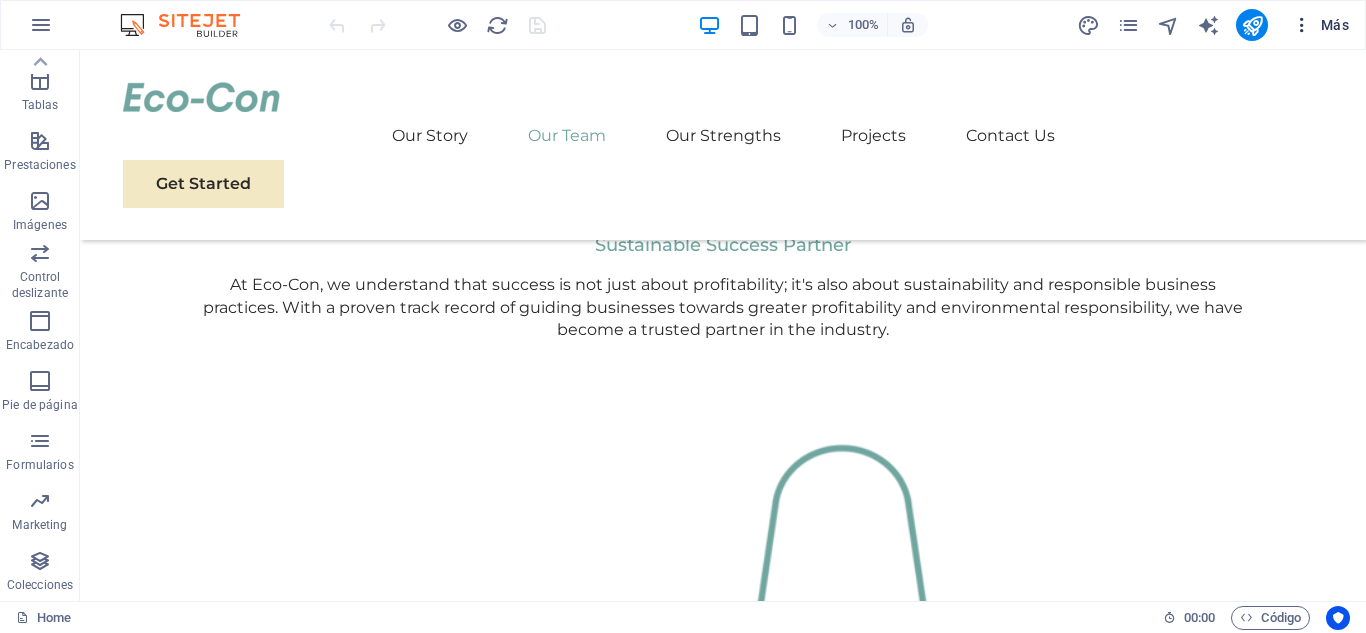 click at bounding box center [1302, 25] 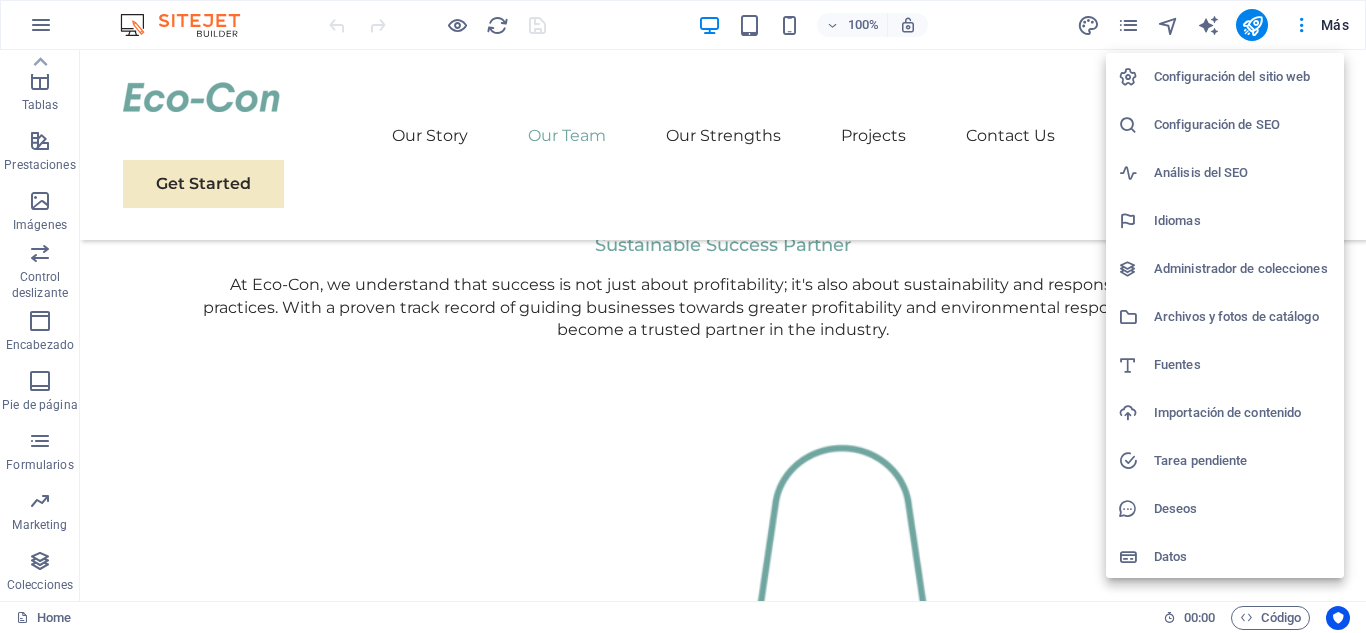 click at bounding box center (683, 316) 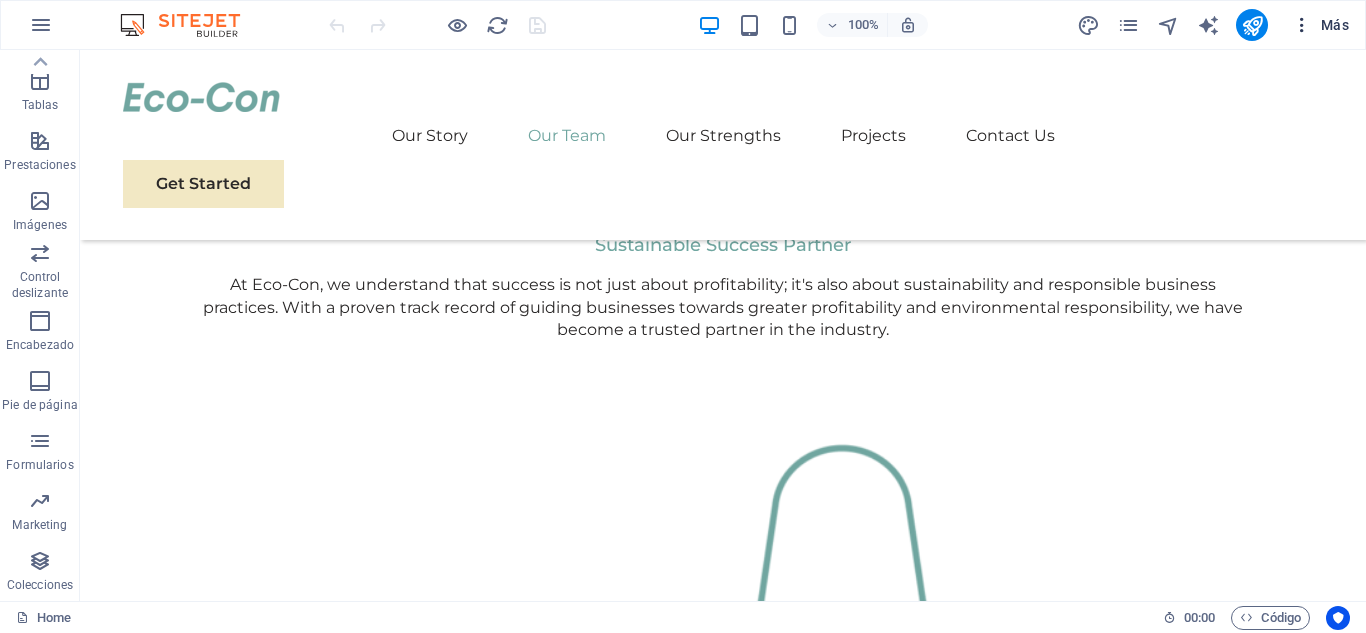 click at bounding box center [1302, 25] 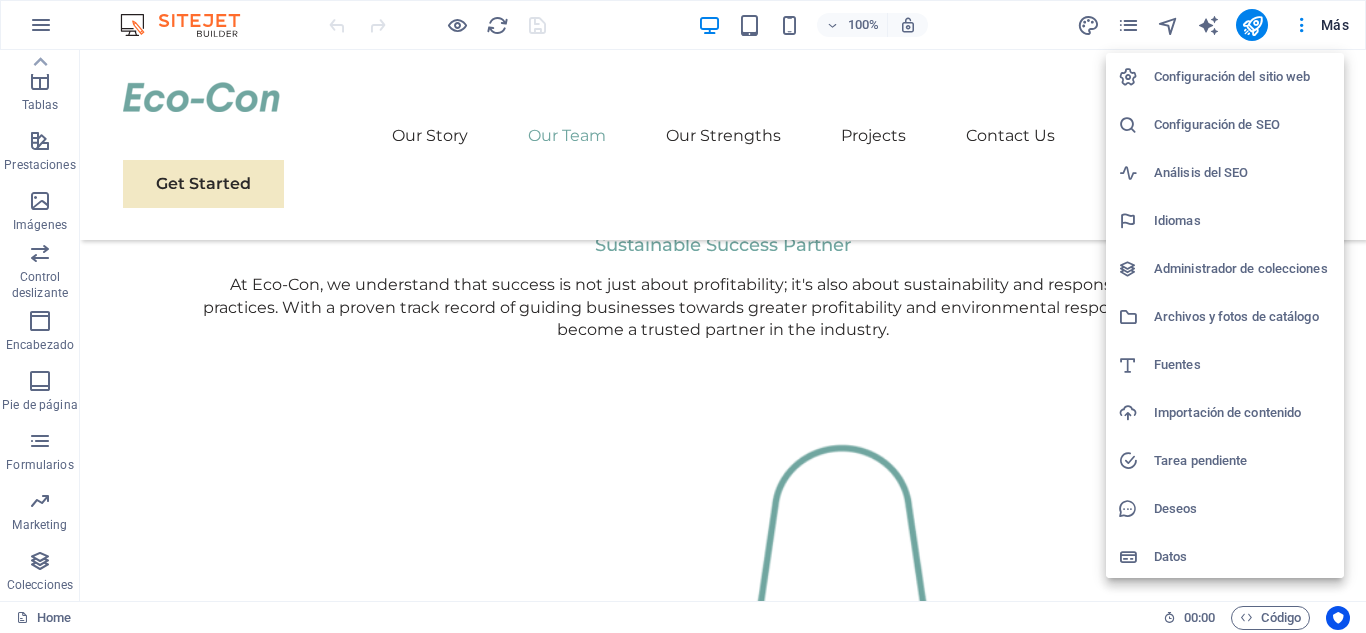 click at bounding box center (683, 316) 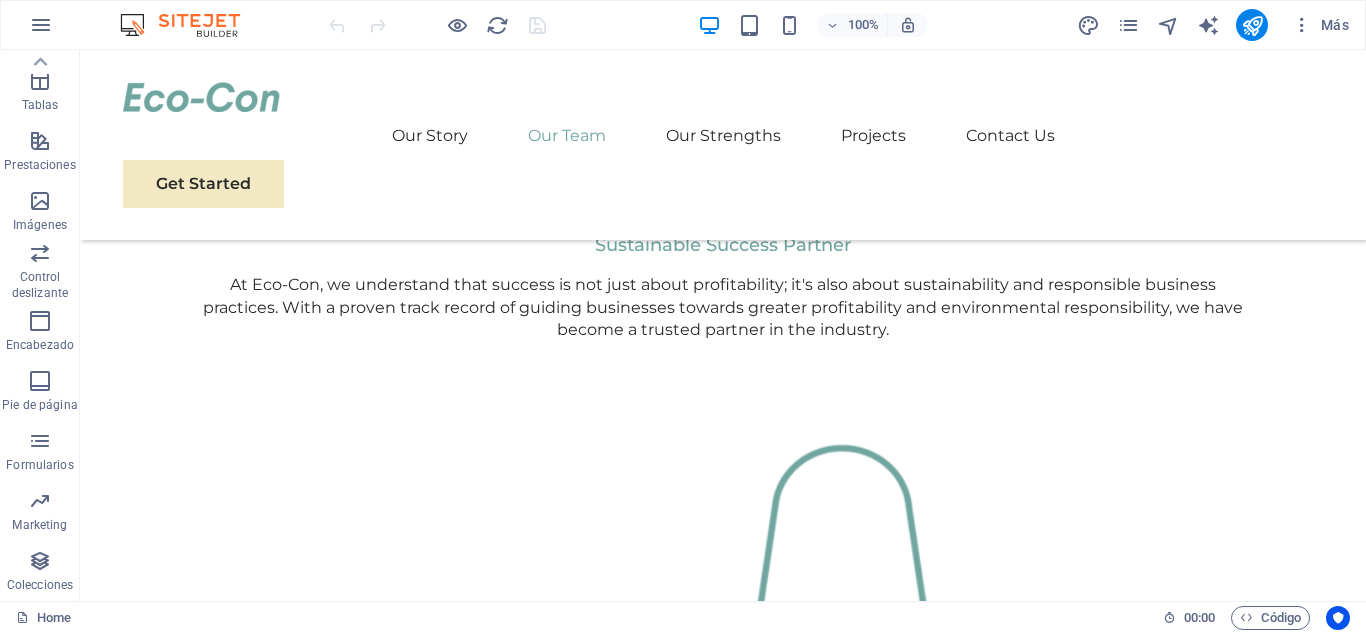 click on "Configuración del sitio web Configuración de SEO Análisis del SEO Idiomas Administrador de colecciones Archivos y fotos de catálogo Fuentes Importación de contenido Tarea pendiente Deseos Datos" at bounding box center (683, 322) 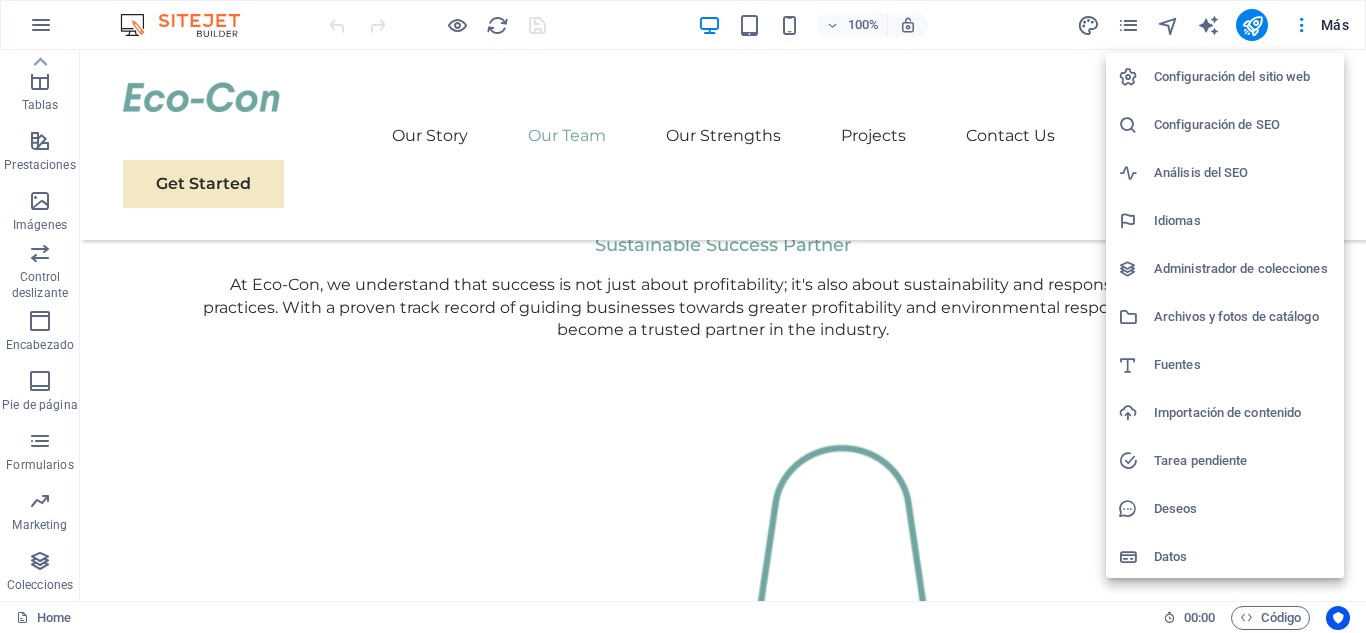 click at bounding box center (683, 316) 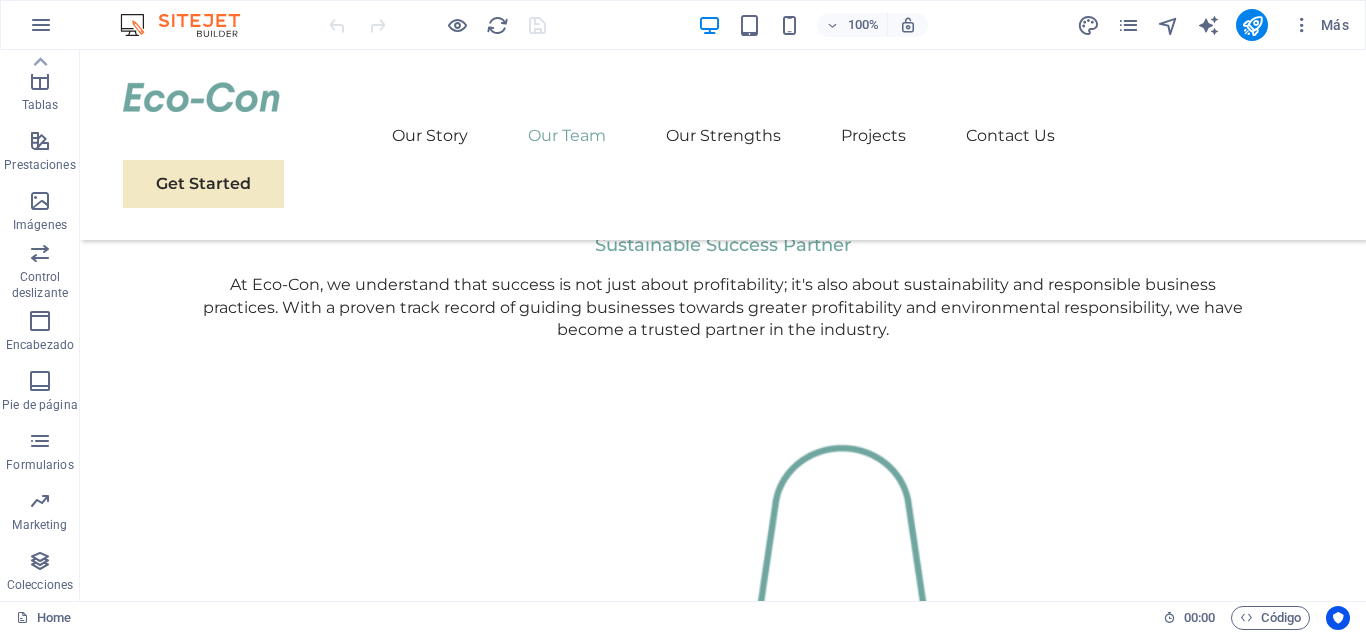 click on "Configuración del sitio web Configuración de SEO Análisis del SEO Idiomas Administrador de colecciones Archivos y fotos de catálogo Fuentes Importación de contenido Tarea pendiente Deseos Datos" at bounding box center [683, 322] 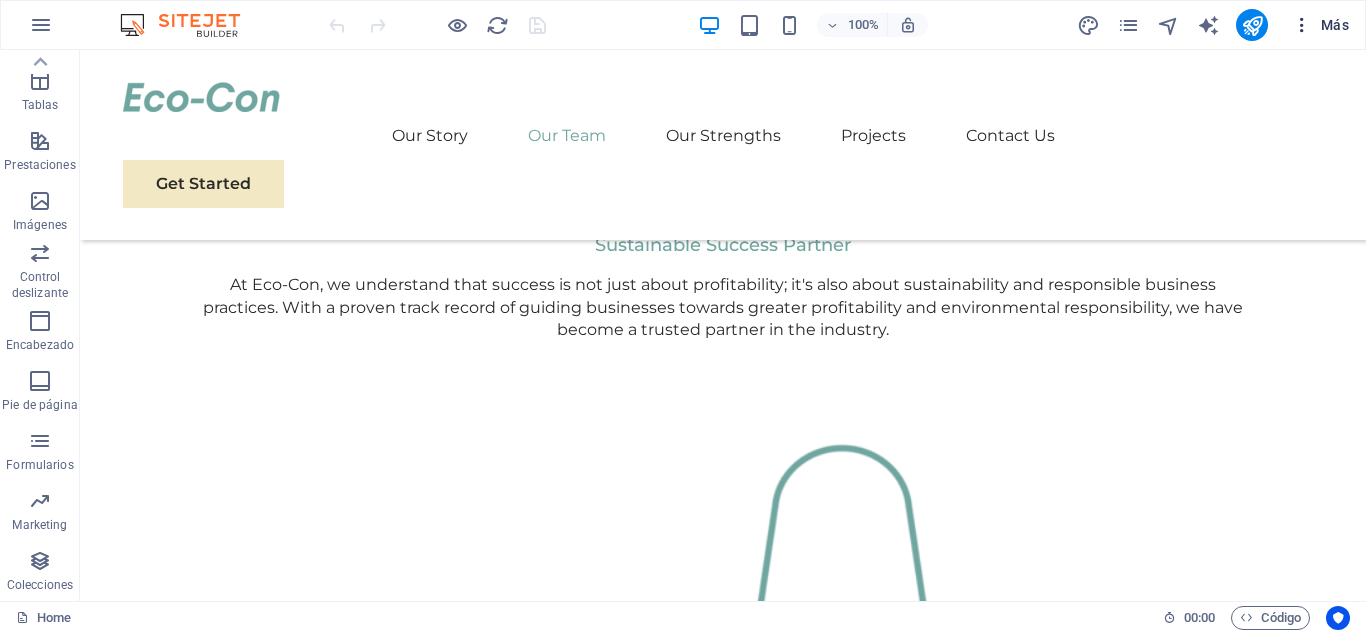 click on "Más" at bounding box center [1320, 25] 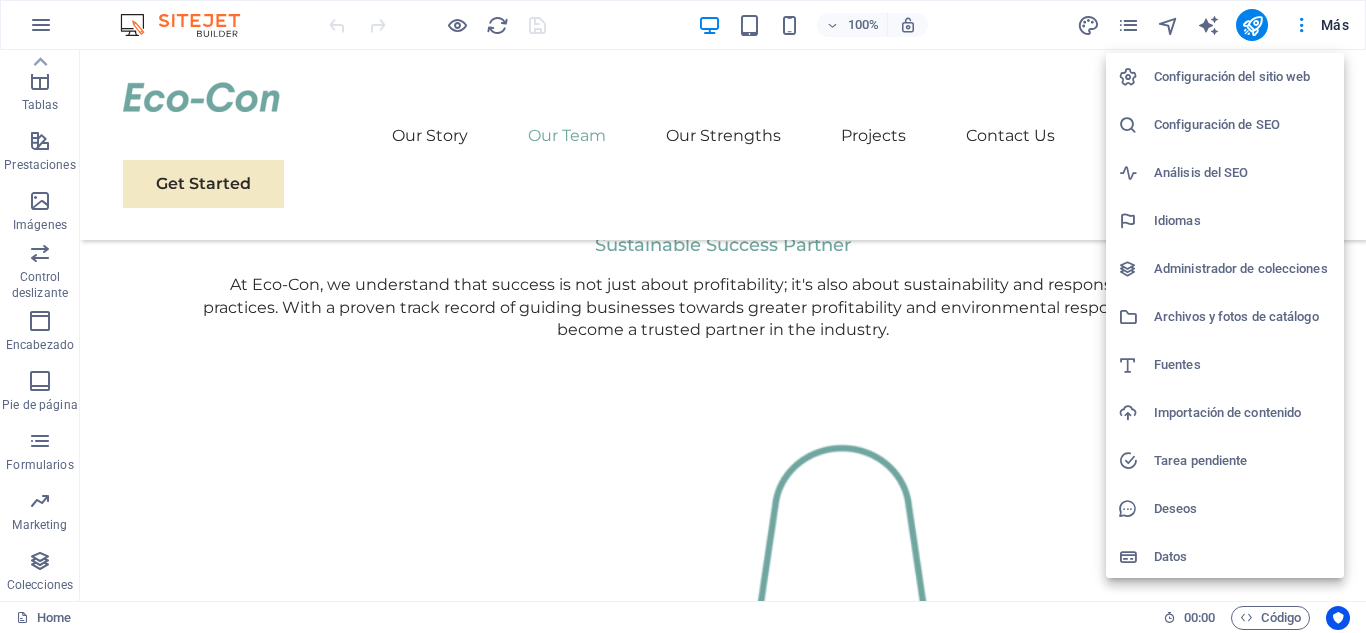 click on "Configuración del sitio web" at bounding box center [1243, 77] 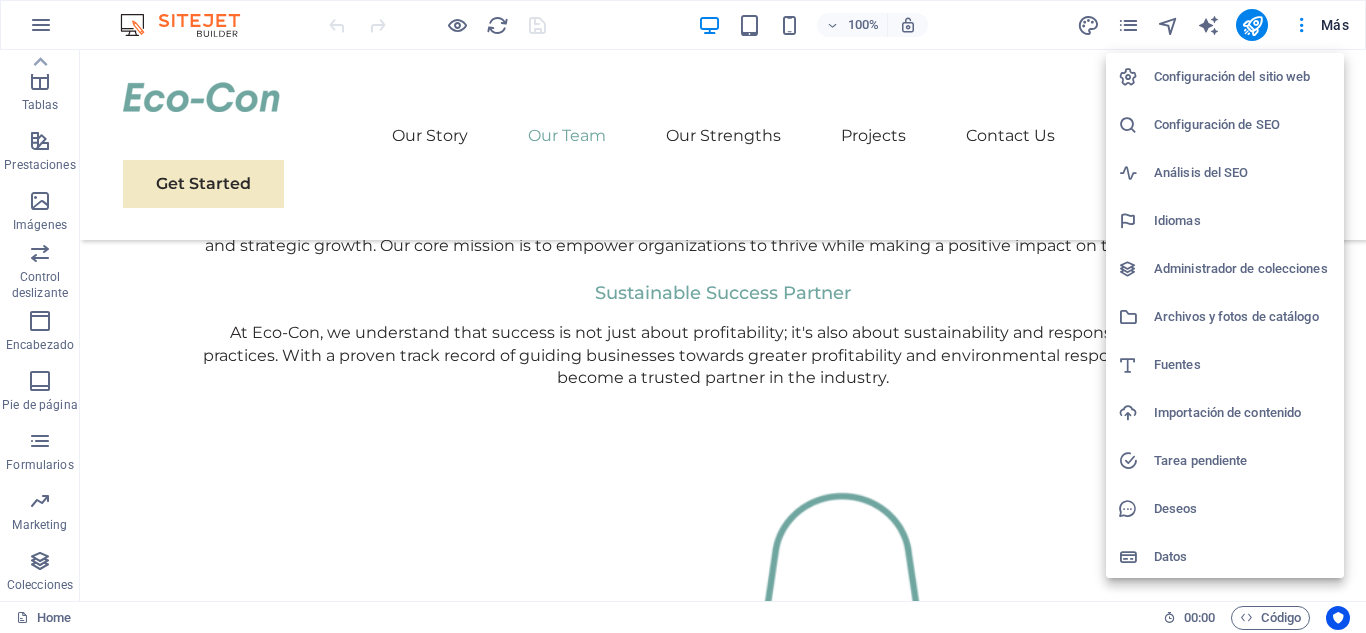 scroll, scrollTop: 1500, scrollLeft: 0, axis: vertical 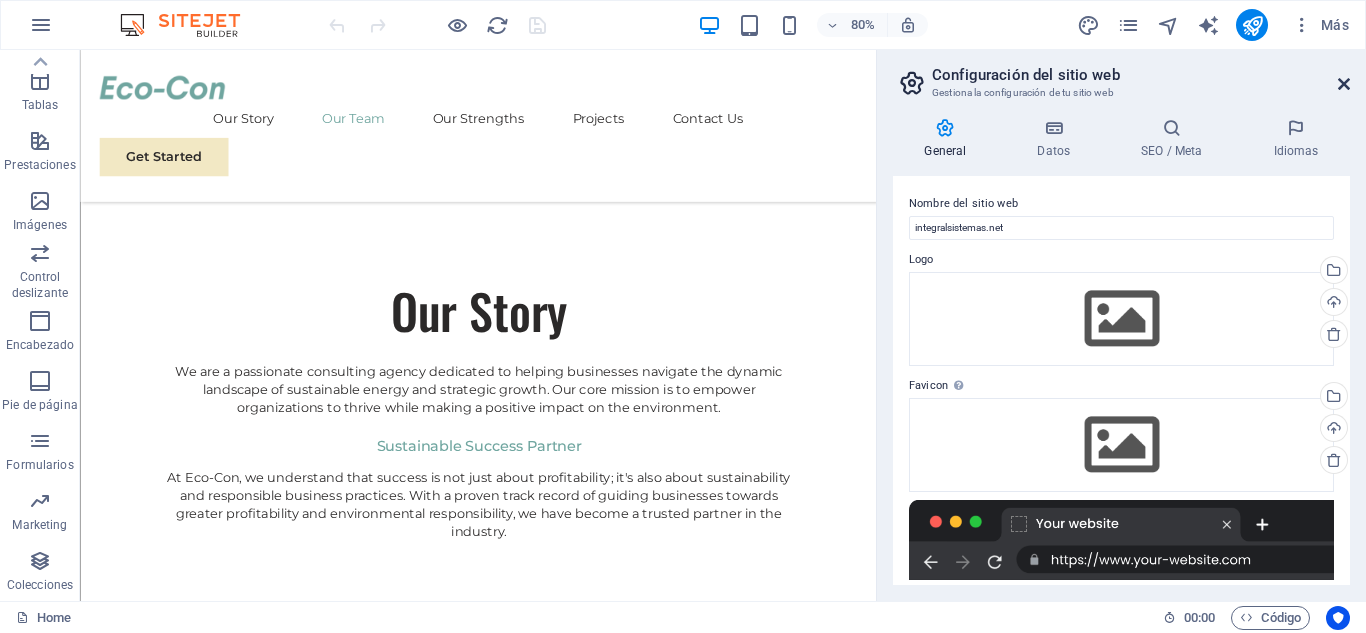 click at bounding box center (1344, 84) 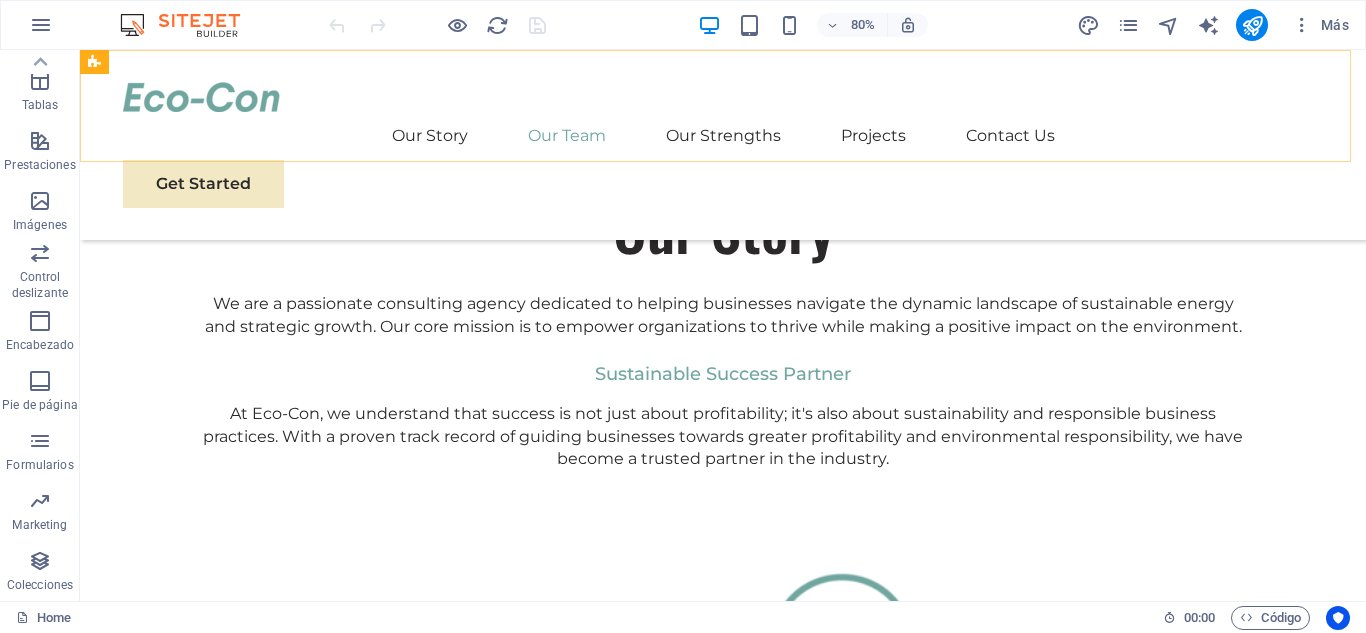 scroll, scrollTop: 1629, scrollLeft: 0, axis: vertical 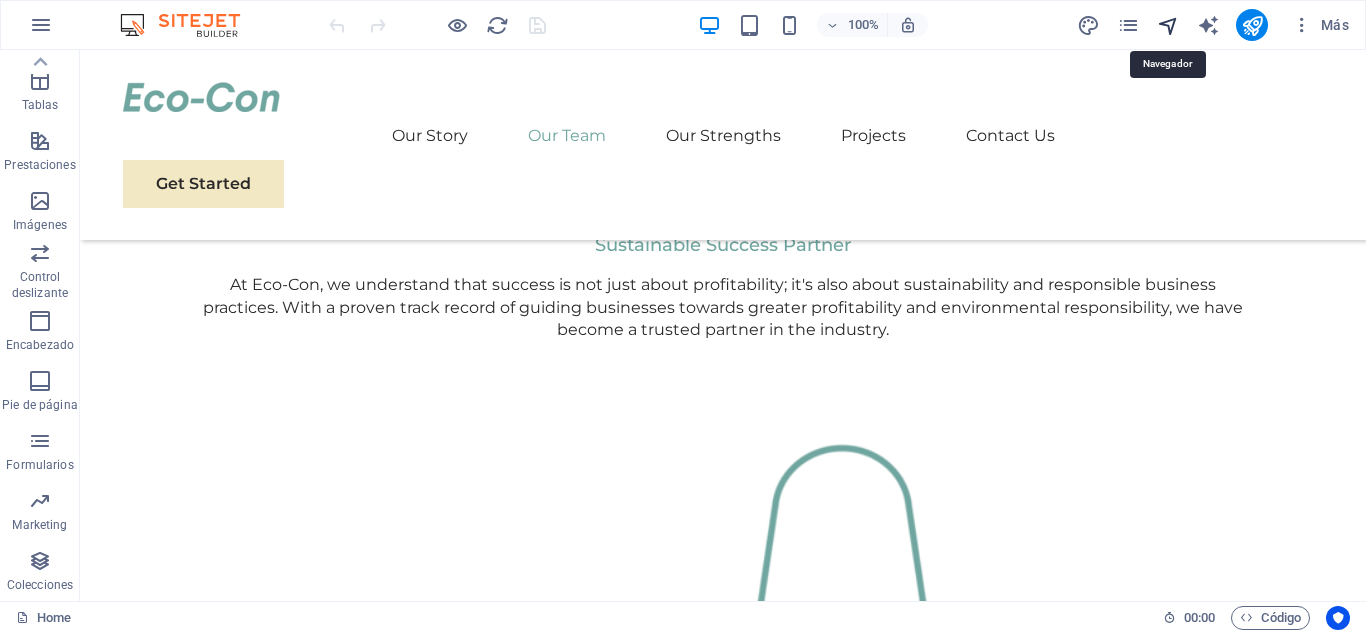 click at bounding box center [1168, 25] 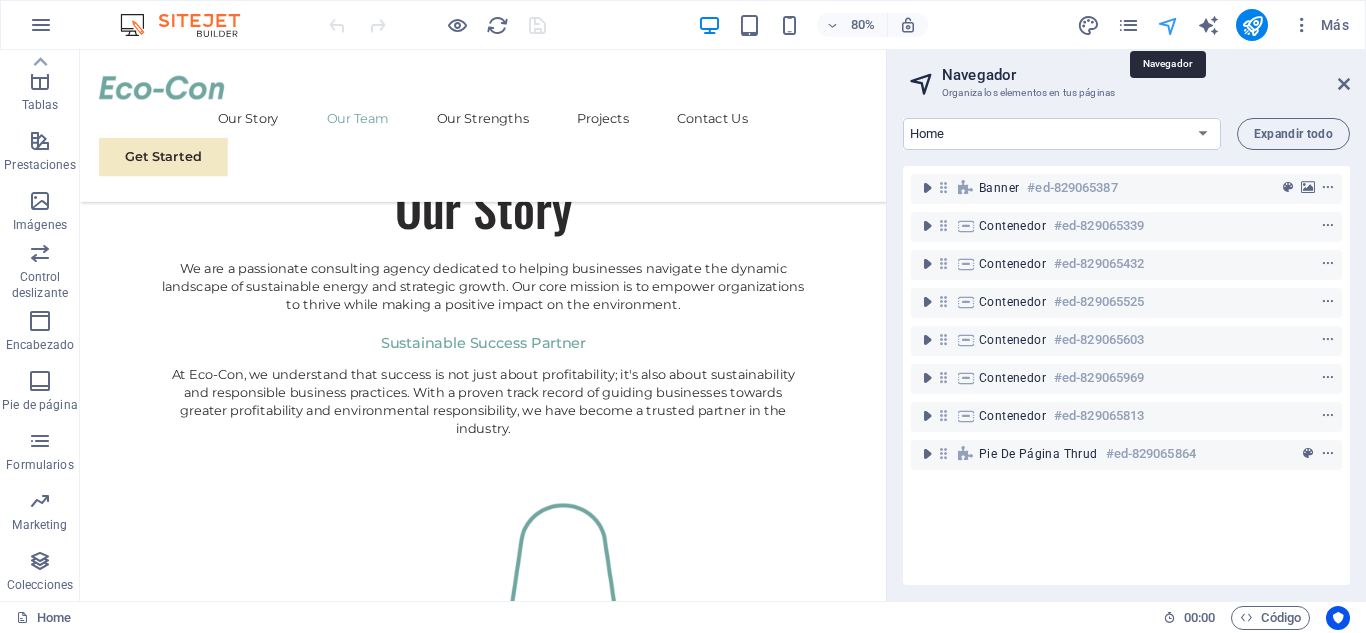 scroll, scrollTop: 1500, scrollLeft: 0, axis: vertical 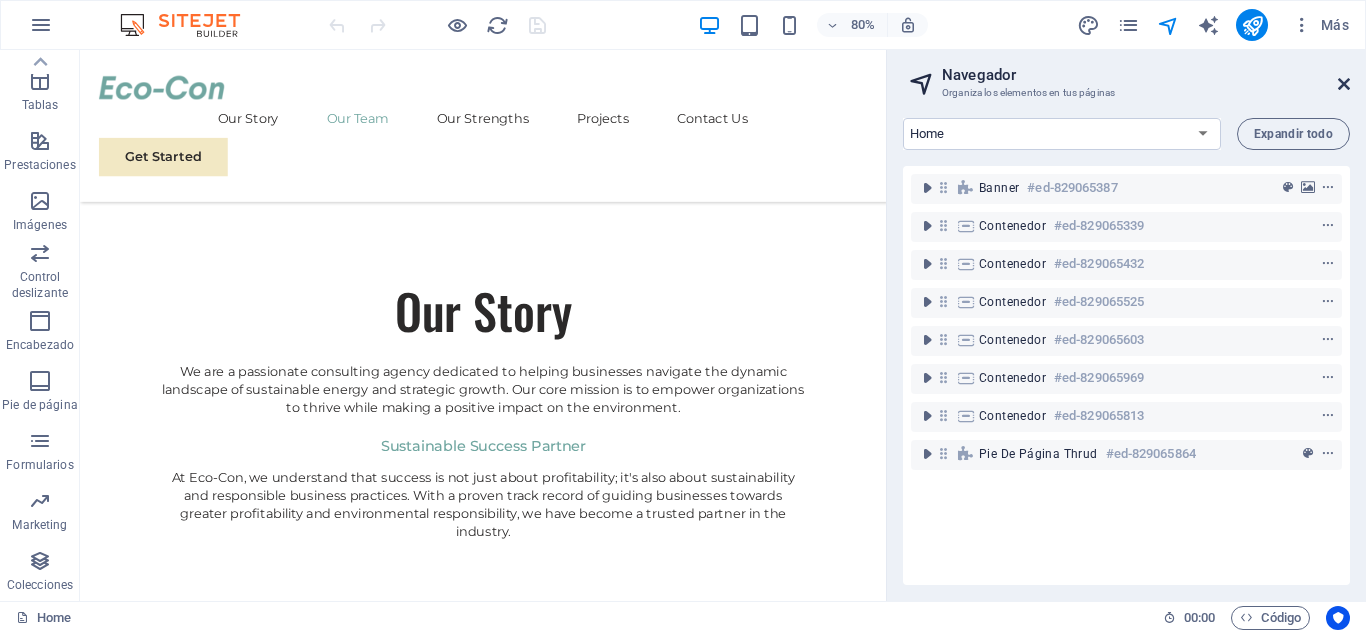 click at bounding box center (1344, 84) 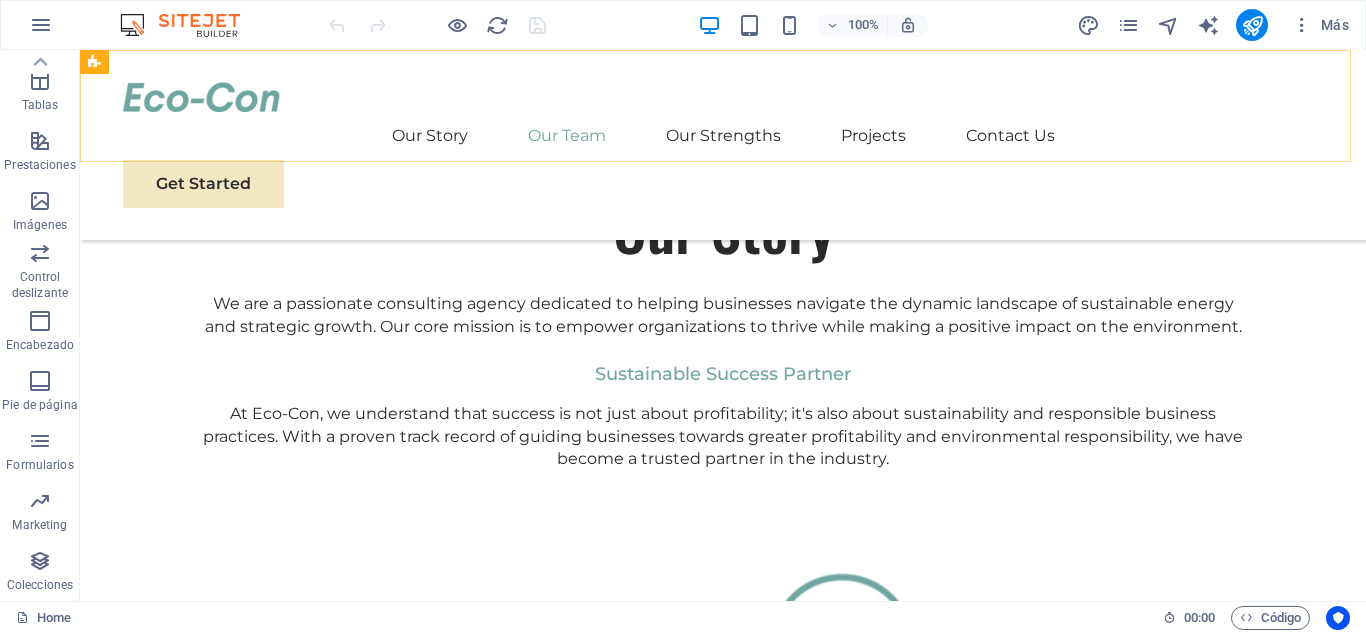 scroll, scrollTop: 1629, scrollLeft: 0, axis: vertical 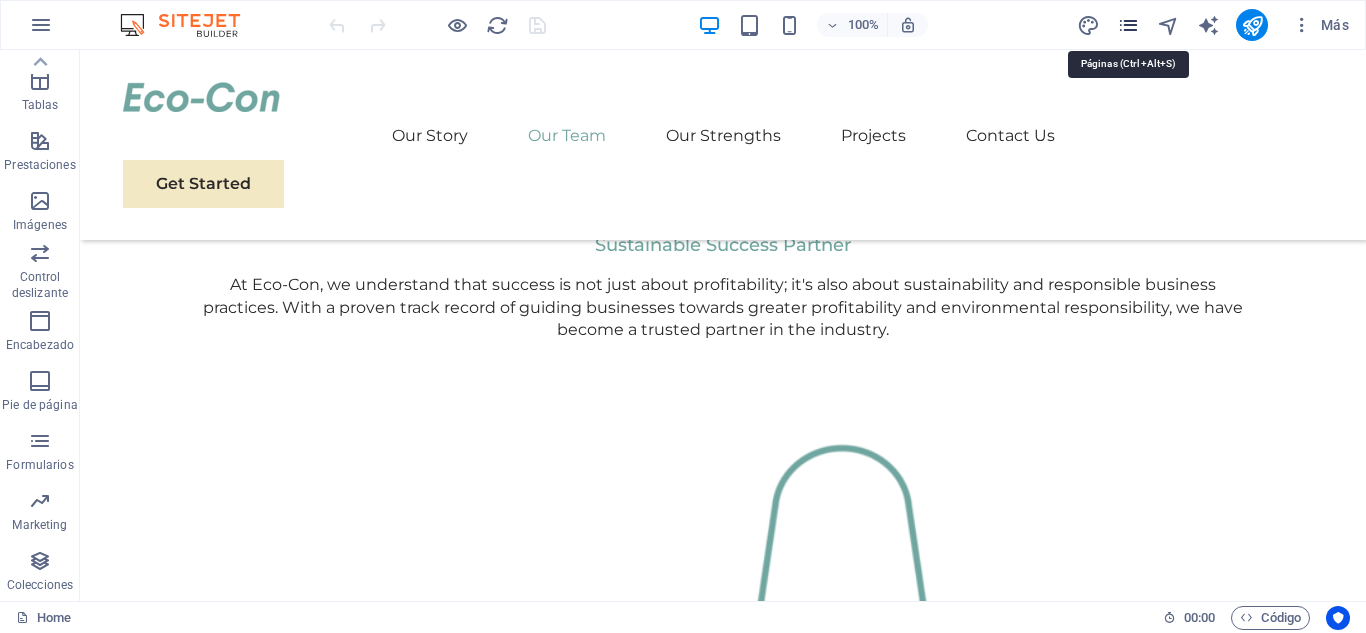 click at bounding box center [1128, 25] 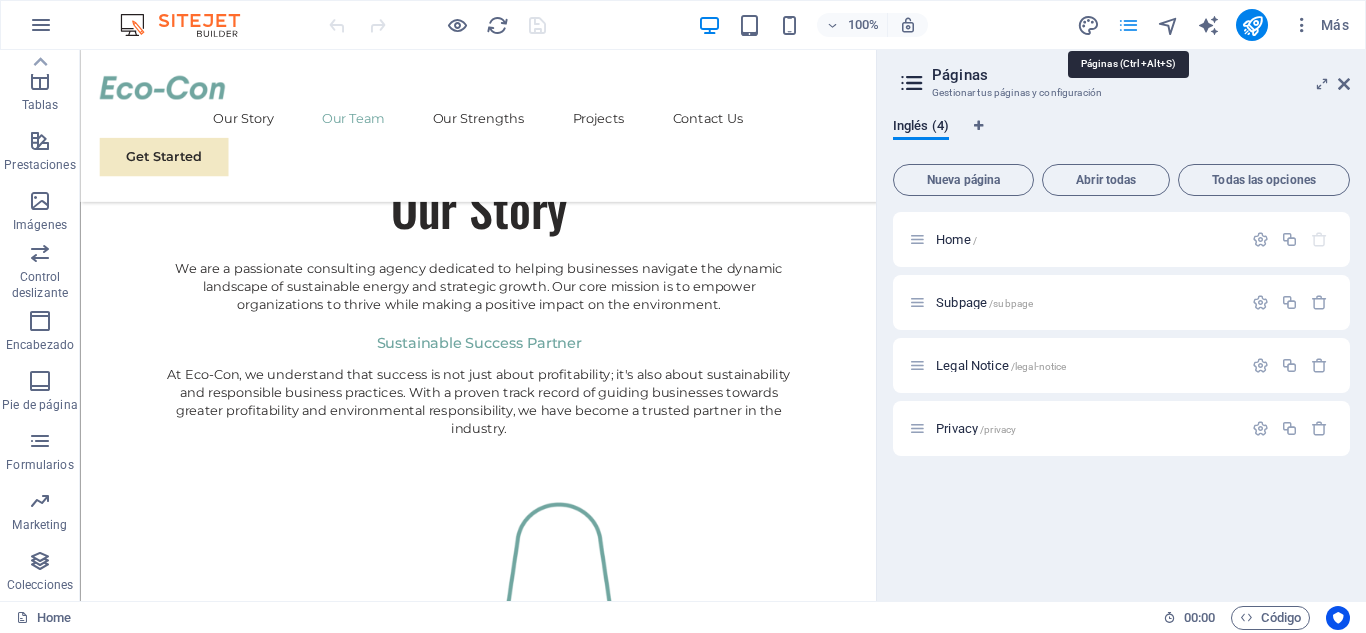 scroll, scrollTop: 1500, scrollLeft: 0, axis: vertical 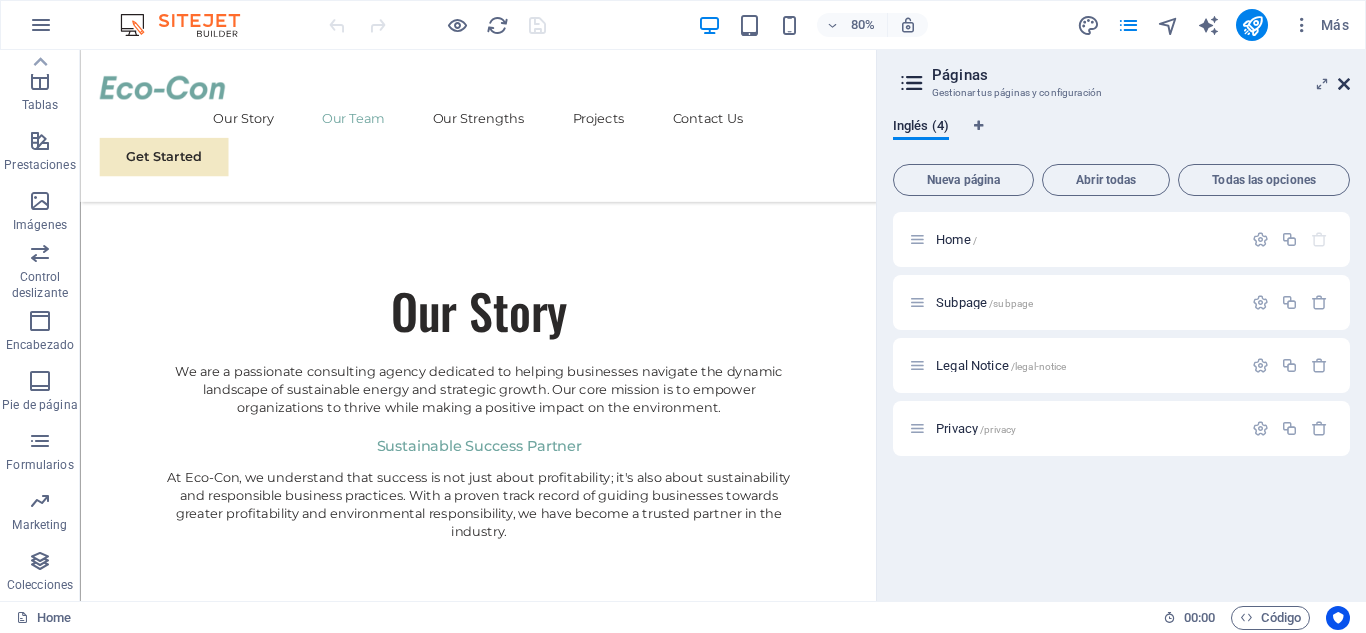 drag, startPoint x: 1250, startPoint y: 70, endPoint x: 1343, endPoint y: 82, distance: 93.770996 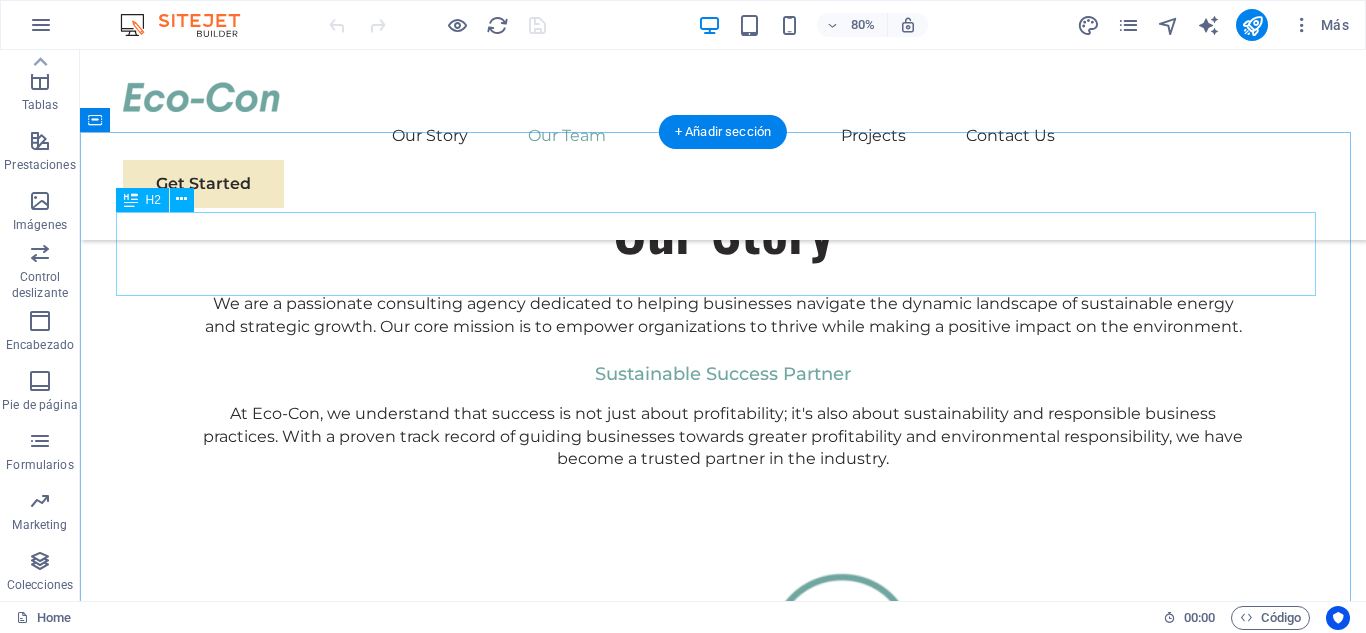 scroll, scrollTop: 1629, scrollLeft: 0, axis: vertical 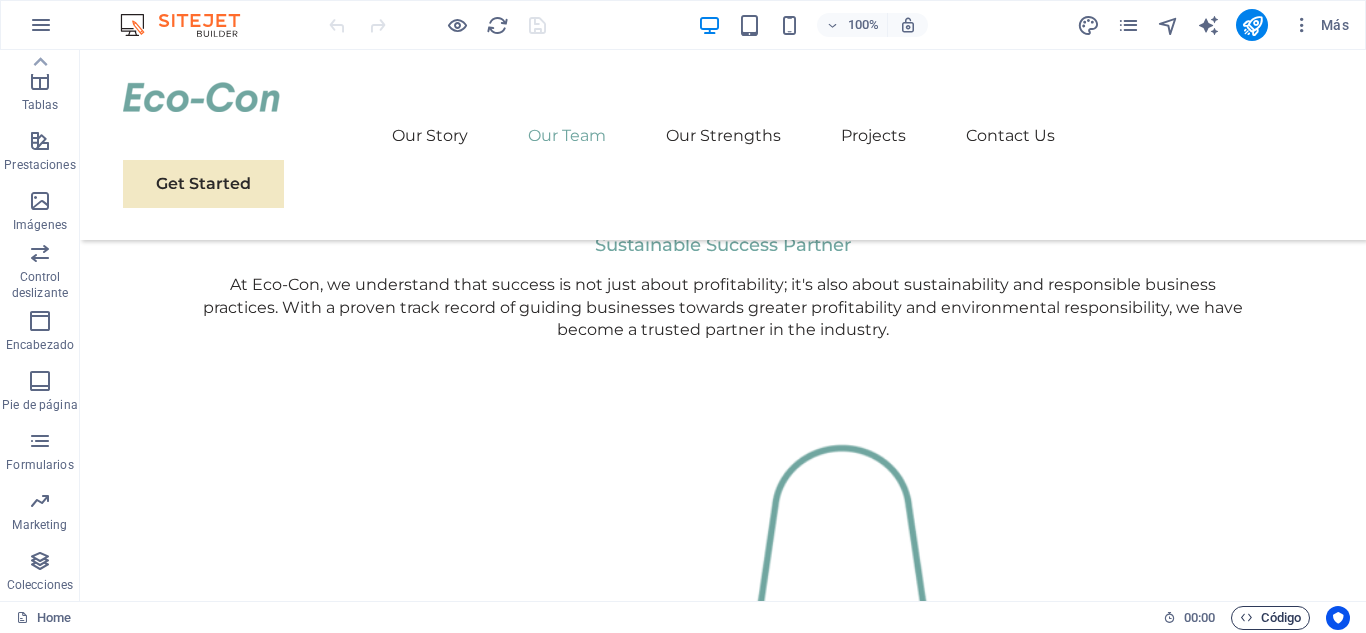 click on "Código" at bounding box center [1270, 618] 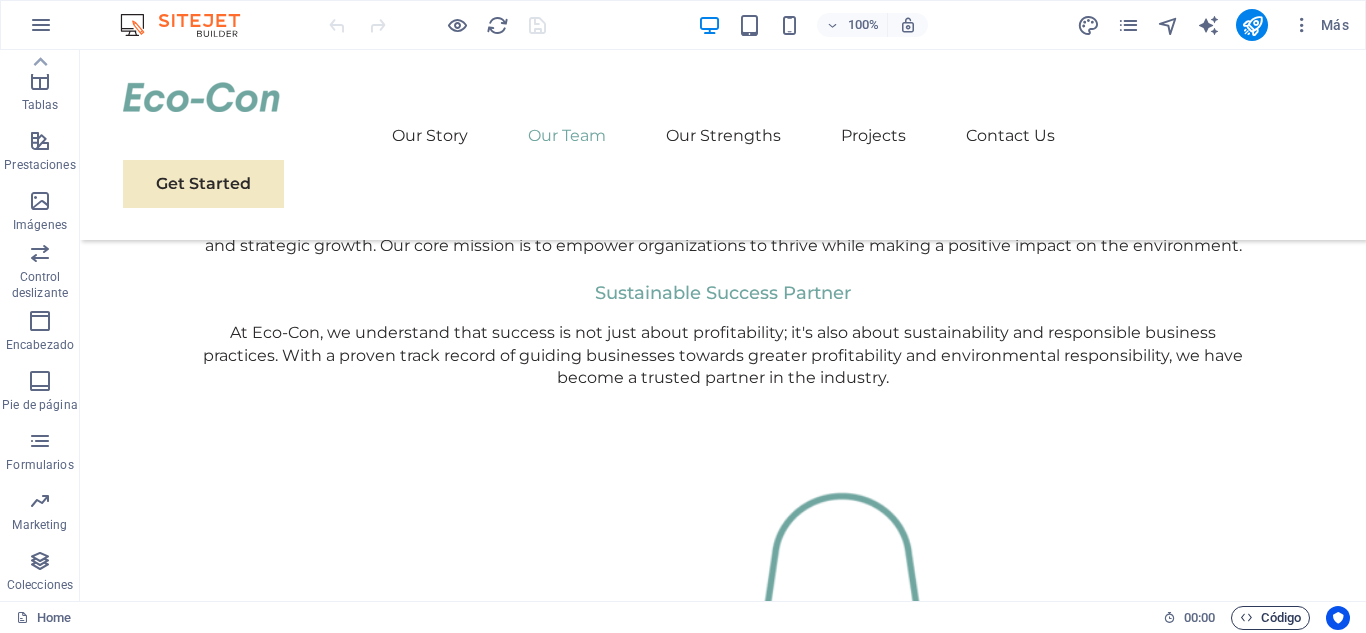 scroll, scrollTop: 1500, scrollLeft: 0, axis: vertical 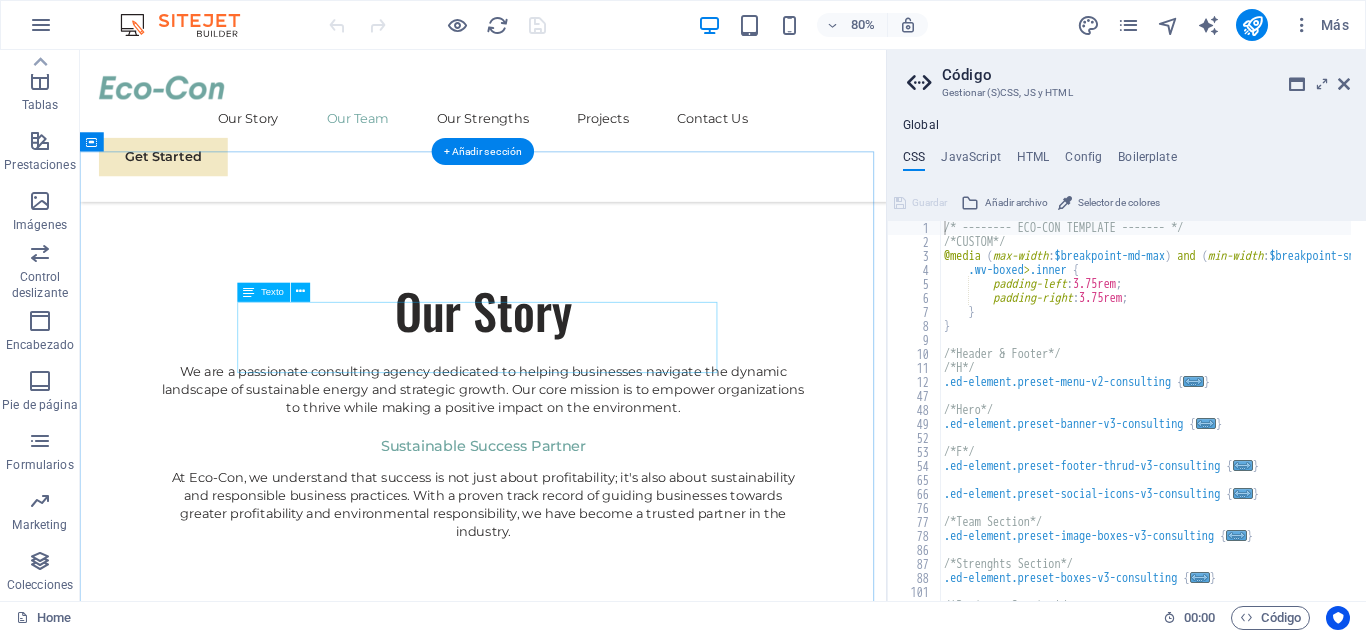 click on "Our dedicated team is here to guide you through every step of your journey towards sustainable success. Together, we will create a strategy that aligns your business goals with a greener and more prosperous future." at bounding box center [584, 2093] 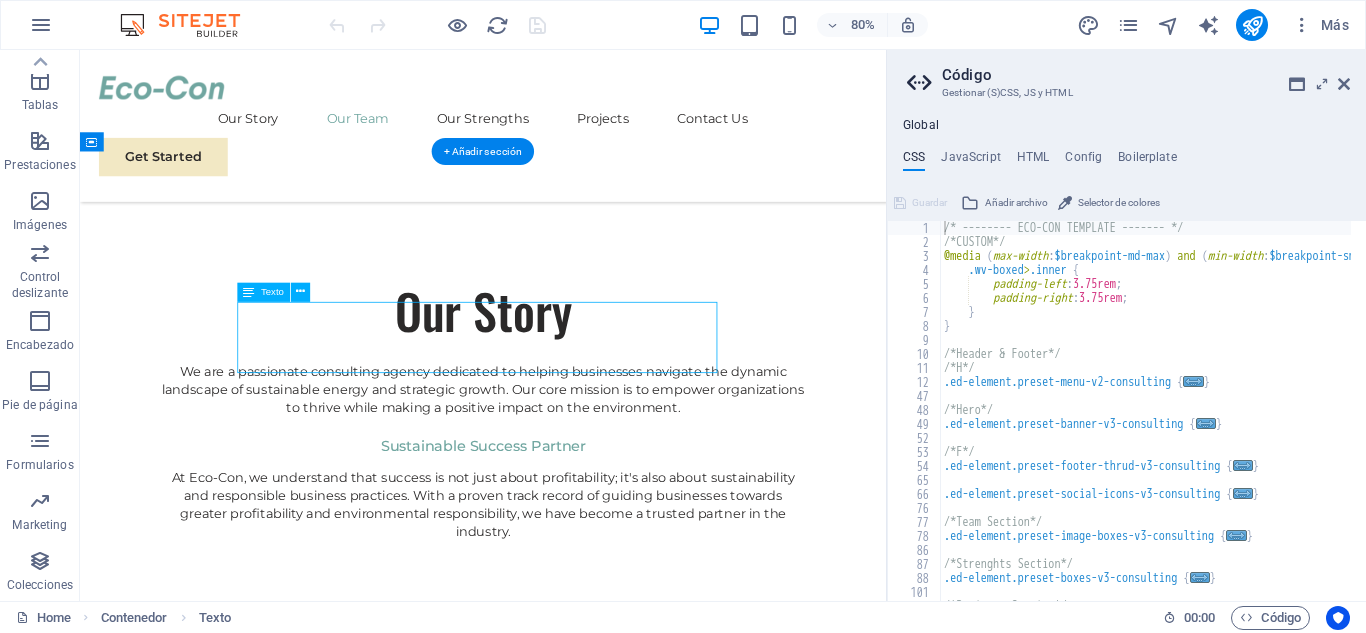 click on "Our dedicated team is here to guide you through every step of your journey towards sustainable success. Together, we will create a strategy that aligns your business goals with a greener and more prosperous future." at bounding box center [584, 2093] 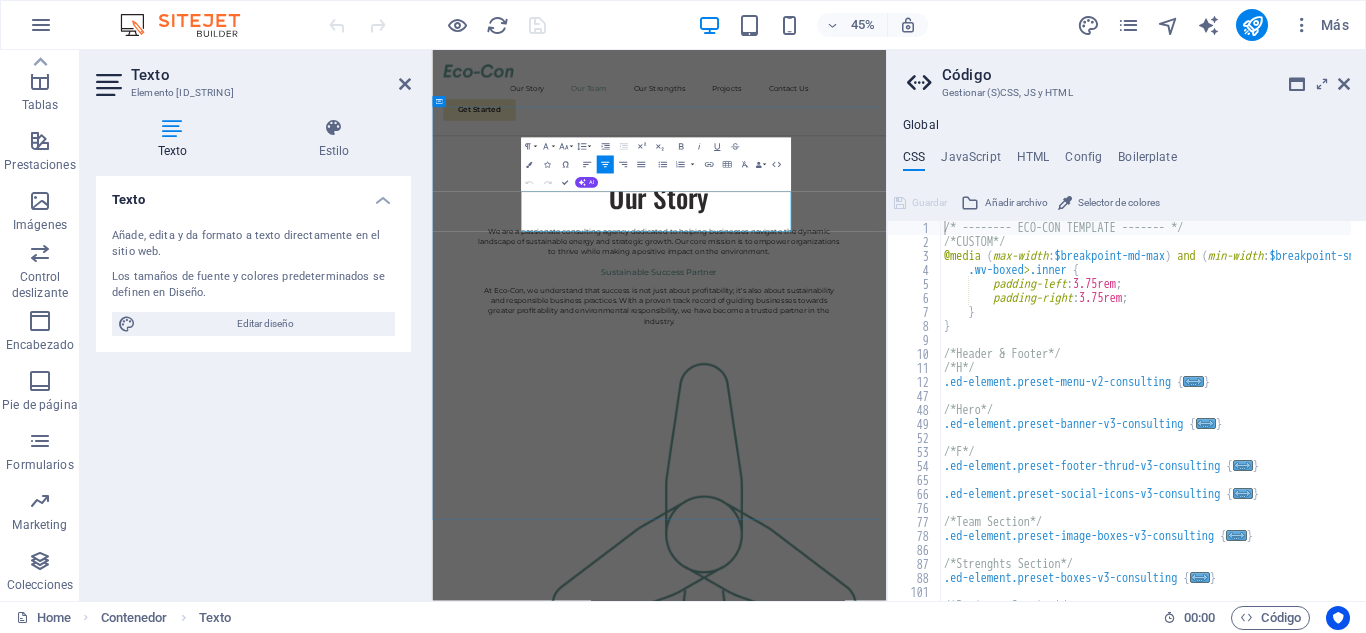 click on "Our dedicated team is here to guide you through every step of your journey towards sustainable success. Together, we will create a strategy that aligns your business goals with a greener and more prosperous future." at bounding box center [936, 2094] 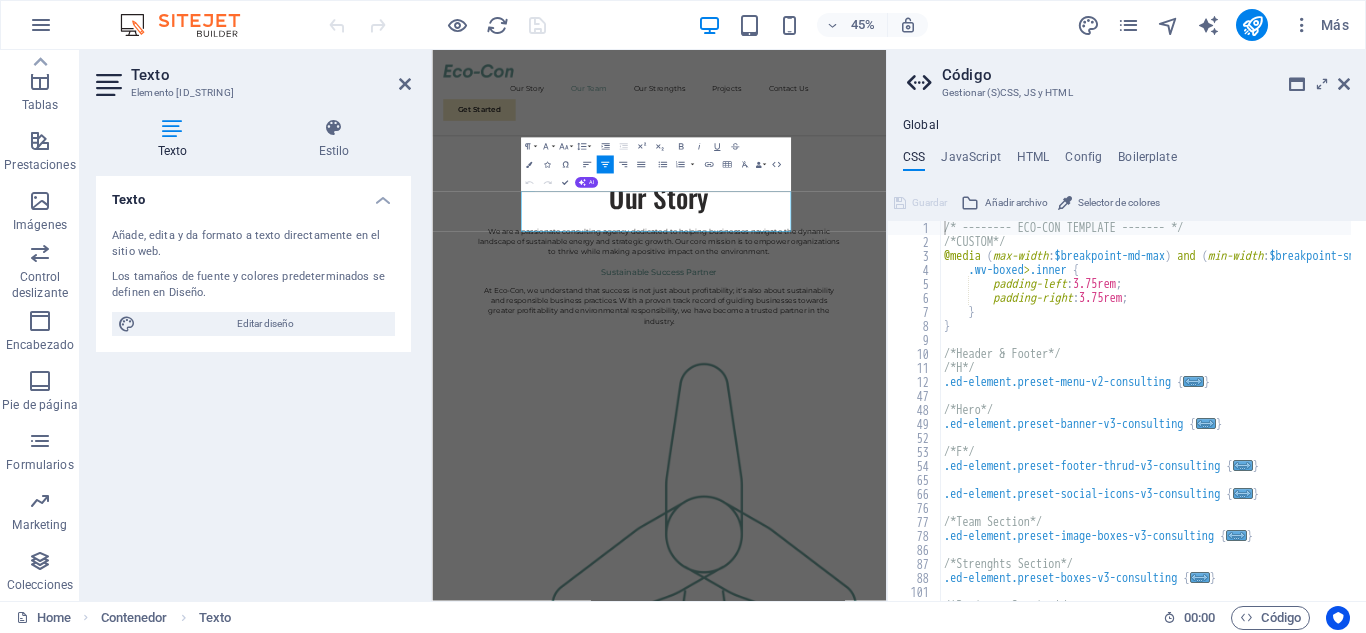 type on "}" 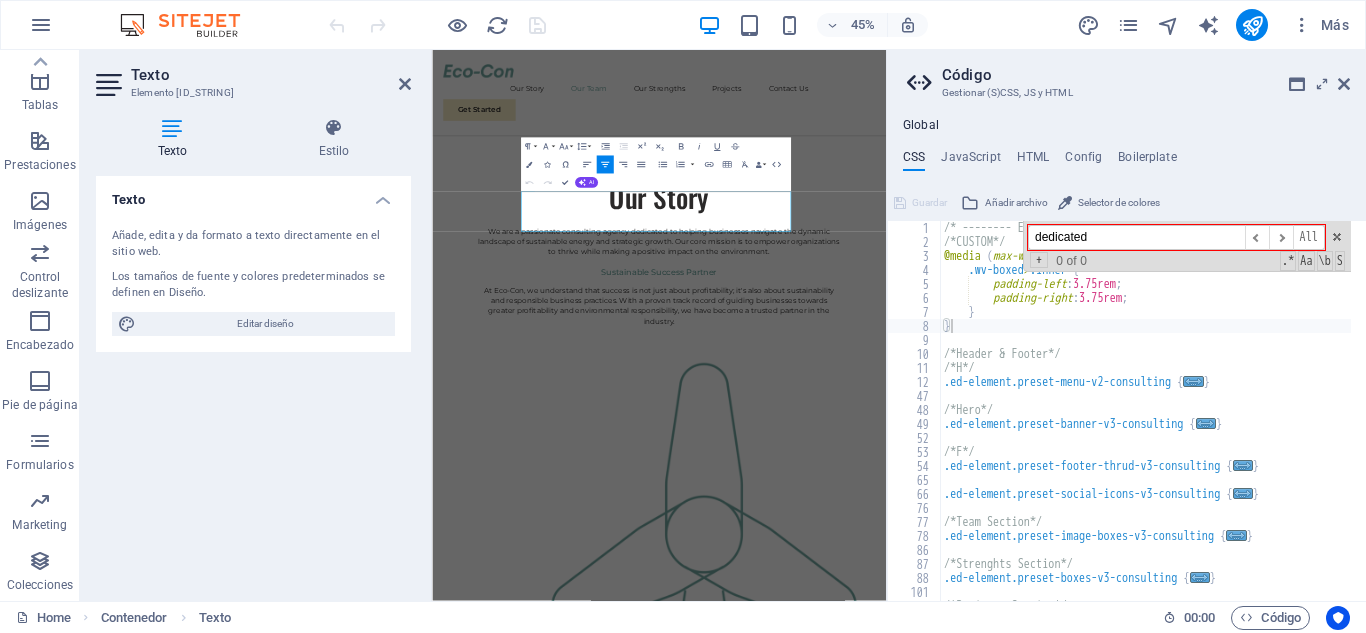 type on "dedicated" 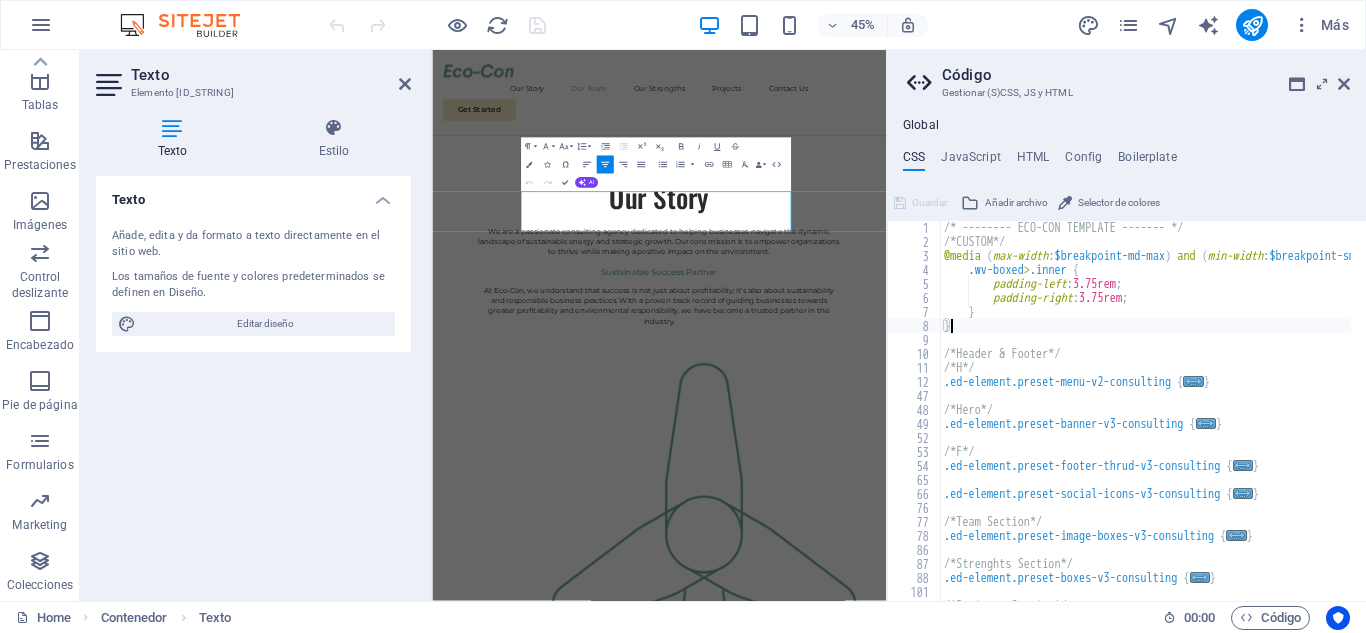click on "Global CSS JavaScript HTML Config Boilerplate } 1 2 3 4 5 6 7 8 9 10 11 12 47 48 49 52 53 54 65 66 76 77 78 86 87 88 101 102 103 /* -------- ECO-CON TEMPLATE ------- */ /*CUSTOM*/ @media   ( max-width :  $breakpoint-md-max )   and   ( min-width :  $breakpoint-sm )   {      .wv-boxed > .inner   {           padding-left :  3.75rem ;           padding-right :  3.75rem ;      } } /*Header & Footer*/ /*H*/ .ed-element.preset-menu-v2-consulting   { ... } /*Hero*/ .ed-element.preset-banner-v3-consulting   { ... } /*F*/ .ed-element.preset-footer-thrud-v3-consulting   { ... } .ed-element.preset-social-icons-v3-consulting   { ... } /*Team Section*/ .ed-element.preset-image-boxes-v3-consulting   { ... } /*Strenghts Section*/ .ed-element.preset-boxes-v3-consulting   { ... } /*Projects Section*/ dedicated ​ ​ All Replace All + 0 of 0 .* Aa \b S     Guardar Añadir archivo Selector de colores /* JS for preset "Menu V2" */ 1 2 3 4 5 6 7 8 9 10 11 12 13 14 15 16 17 18 19 20 21 22 23 24 25 26 27 28 29 30 ( function ( )" at bounding box center (1126, 359) 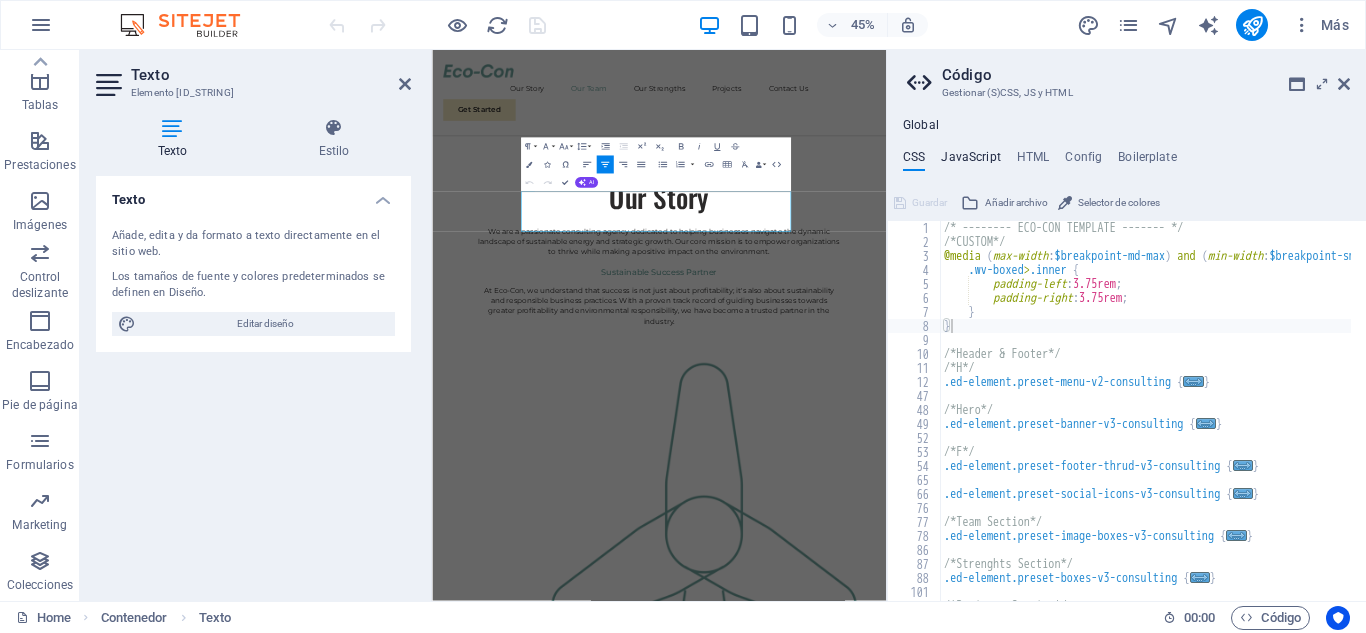 click on "JavaScript" at bounding box center [970, 161] 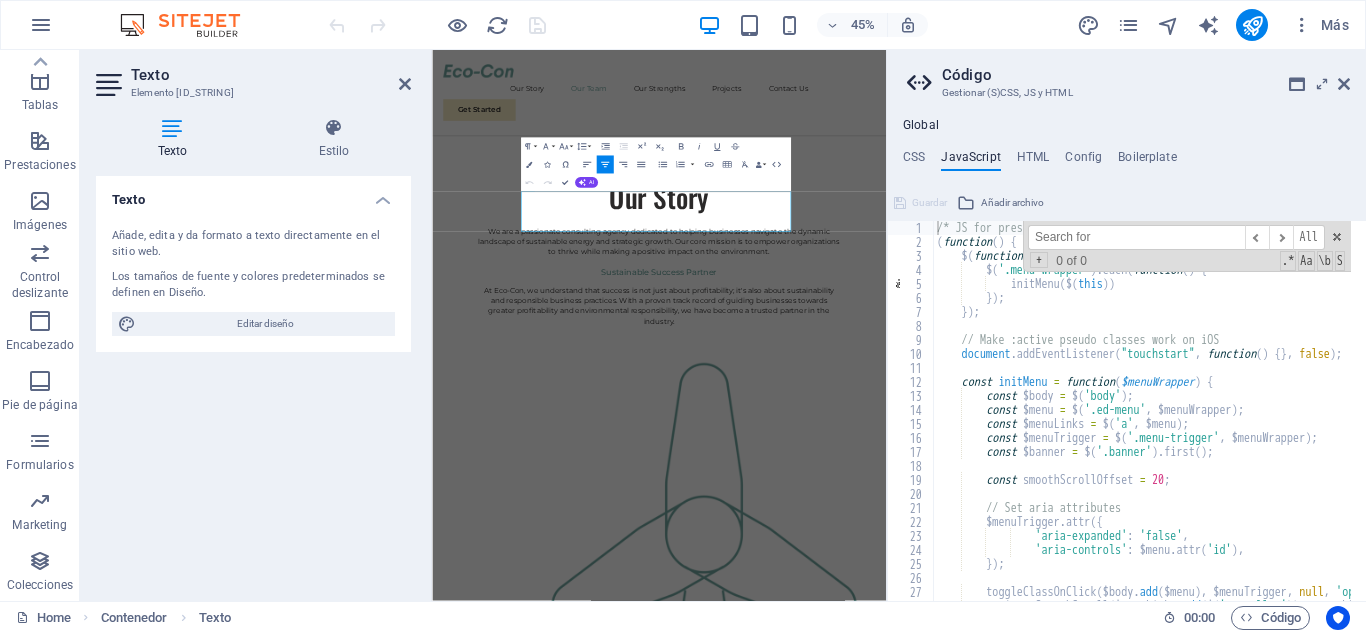 type on "dedicated" 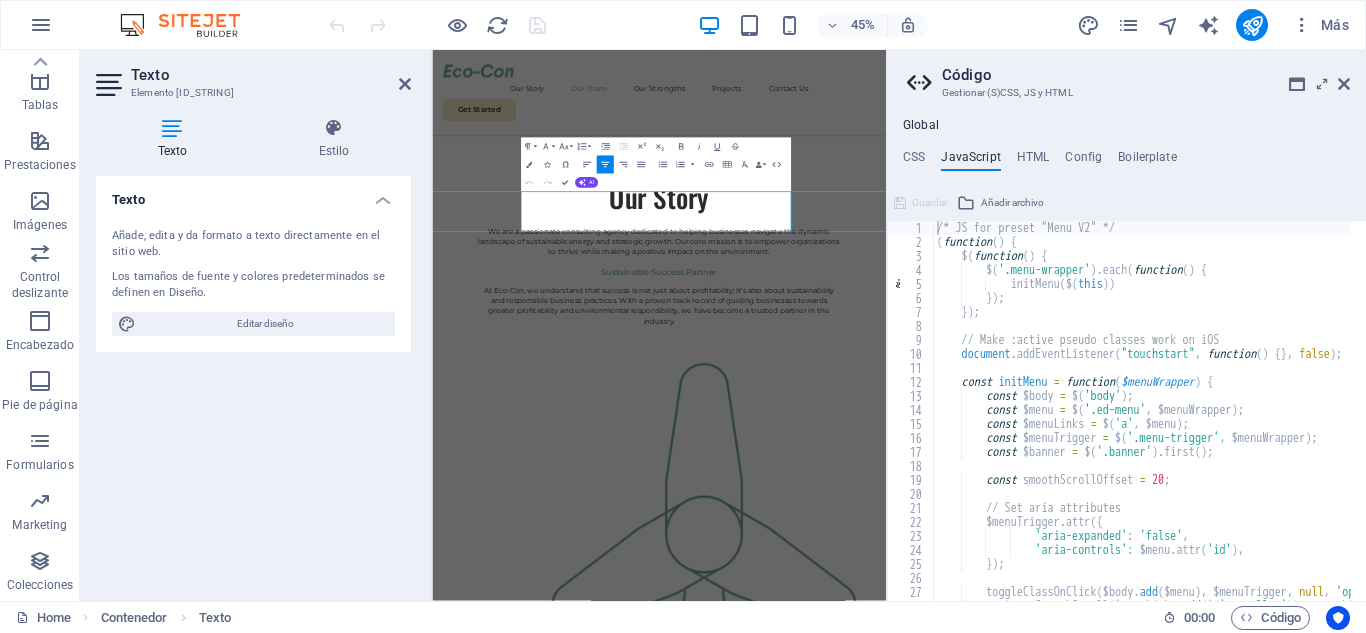 click on "CSS JavaScript HTML Config Boilerplate" at bounding box center (1126, 161) 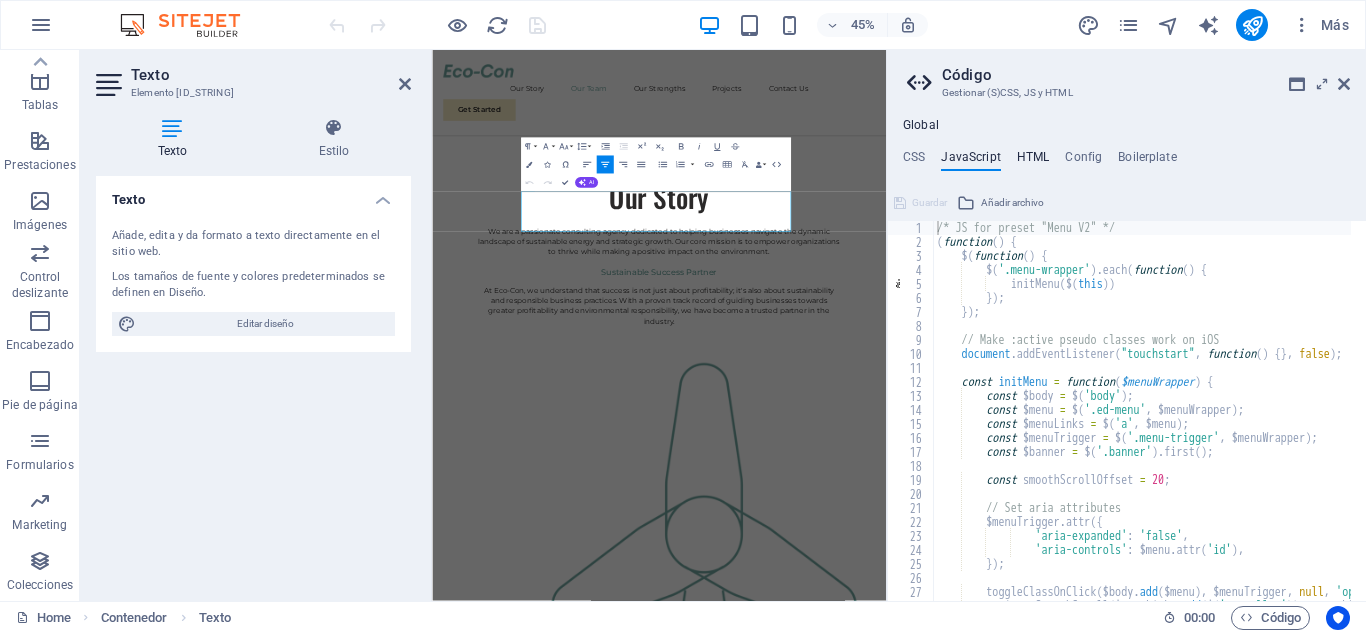 click on "HTML" at bounding box center (1033, 161) 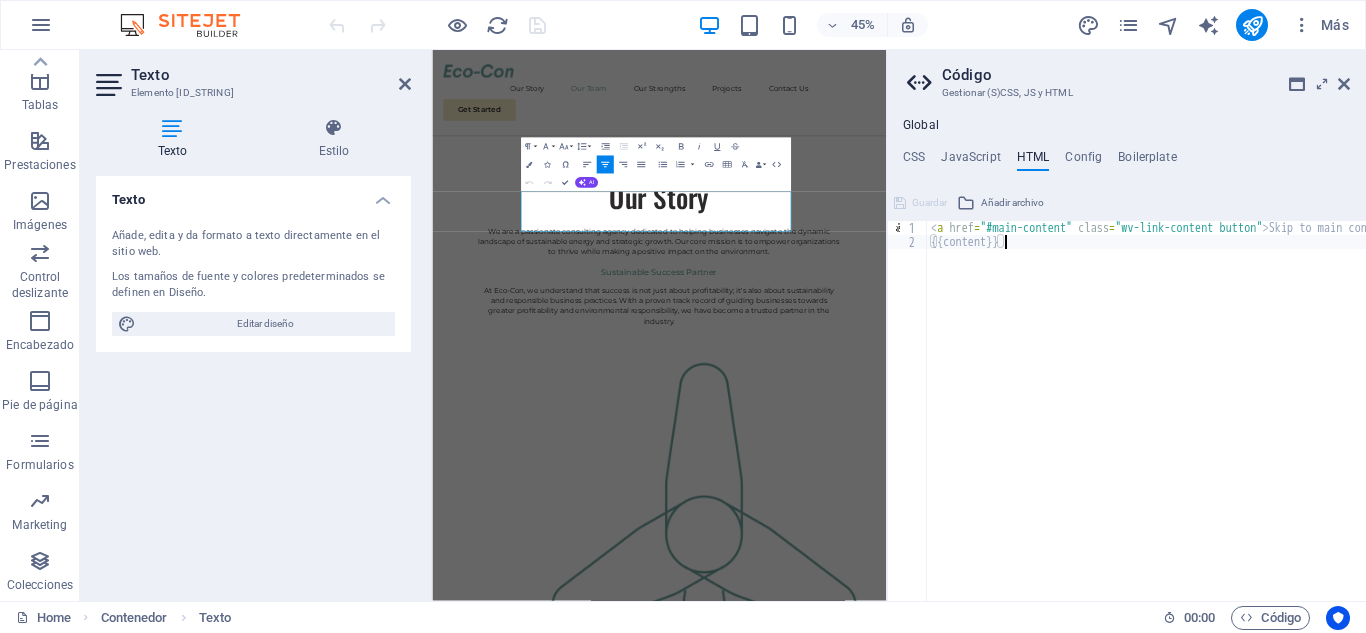 click on "< a   href = "#main-content"   class = "wv-link-content button" > Skip to main content </ a > {{content}}" at bounding box center (1197, 417) 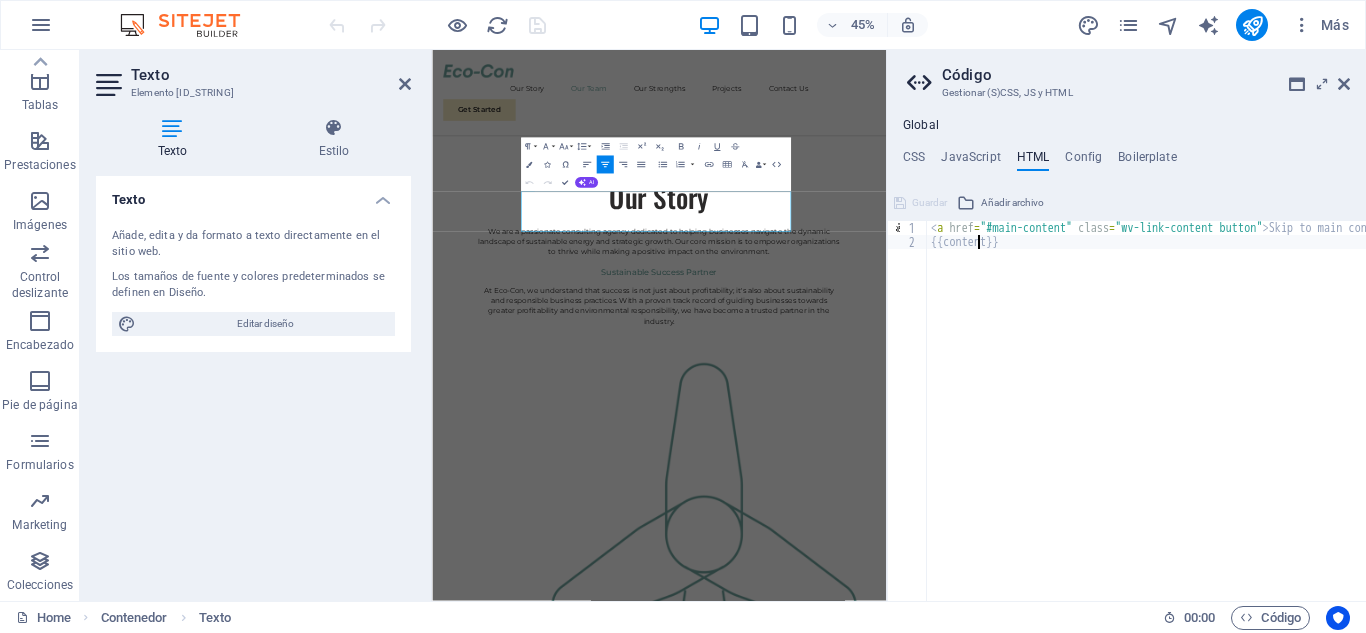 click on "< a   href = "#main-content"   class = "wv-link-content button" > Skip to main content </ a > {{content}}" at bounding box center [1197, 417] 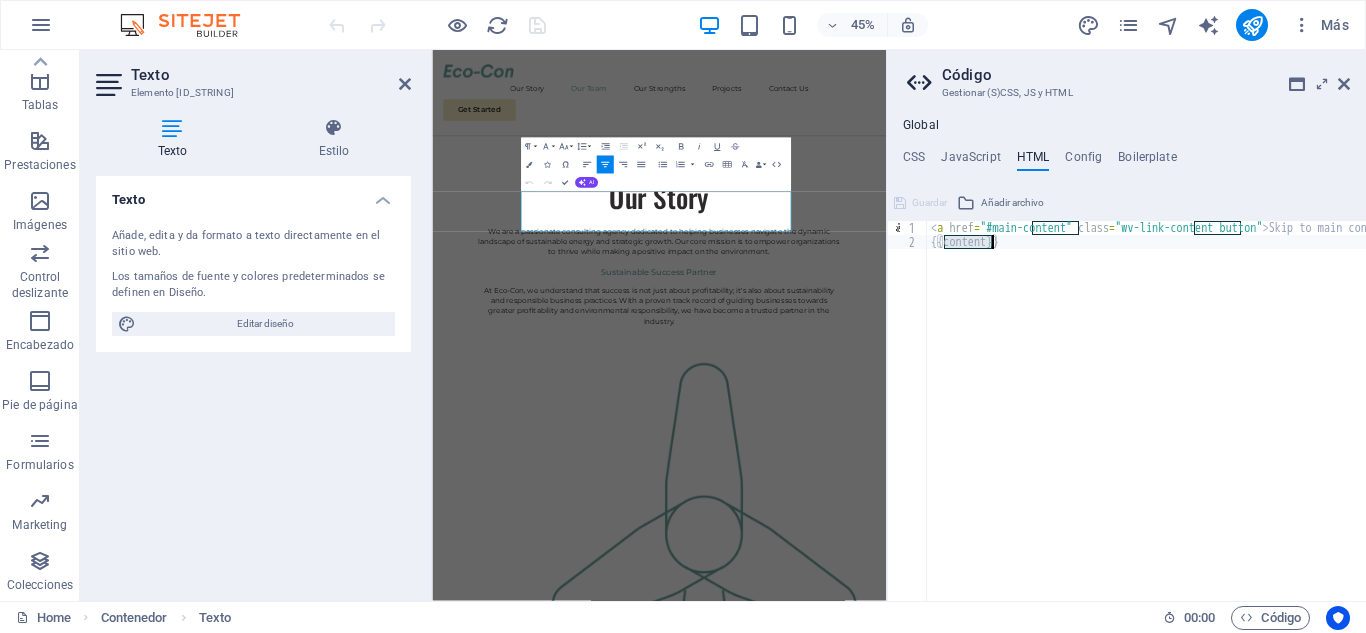 click on "< a   href = "#main-content"   class = "wv-link-content button" > Skip to main content </ a > {{content}}" at bounding box center [1197, 417] 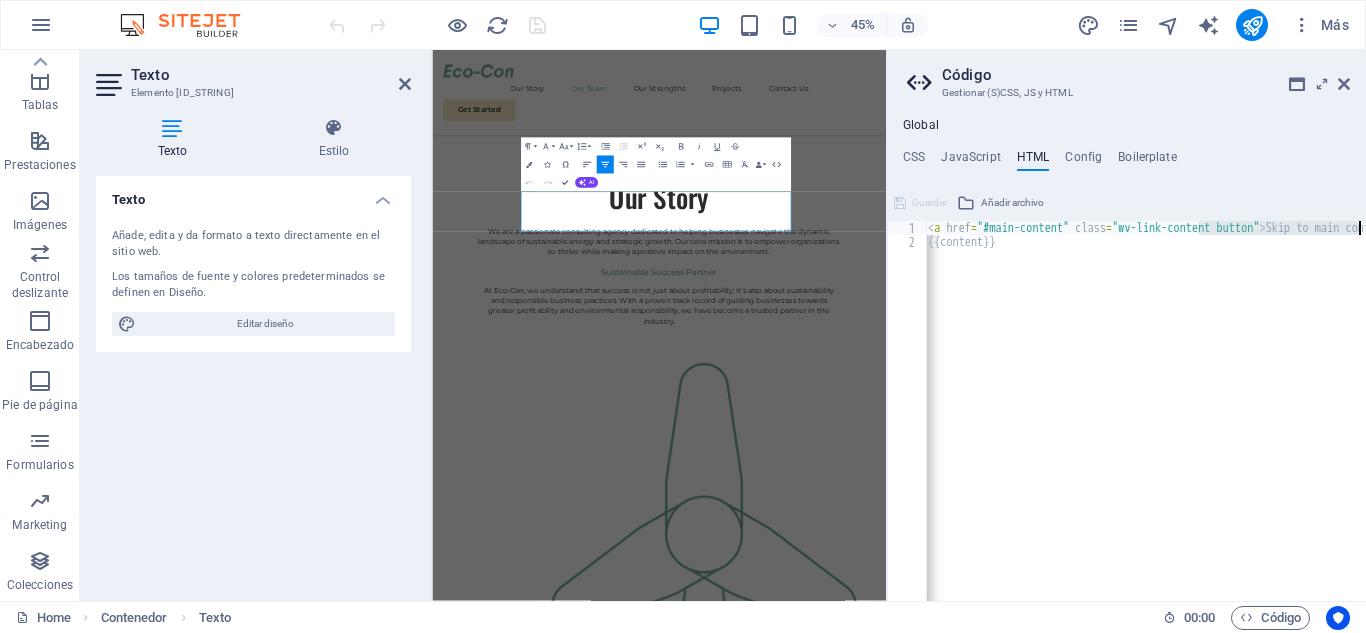 drag, startPoint x: 1227, startPoint y: 224, endPoint x: 1291, endPoint y: 345, distance: 136.88316 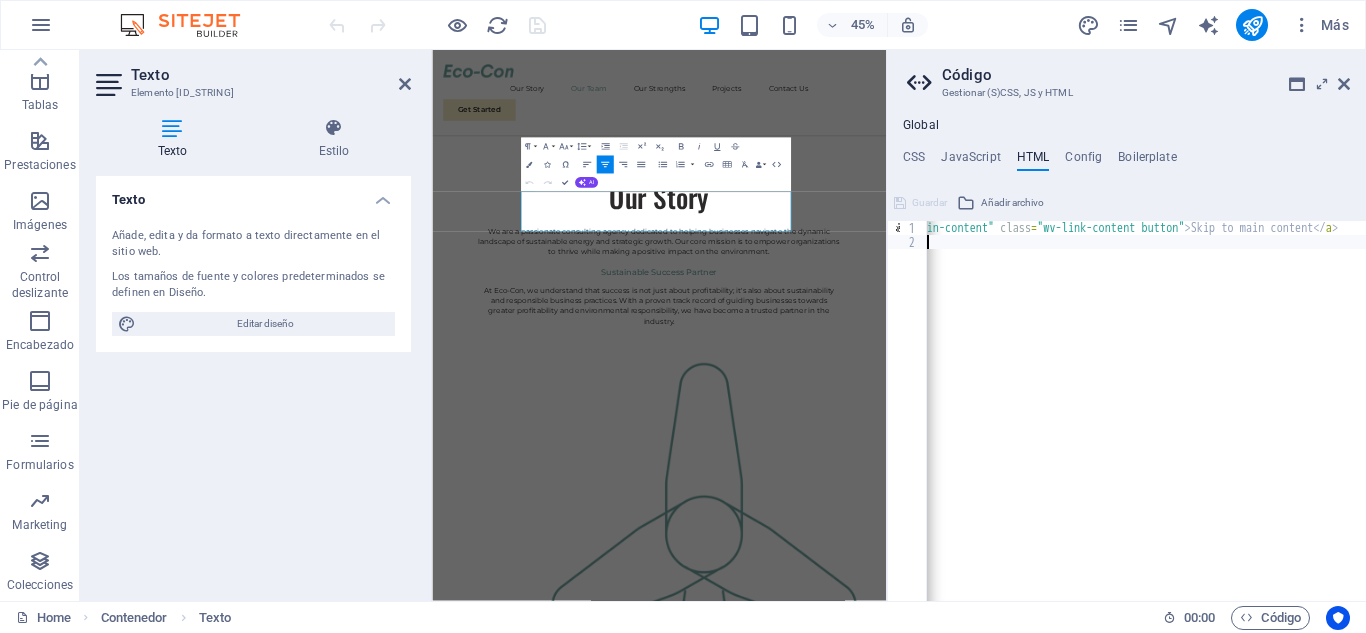 scroll, scrollTop: 0, scrollLeft: 78, axis: horizontal 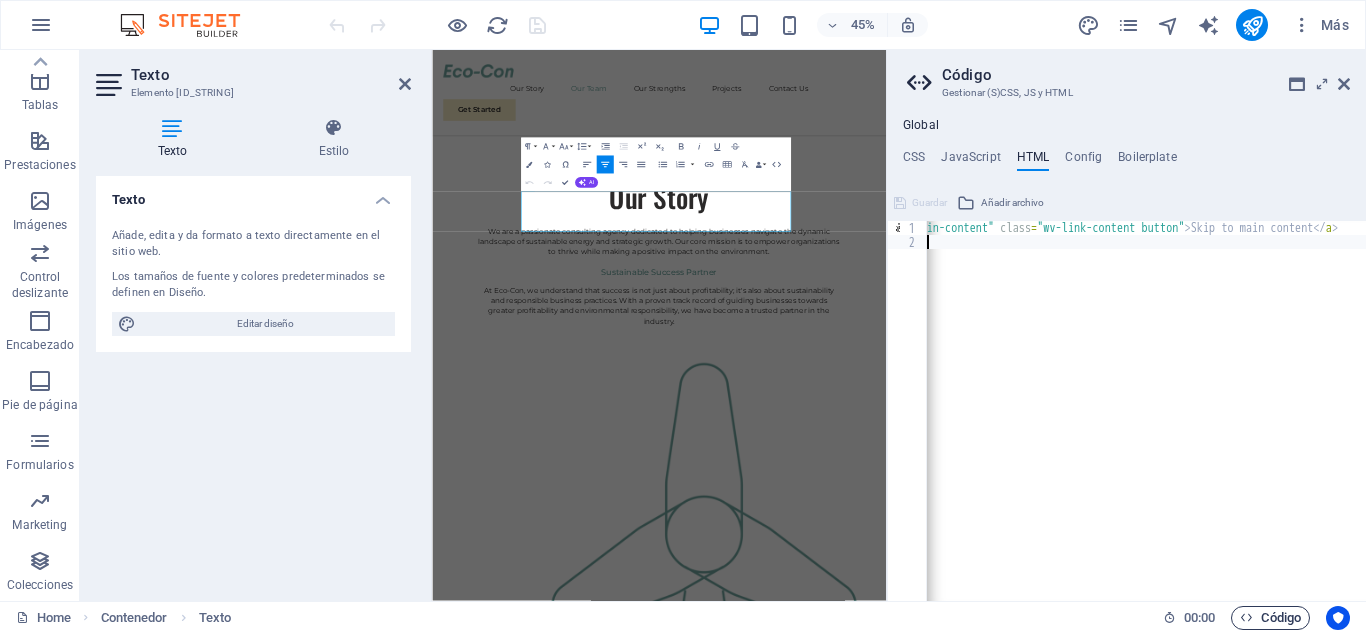 click on "Código" at bounding box center (1270, 618) 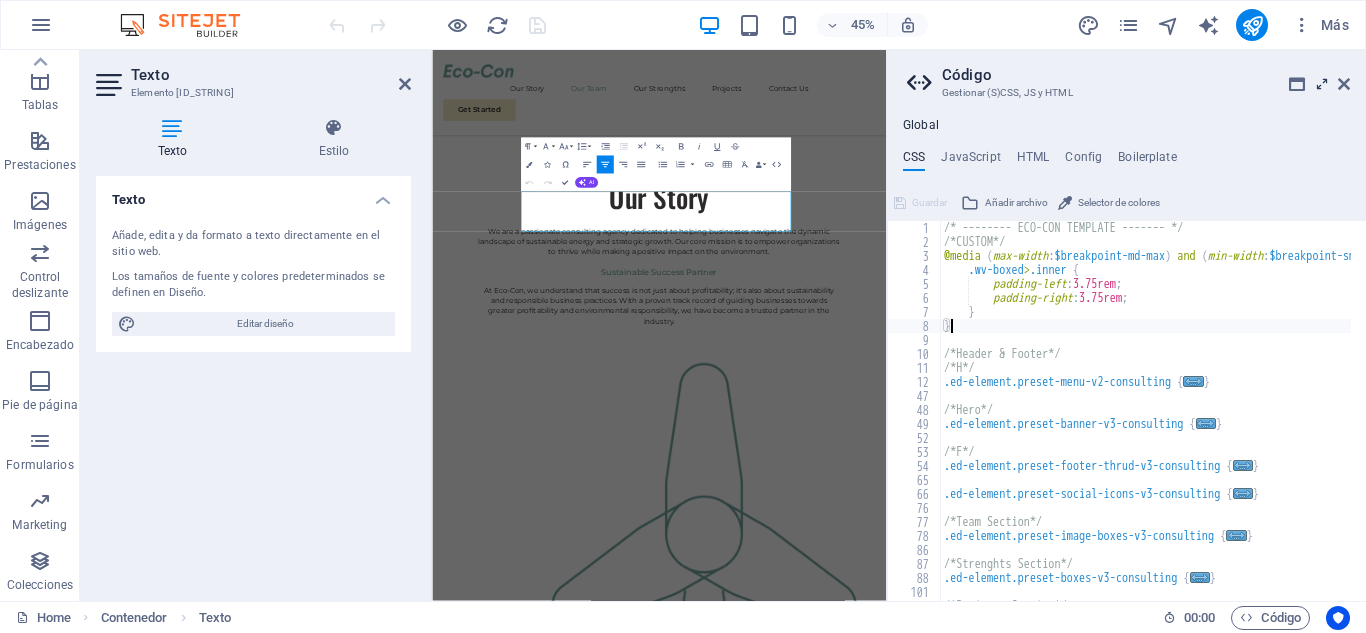 click at bounding box center (1322, 84) 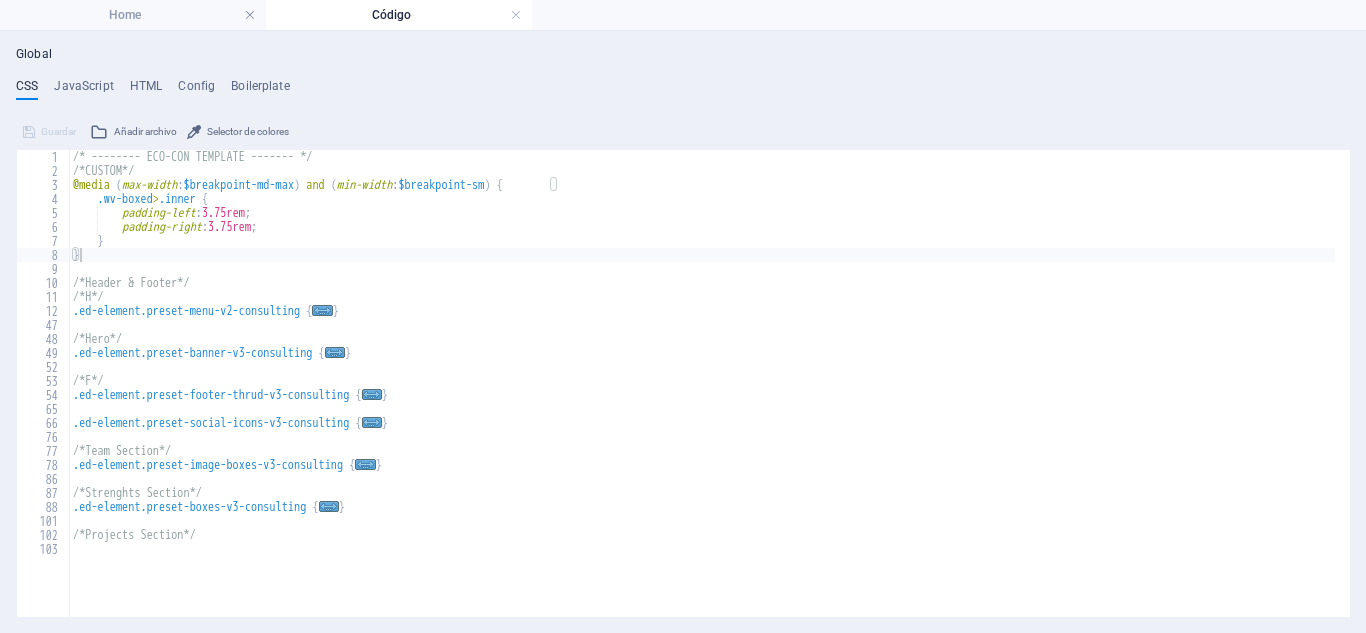 scroll, scrollTop: 0, scrollLeft: 0, axis: both 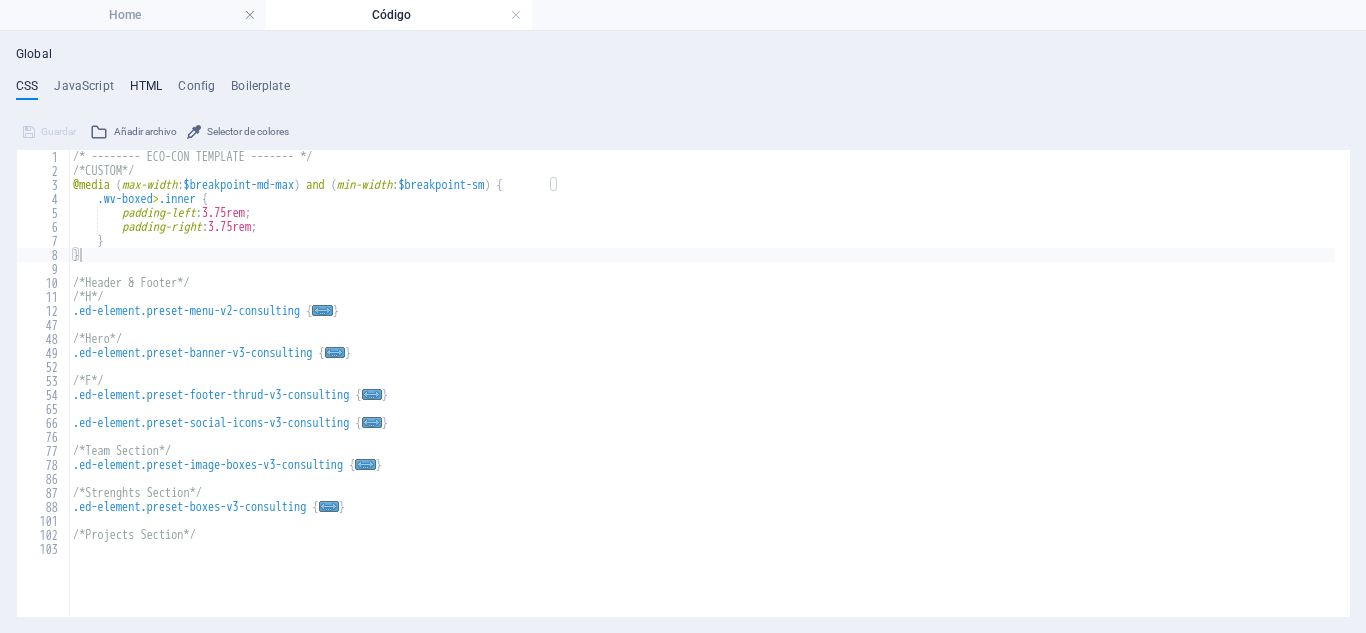 click on "HTML" at bounding box center [146, 90] 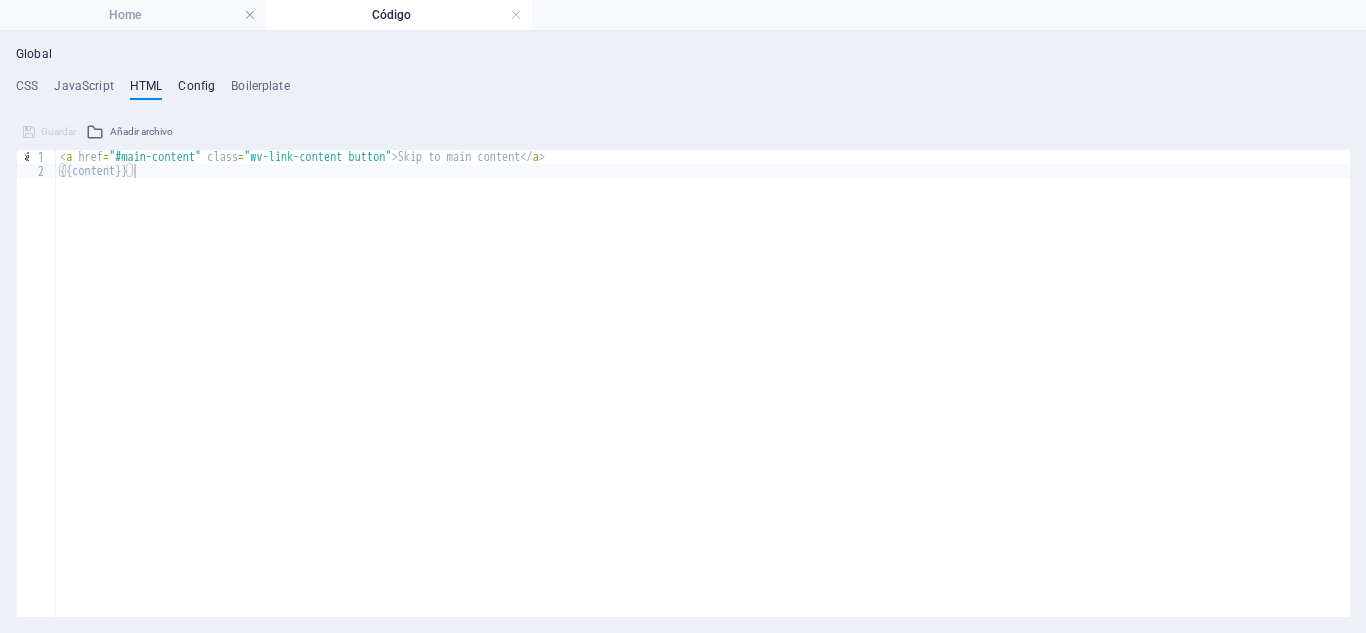 click on "Config" at bounding box center [196, 90] 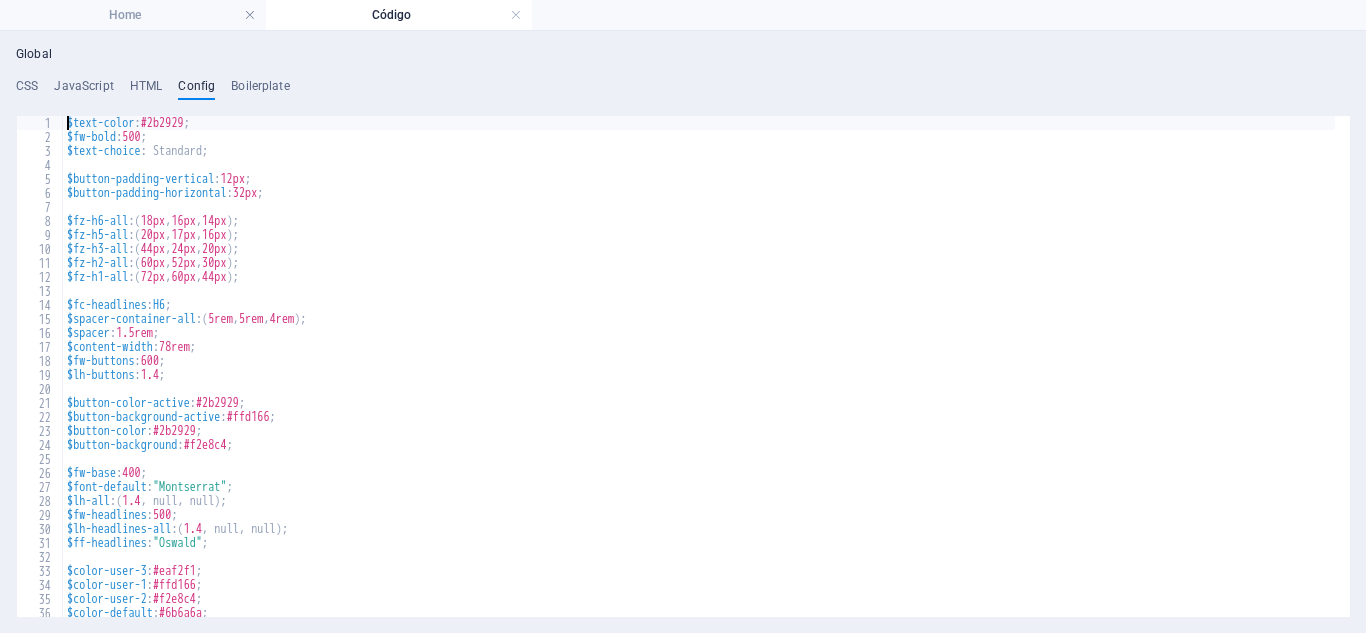 click on "$text-color :  #2b2929 ; $fw-bold :  500 ; $text-choice : Standard; $button-padding-vertical :  12px ; $button-padding-horizontal :  32px ; $fz-h6-all :  ( 18px ,  16px ,  14px ) ; $fz-h5-all :  ( 20px ,  17px ,  16px ) ; $fz-h3-all :  ( 44px ,  24px ,  20px ) ; $fz-h2-all :  ( 60px ,  52px ,  30px ) ; $fz-h1-all :  ( 72px ,  60px ,  44px ) ; $fc-headlines :  H6 ; $spacer-container-all :  ( 5rem ,  5rem ,  4rem ) ; $spacer :  1.5rem ; $content-width :  78rem ; $fw-buttons :  600 ; $lh-buttons :  1.4 ; $button-color-active :  #2b2929 ; $button-background-active :  #ffd166 ; $button-color :  #2b2929 ; $button-background :  #f2e8c4 ; $fw-base :  400 ; $font-default :  "Montserrat" ; $lh-all :  ( 1.4 , null, null ) ; $fw-headlines :  500 ; $lh-headlines-all :  ( 1.4 , null, null ) ; $ff-headlines :  "Oswald" ; $color-user-3 :  #eaf2f1 ; $color-user-1 :  #ffd166 ; $color-user-2 :  #f2e8c4 ; $color-default :  #6b6a6a ; $color-secondary :  #70a6a0 ;" at bounding box center [699, 380] 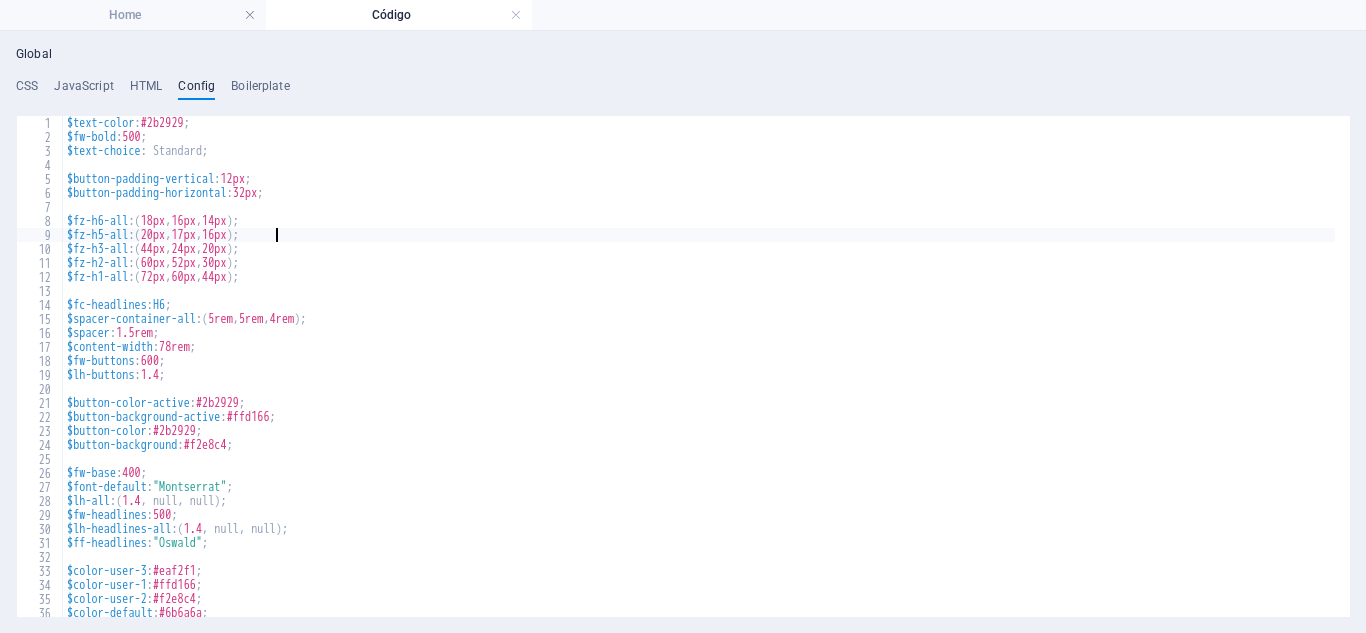 type on "$fz-h5-all: (20px, 17px, 16px);" 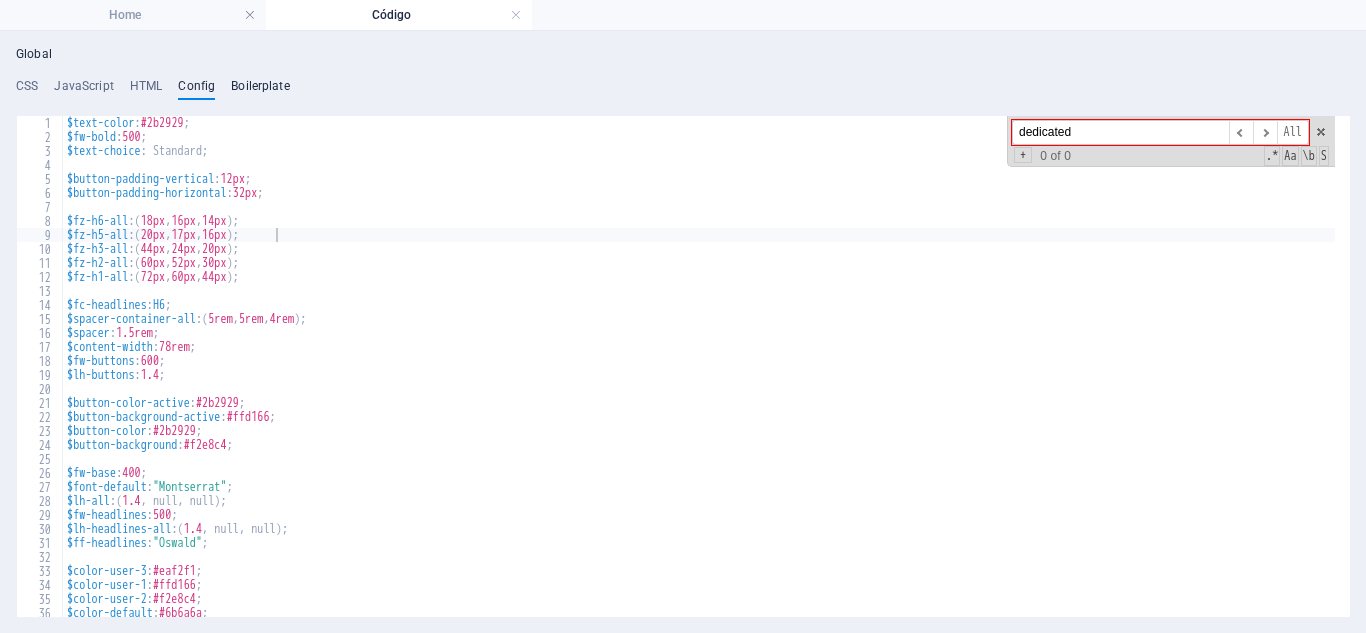 type on "dedicated" 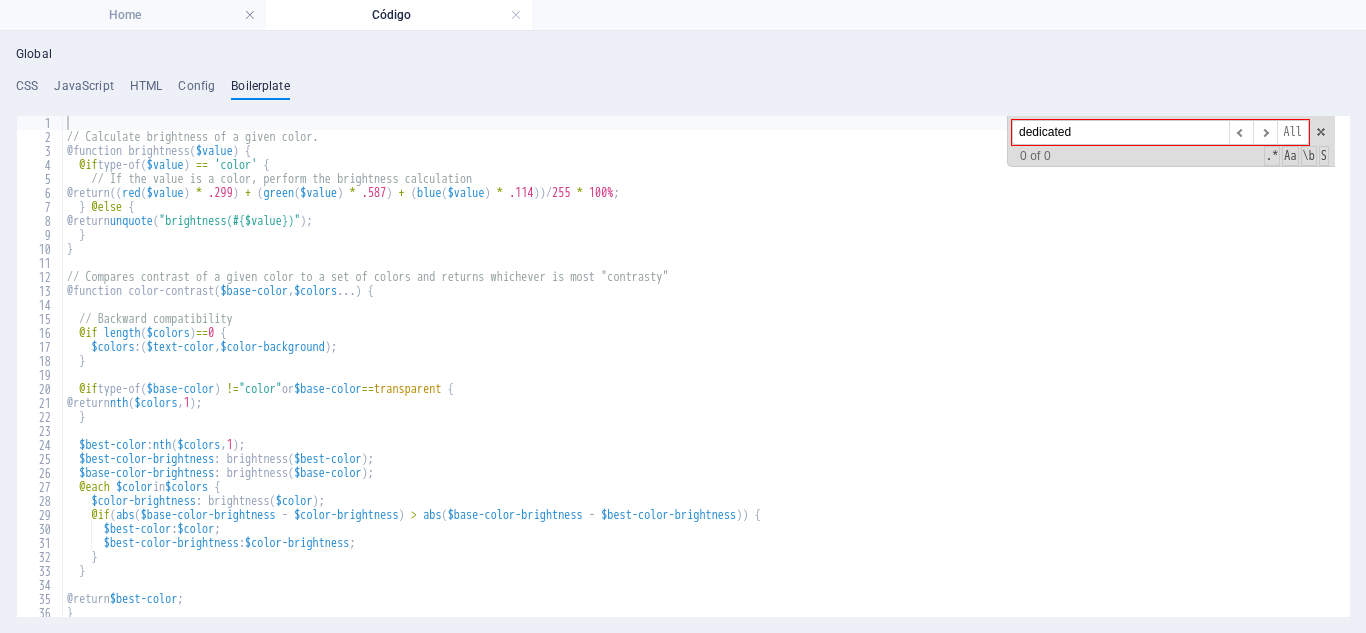 type on "dedicated" 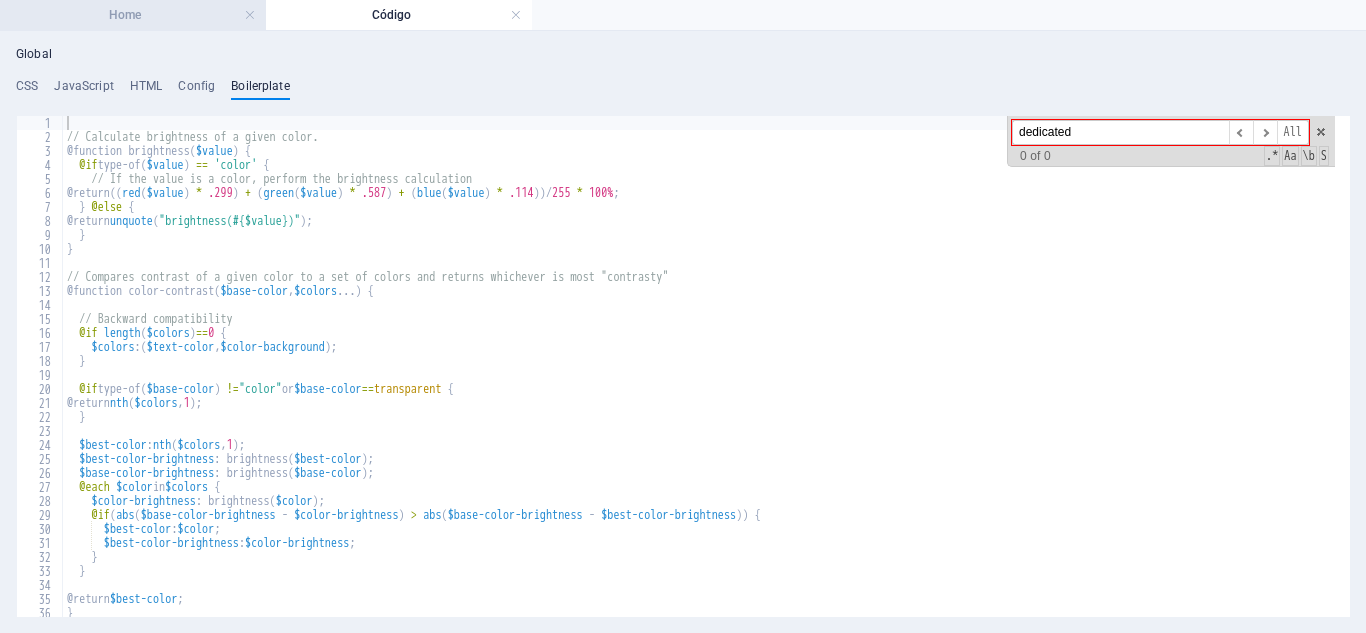 click on "Home" at bounding box center [133, 15] 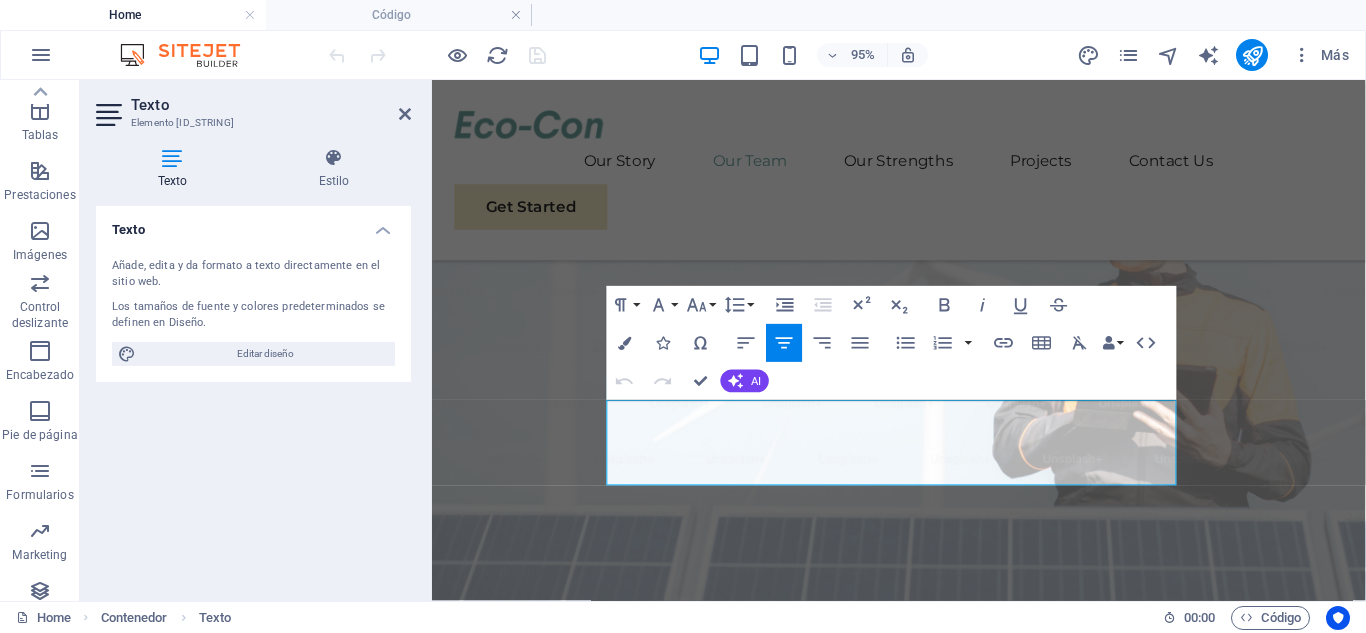 scroll, scrollTop: 1525, scrollLeft: 0, axis: vertical 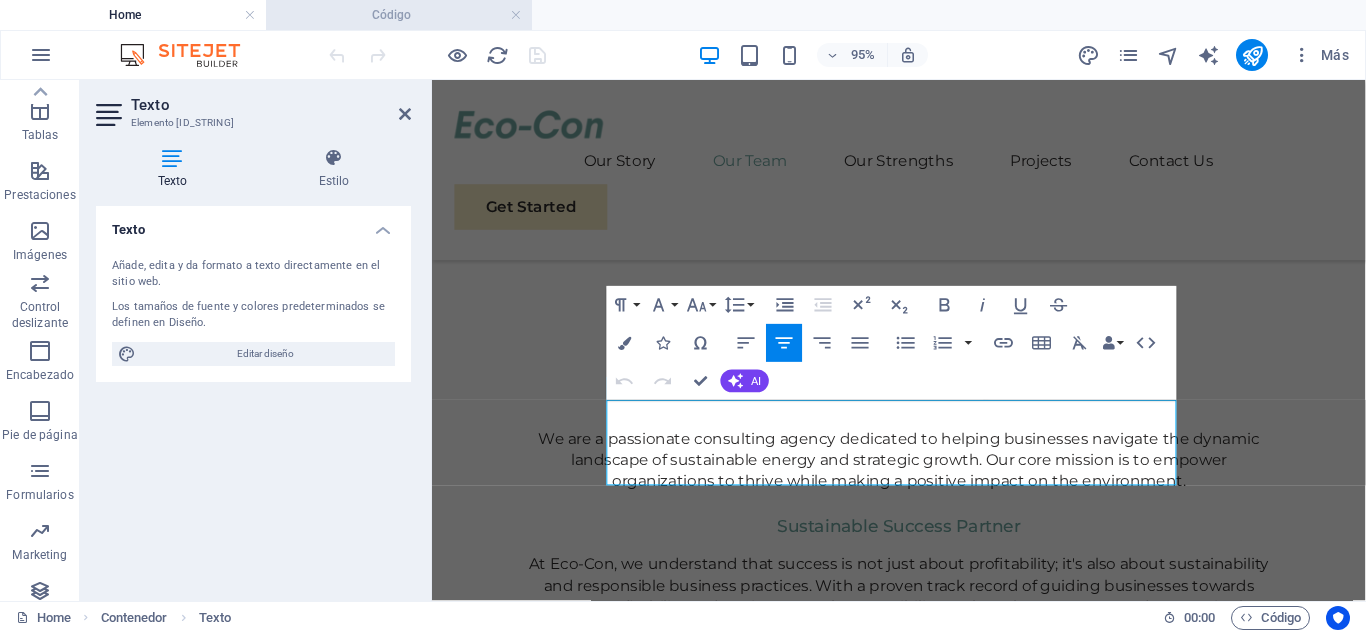 click on "Código" at bounding box center (399, 15) 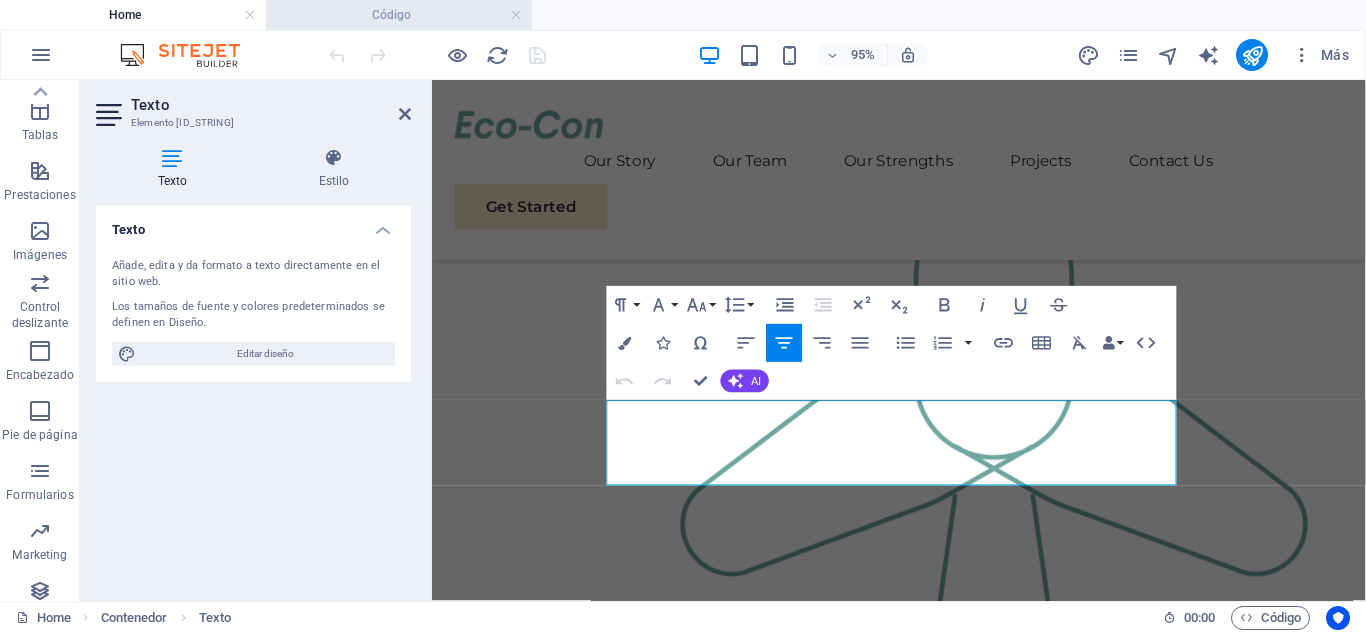 scroll, scrollTop: 0, scrollLeft: 0, axis: both 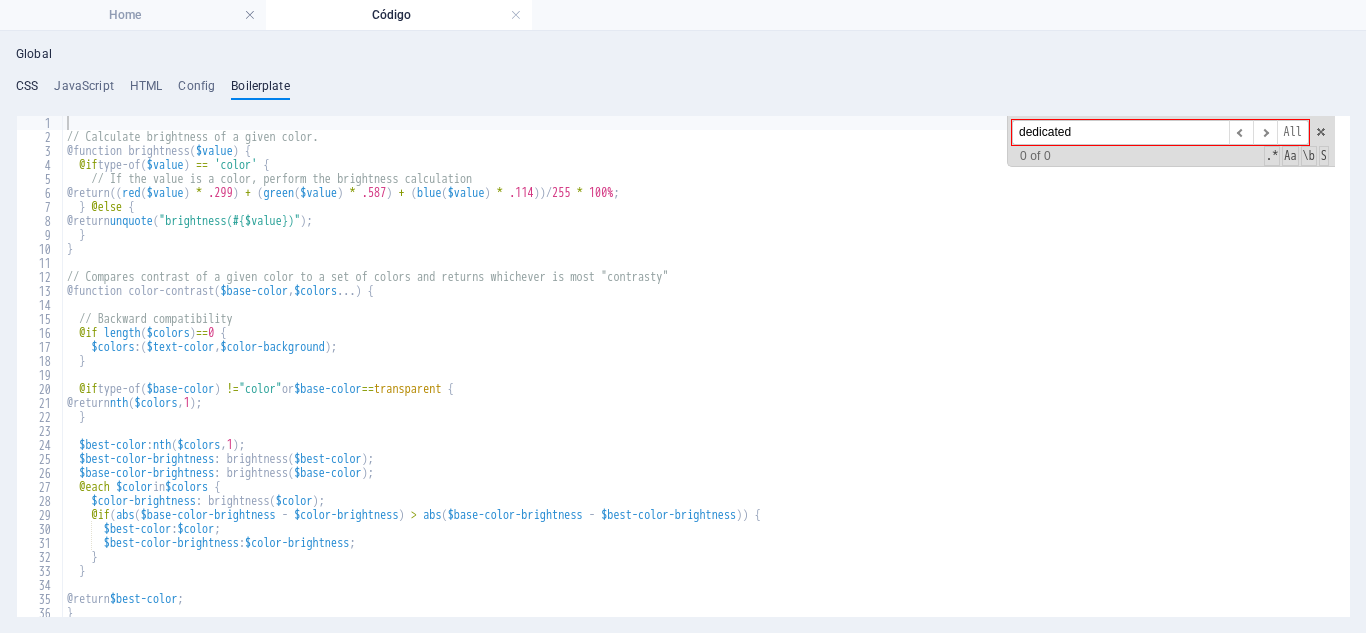 click on "CSS" at bounding box center (27, 90) 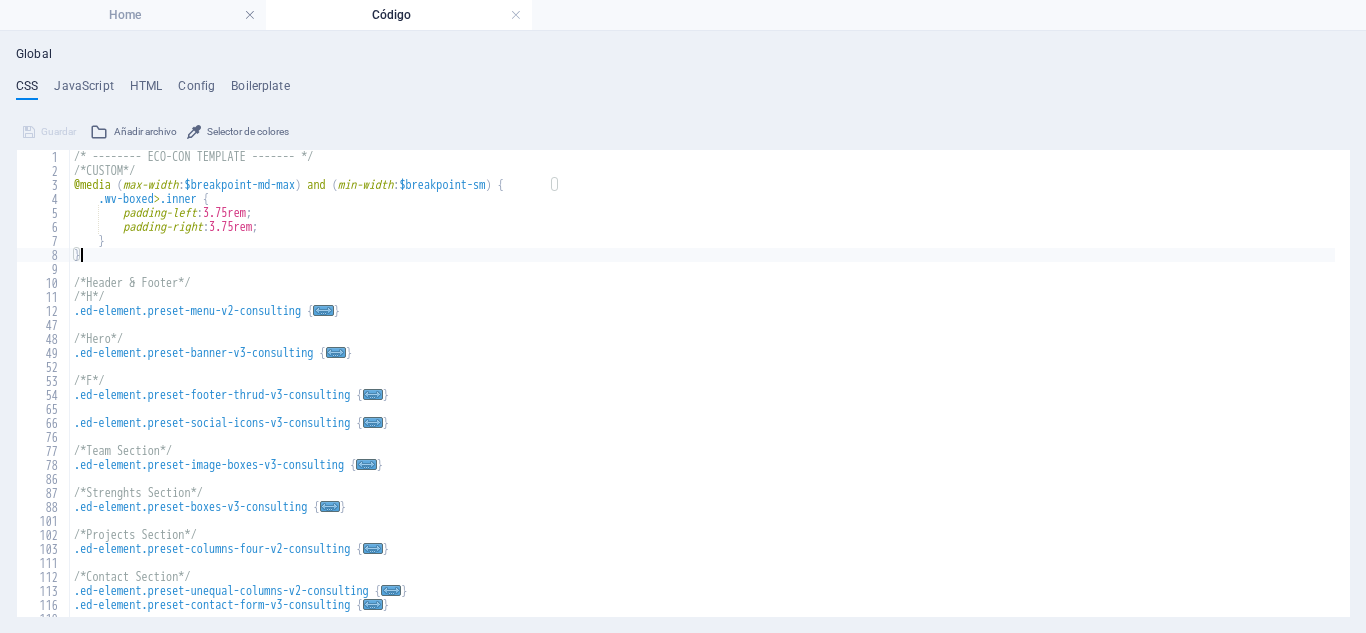click on "Global" at bounding box center [34, 55] 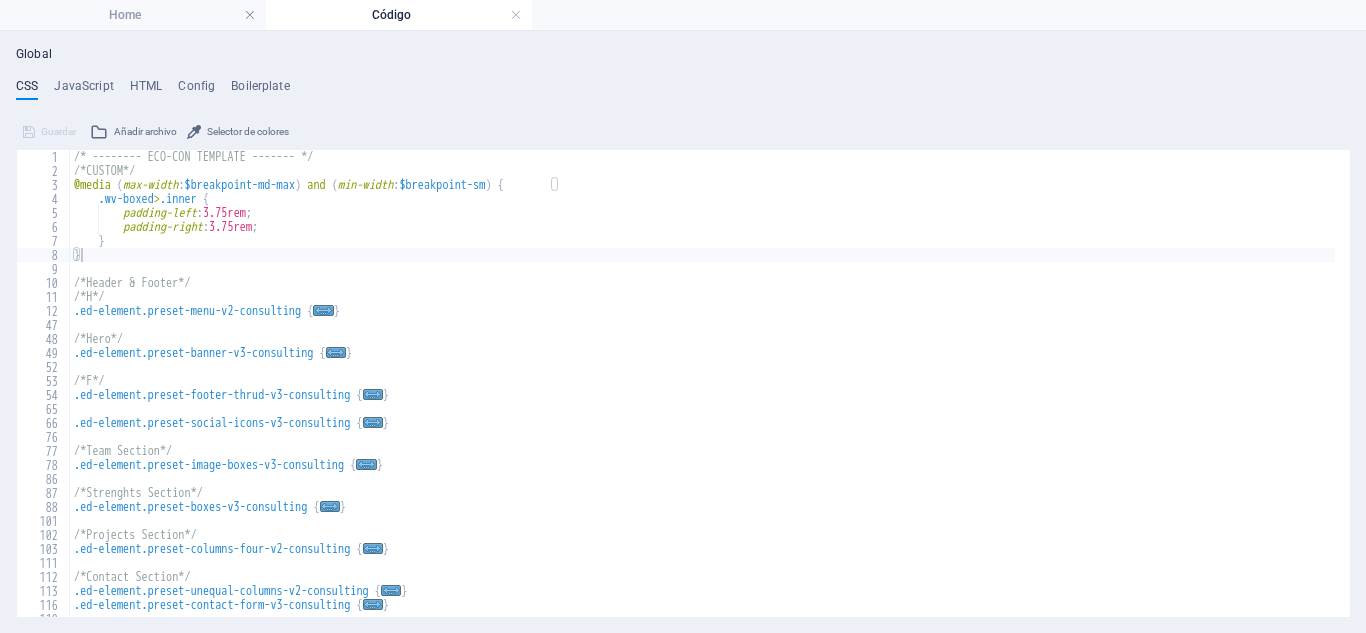 click on "Global" at bounding box center [34, 55] 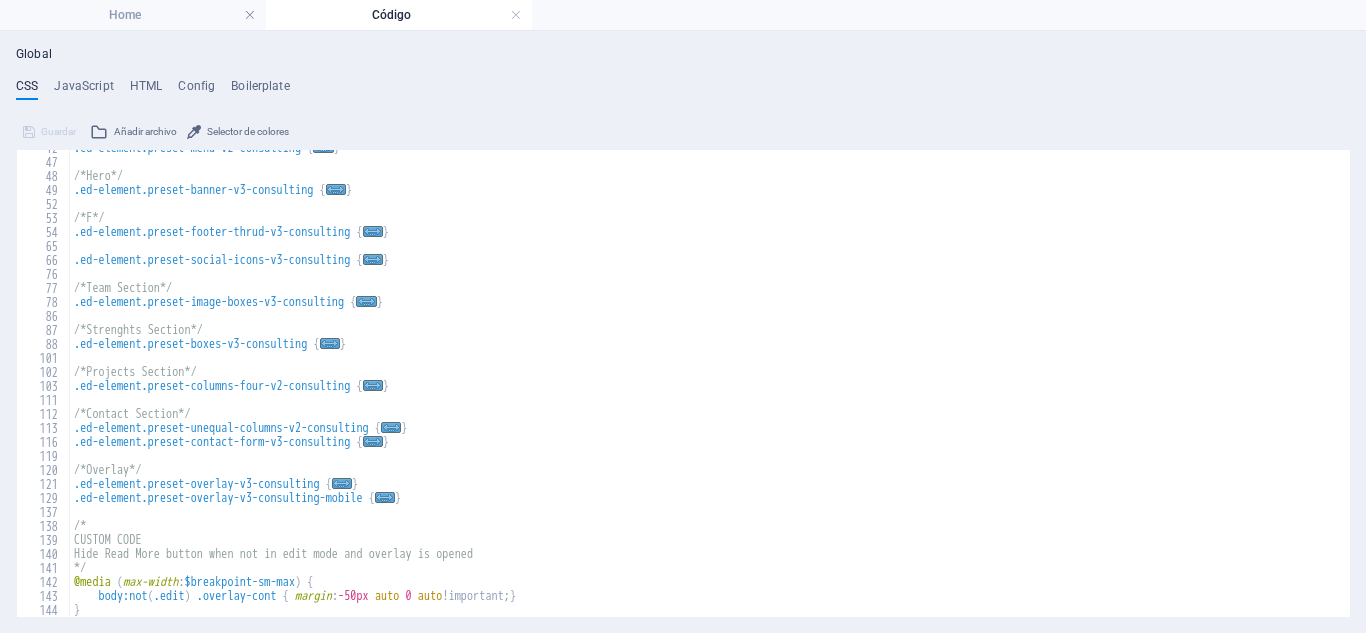 scroll, scrollTop: 0, scrollLeft: 0, axis: both 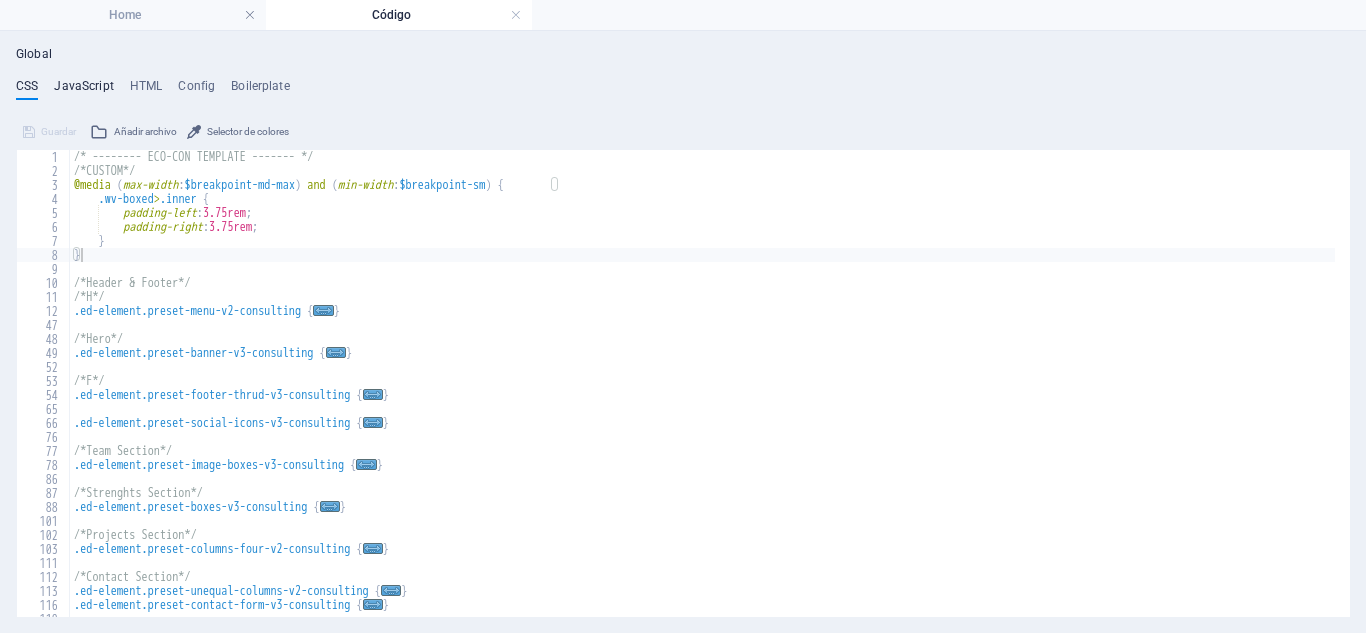 click on "JavaScript" at bounding box center (83, 90) 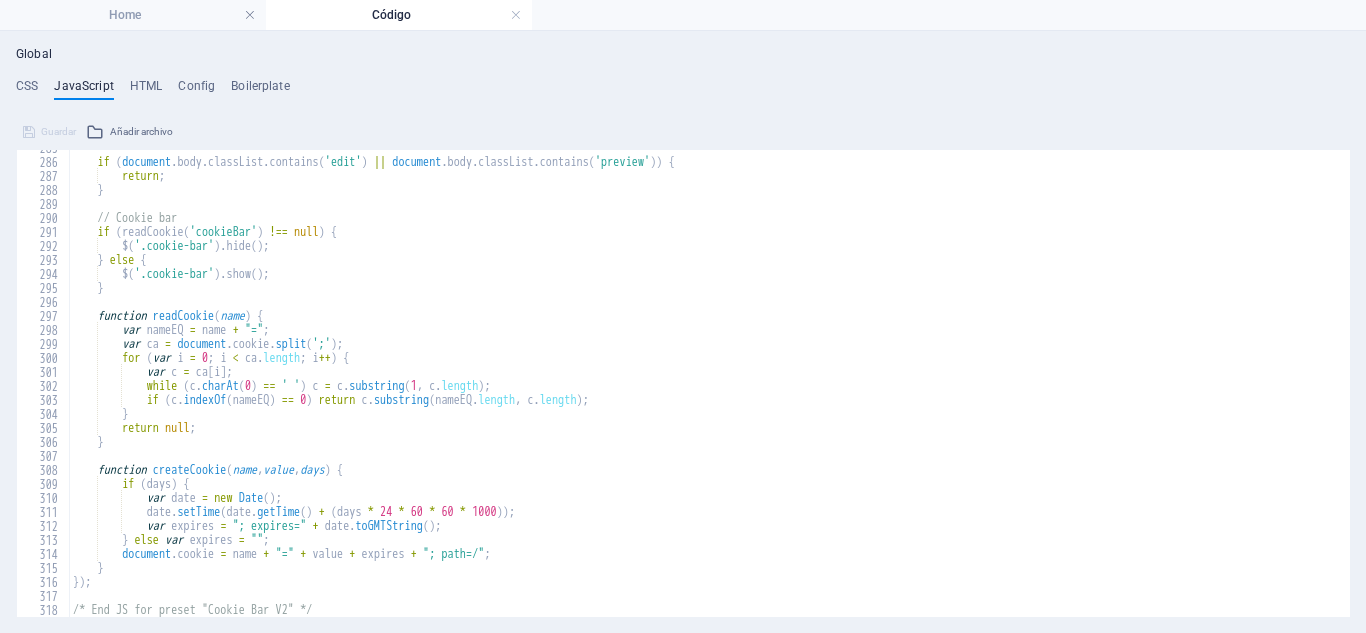 scroll, scrollTop: 3985, scrollLeft: 0, axis: vertical 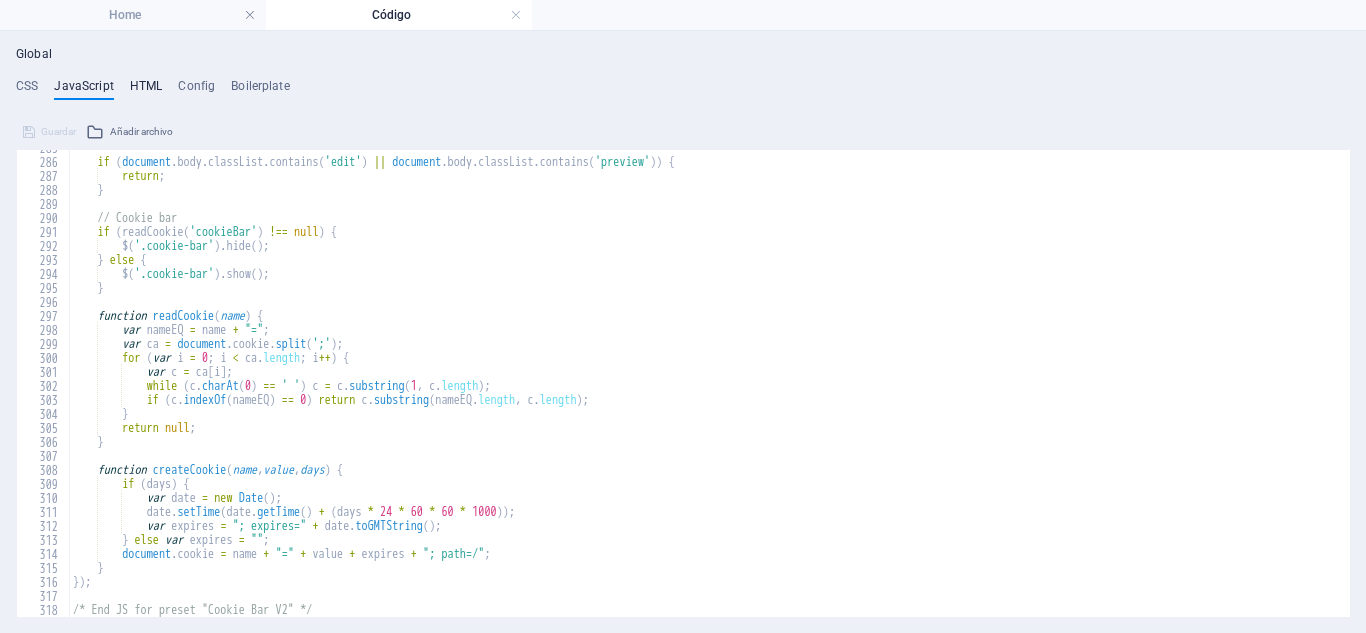click on "HTML" at bounding box center (146, 90) 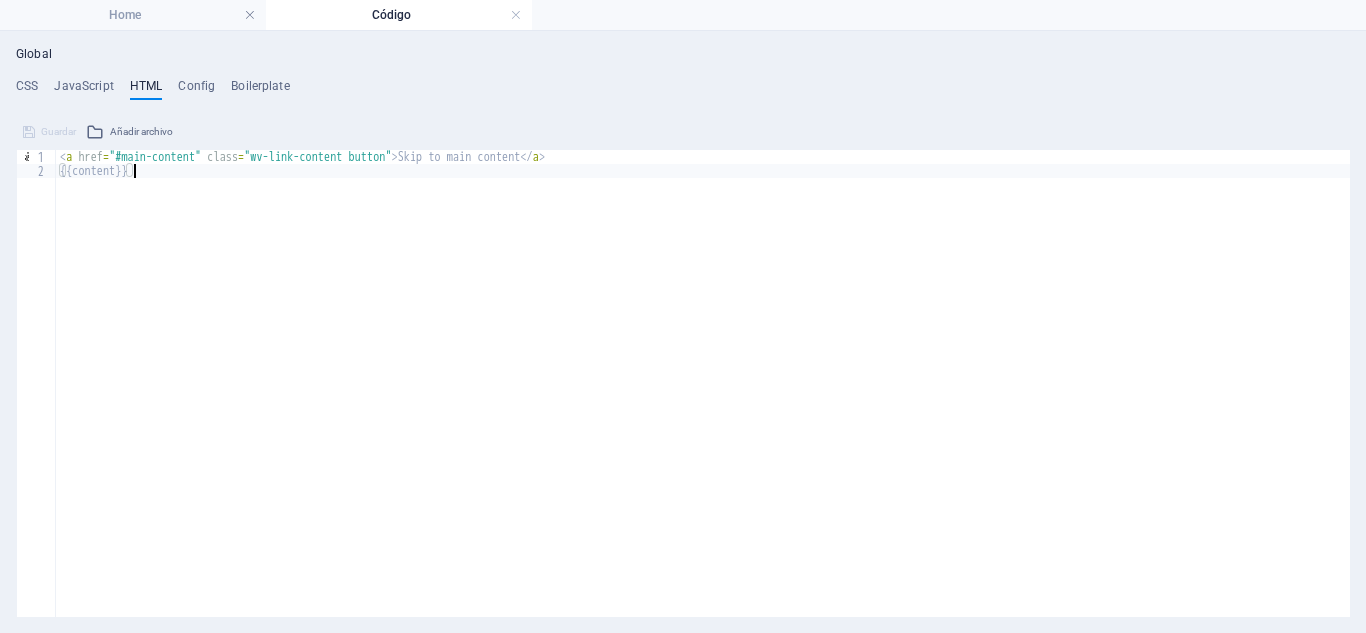 click on "{{content}} 1 2 < a   href = "#main-content"   class = "wv-link-content button" > Skip to main content </ a > {{content}}     הההההההההההההההההההההההההההההההההההההההההההההההההההההההההההההההההההההההההההההההההההההההההההההההההההההההההההההההההההההההההההההההההההההההההההההההההההההההההההההההההההההההההההההההההההההההההההההההההההההההההההההההההההההההההההההההההההההההההההההההההההההההההההההההה XXXXXXXXXXXXXXXXXXXXXXXXXXXXXXXXXXXXXXXXXXXXXXXXXXXXXXXXXXXXXXXXXXXXXXXXXXXXXXXXXXXXXXXXXXXXXXXXXXXXXXXXXXXXXXXXXXXXXXXXXXXXXXXXXXXXXXXXXXXXXXXXXXXXXXXXXXXXXXXXXXXXXXXXXXXXXXXXXXXXXXXXXXXXXXXXXXXXXXXXXXXXXXXXXXXXXXXXXXXXXXXXXXXXXXXXXXXXXXXXXXXXXXXXXXXXXXXX" at bounding box center [683, 366] 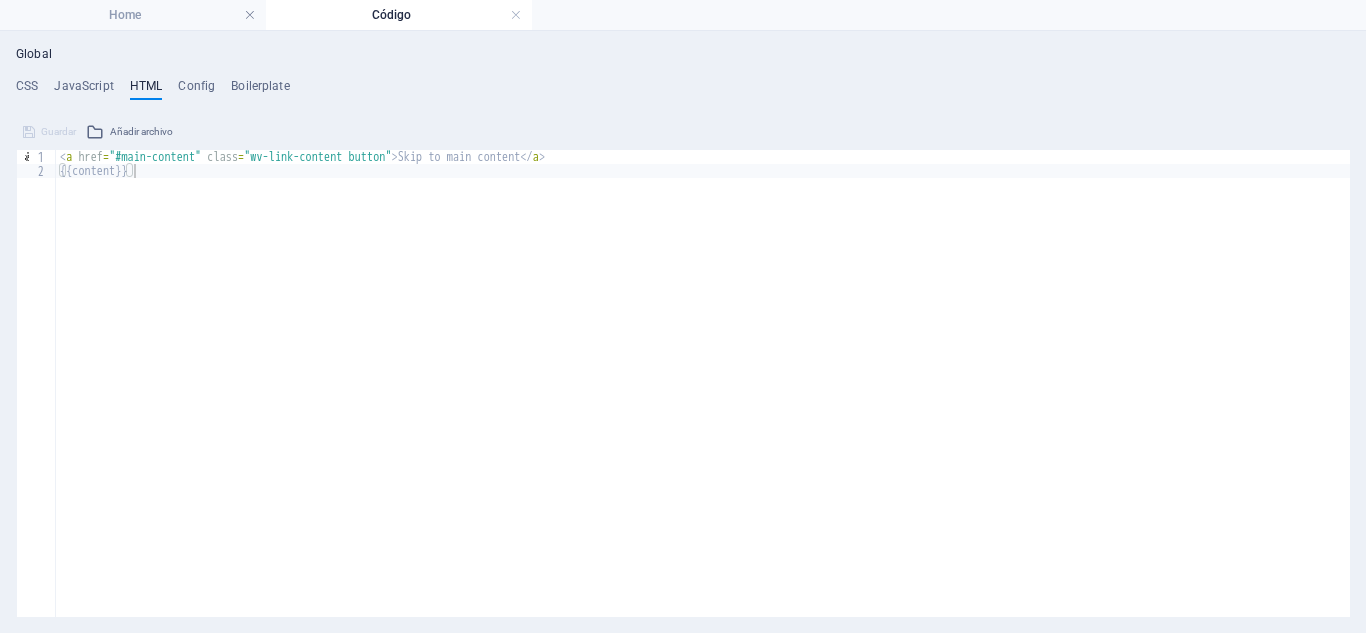 click on "{{content}} 1 2 < a   href = "#main-content"   class = "wv-link-content button" > Skip to main content </ a > {{content}}     הההההההההההההההההההההההההההההההההההההההההההההההההההההההההההההההההההההההההההההההההההההההההההההההההההההההההההההההההההההההההההההההההההההההההההההההההההההההההההההההההההההההההההההההההההההההההההההההההההההההההההההההההההההההההההההההההההההההההההההההההההההההההההההההה XXXXXXXXXXXXXXXXXXXXXXXXXXXXXXXXXXXXXXXXXXXXXXXXXXXXXXXXXXXXXXXXXXXXXXXXXXXXXXXXXXXXXXXXXXXXXXXXXXXXXXXXXXXXXXXXXXXXXXXXXXXXXXXXXXXXXXXXXXXXXXXXXXXXXXXXXXXXXXXXXXXXXXXXXXXXXXXXXXXXXXXXXXXXXXXXXXXXXXXXXXXXXXXXXXXXXXXXXXXXXXXXXXXXXXXXXXXXXXXXXXXXXXXXXXXXXXXX" at bounding box center (683, 366) 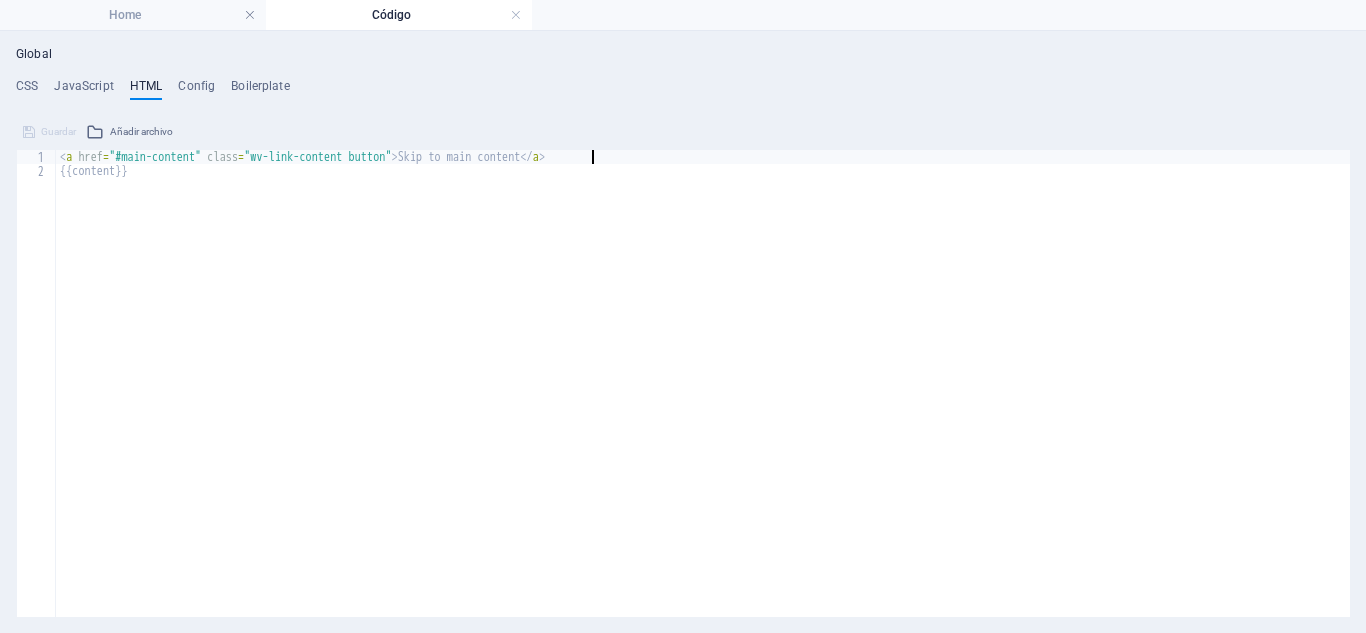 click on "< a   href = "#main-content"   class = "wv-link-content button" > Skip to main content </ a > {{content}}" at bounding box center (703, 390) 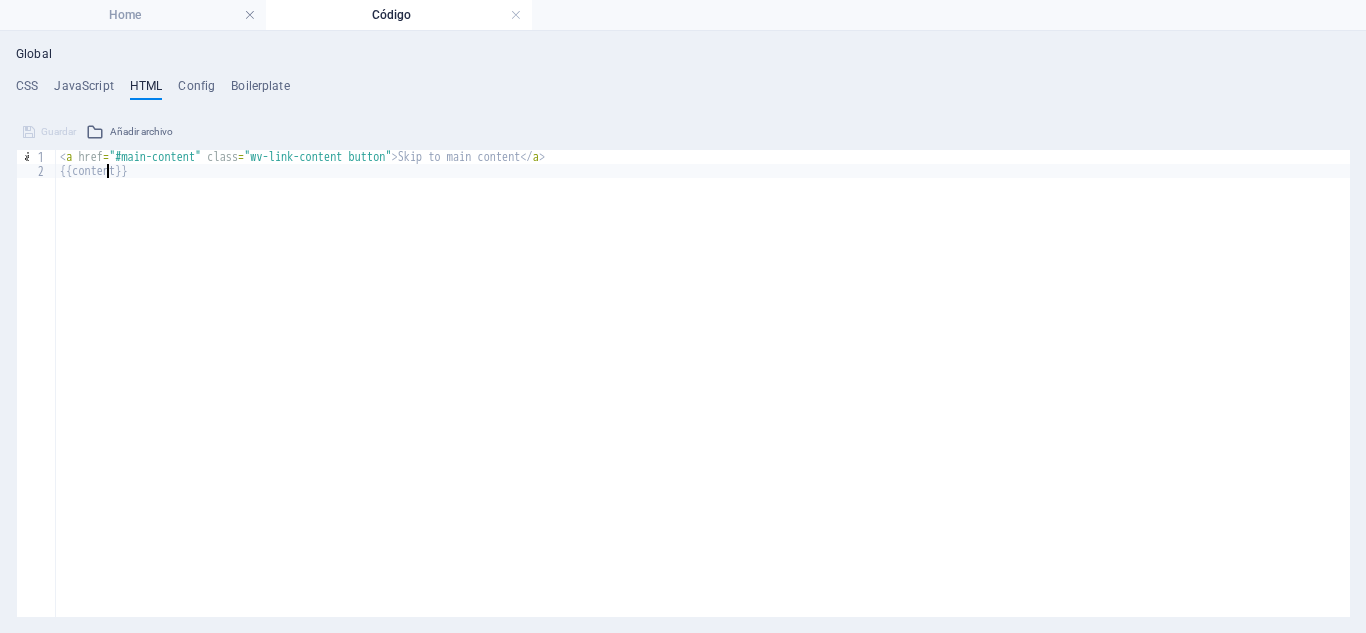 click on "< a   href = "#main-content"   class = "wv-link-content button" > Skip to main content </ a > {{content}}" at bounding box center (703, 390) 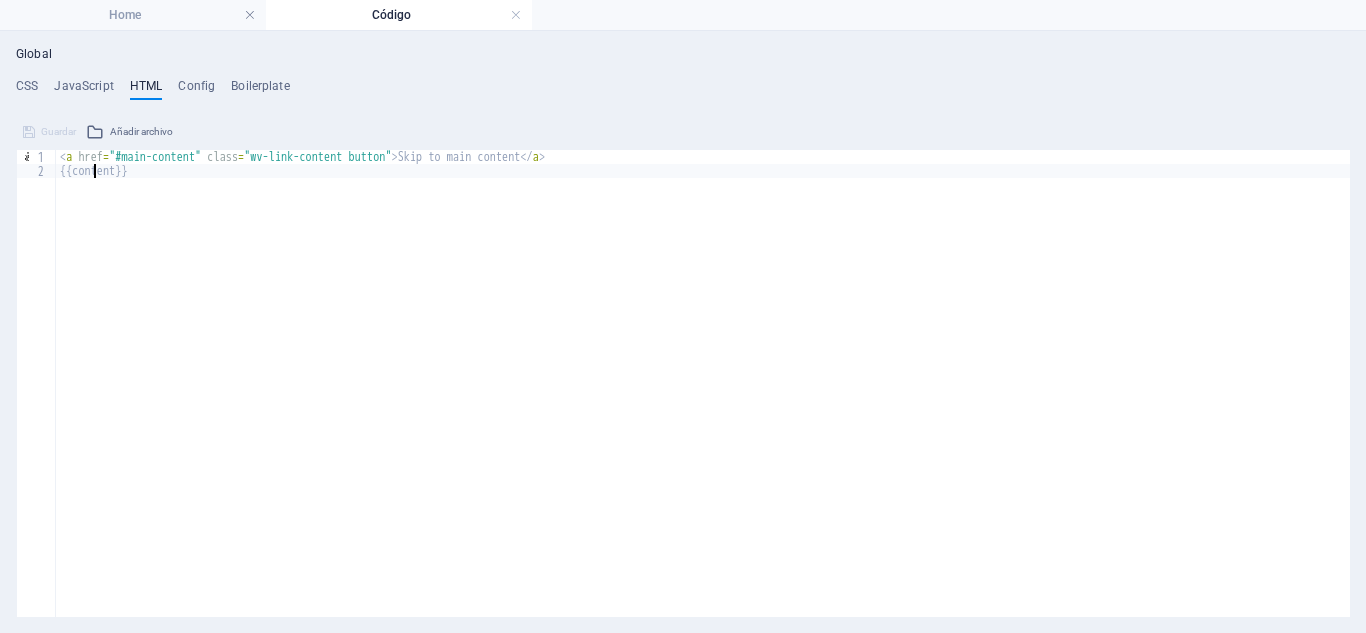 click on "< a   href = "#main-content"   class = "wv-link-content button" > Skip to main content </ a > {{content}}" at bounding box center [703, 390] 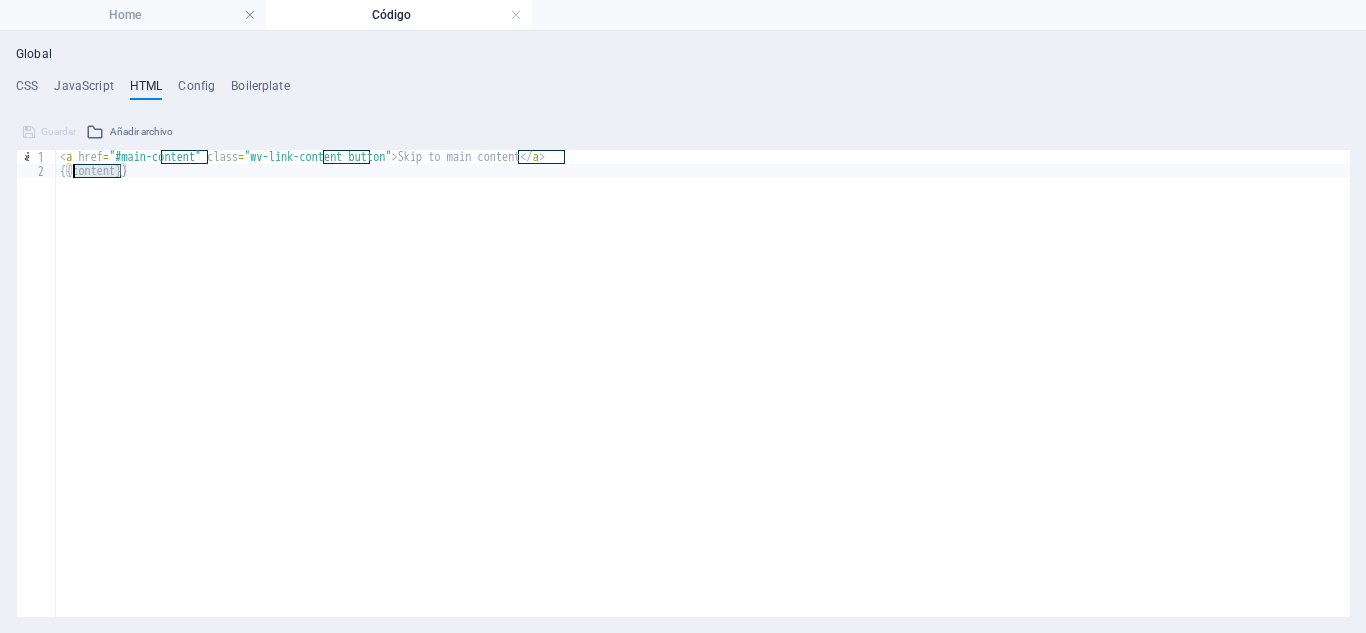 click on "< a   href = "#main-content"   class = "wv-link-content button" > Skip to main content </ a > {{content}}" at bounding box center [703, 383] 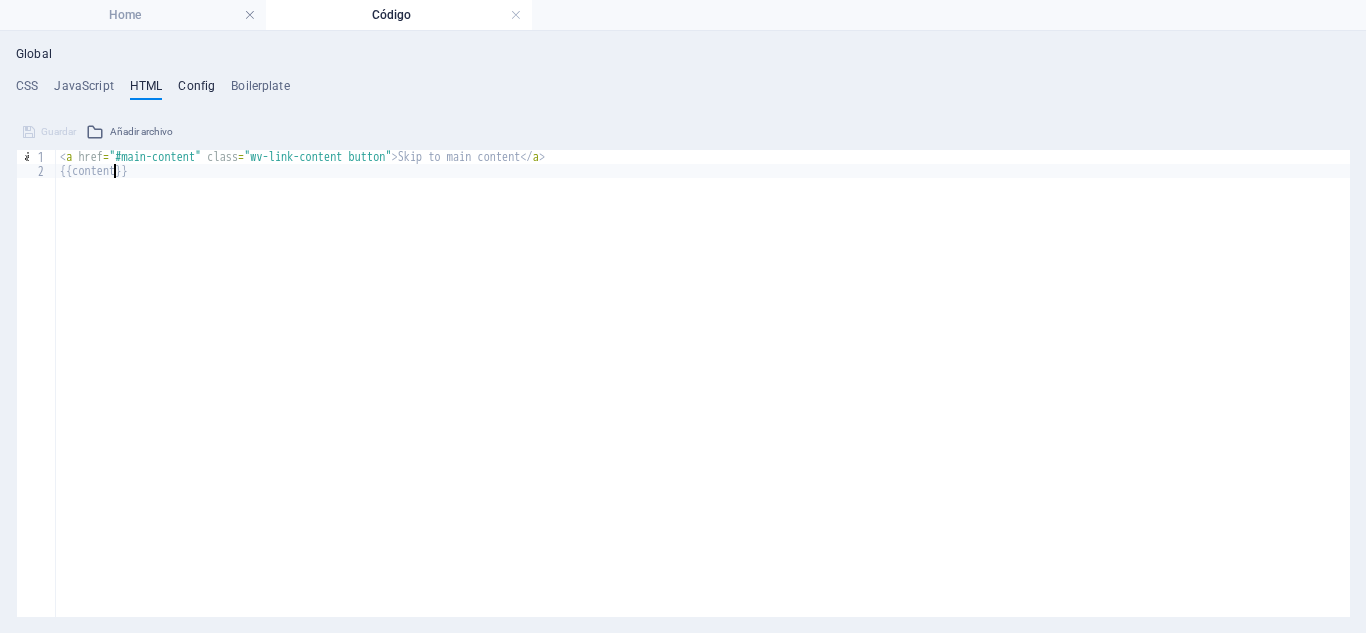 click on "Config" at bounding box center (196, 90) 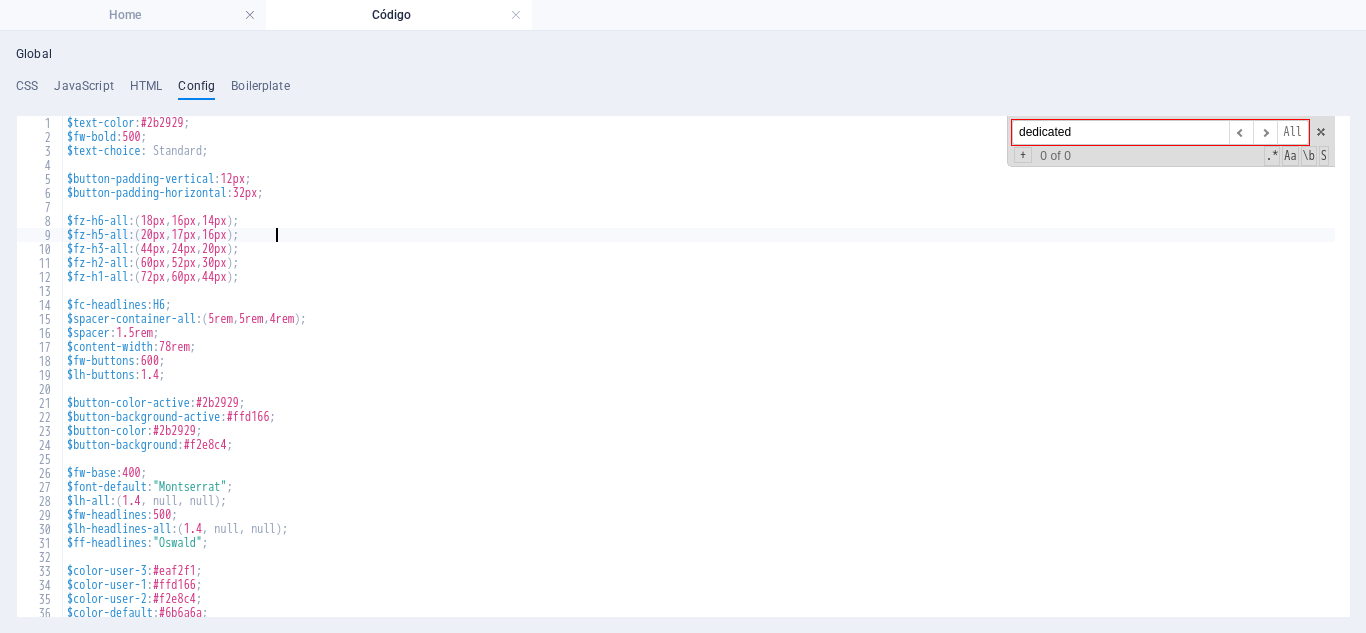 click on "$text-color :  #2b2929 ; $fw-bold :  500 ; $text-choice : Standard; $button-padding-vertical :  12px ; $button-padding-horizontal :  32px ; $fz-h6-all :  ( 18px ,  16px ,  14px ) ; $fz-h5-all :  ( 20px ,  17px ,  16px ) ; $fz-h3-all :  ( 44px ,  24px ,  20px ) ; $fz-h2-all :  ( 60px ,  52px ,  30px ) ; $fz-h1-all :  ( 72px ,  60px ,  44px ) ; $fc-headlines :  H6 ; $spacer-container-all :  ( 5rem ,  5rem ,  4rem ) ; $spacer :  1.5rem ; $content-width :  78rem ; $fw-buttons :  600 ; $lh-buttons :  1.4 ; $button-color-active :  #2b2929 ; $button-background-active :  #ffd166 ; $button-color :  #2b2929 ; $button-background :  #f2e8c4 ; $fw-base :  400 ; $font-default :  "Montserrat" ; $lh-all :  ( 1.4 , null, null ) ; $fw-headlines :  500 ; $lh-headlines-all :  ( 1.4 , null, null ) ; $ff-headlines :  "Oswald" ; $color-user-3 :  #eaf2f1 ; $color-user-1 :  #ffd166 ; $color-user-2 :  #f2e8c4 ; $color-default :  #6b6a6a ; $color-secondary :  #70a6a0 ;" at bounding box center [699, 380] 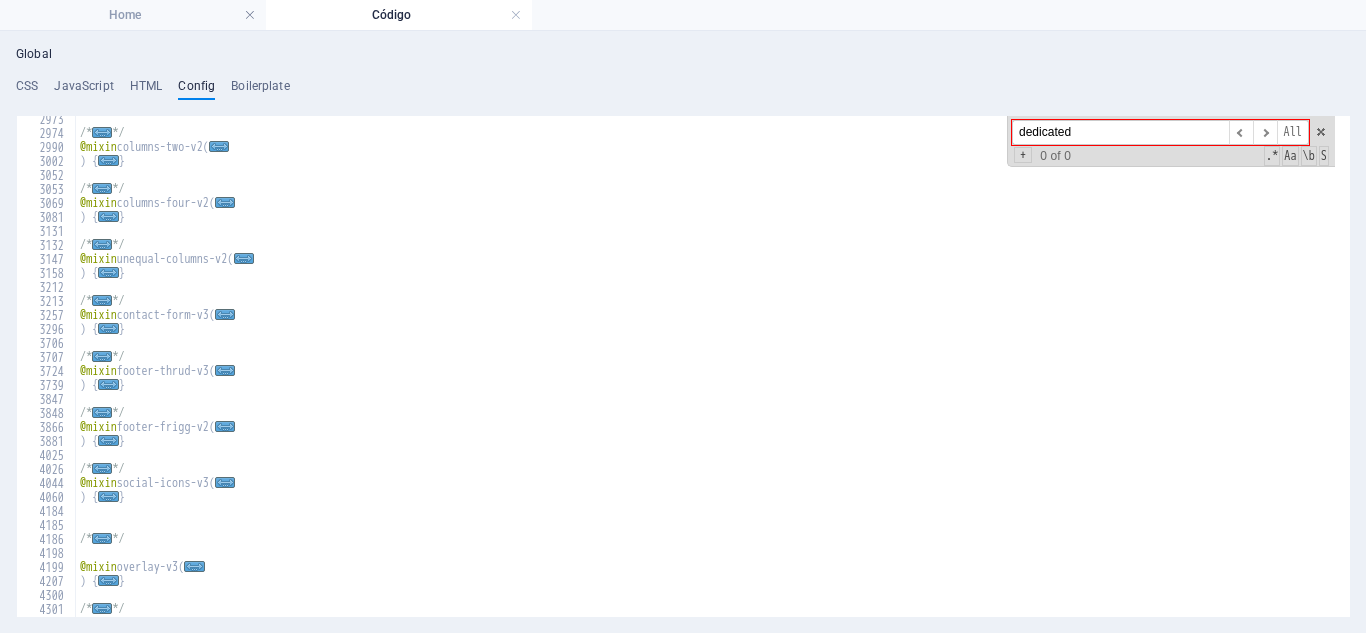 scroll, scrollTop: 927, scrollLeft: 0, axis: vertical 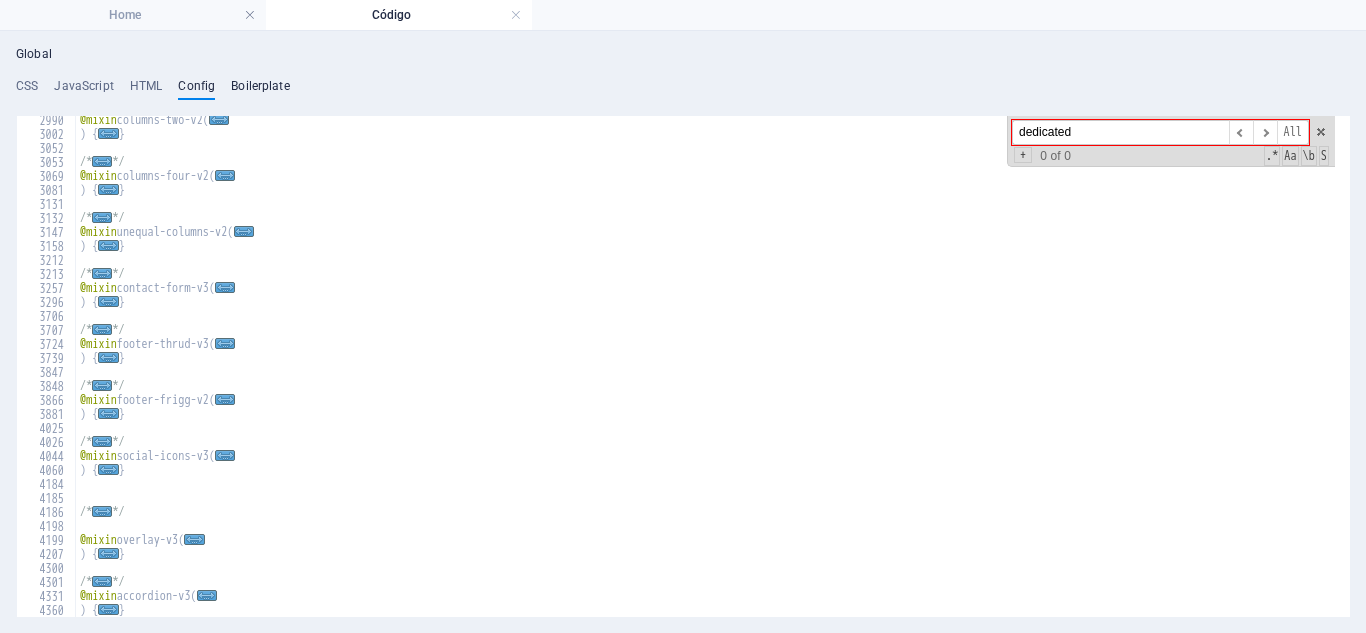 click on "Boilerplate" at bounding box center (260, 90) 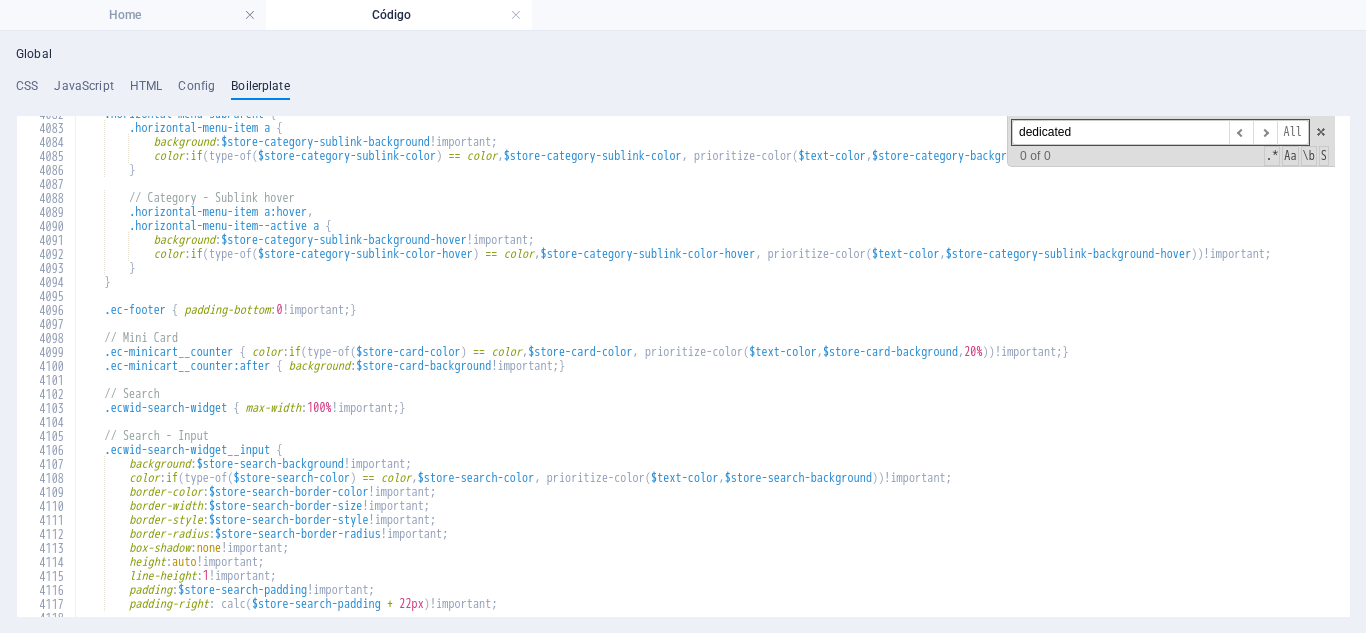 scroll, scrollTop: 32282, scrollLeft: 0, axis: vertical 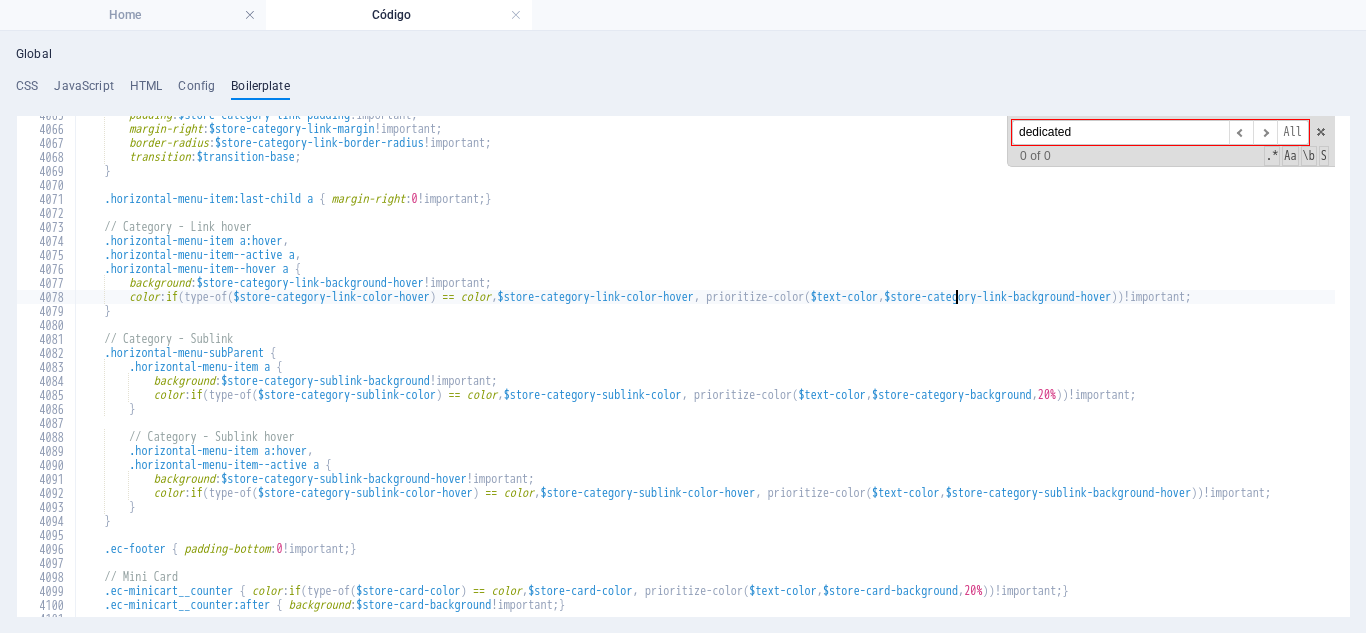 drag, startPoint x: 959, startPoint y: 299, endPoint x: 959, endPoint y: 467, distance: 168 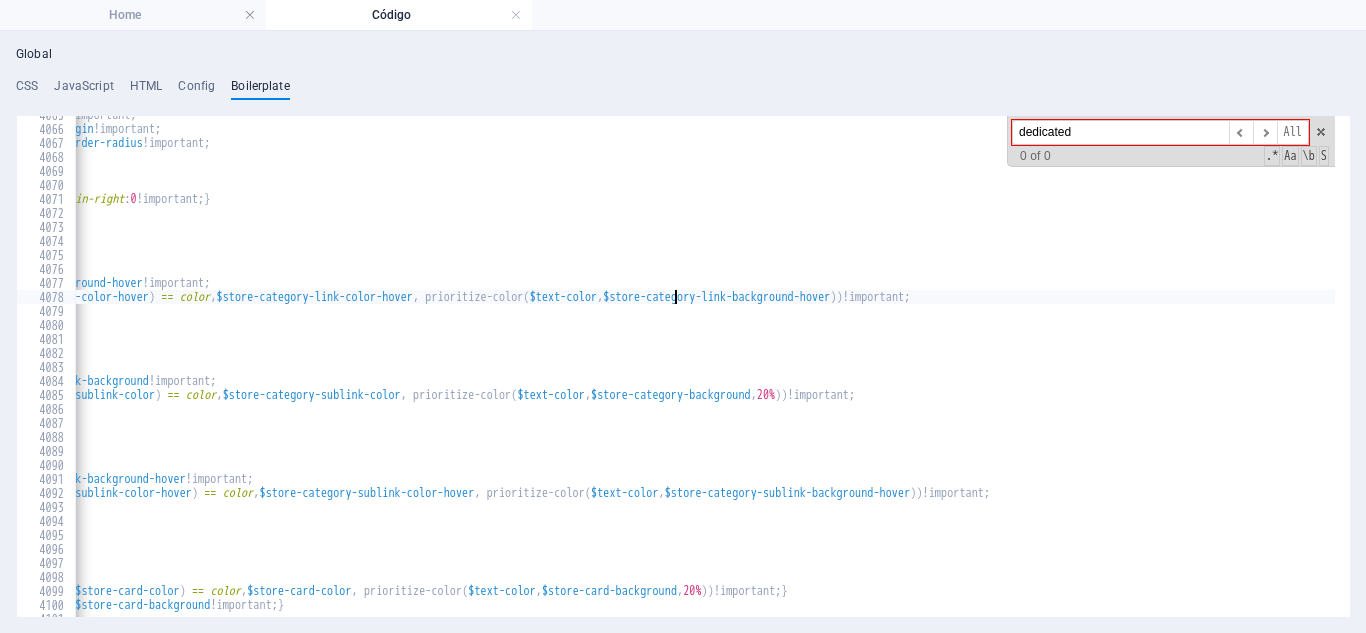 scroll, scrollTop: 0, scrollLeft: 0, axis: both 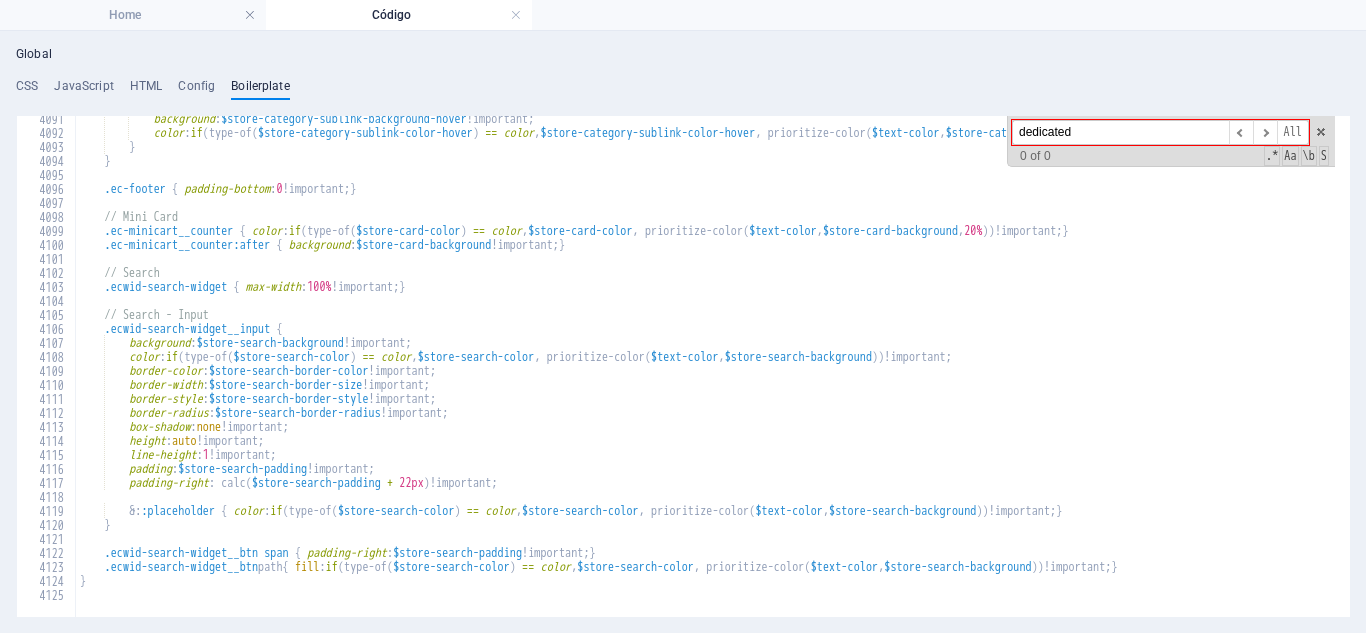 click on "dedicated" at bounding box center [1120, 132] 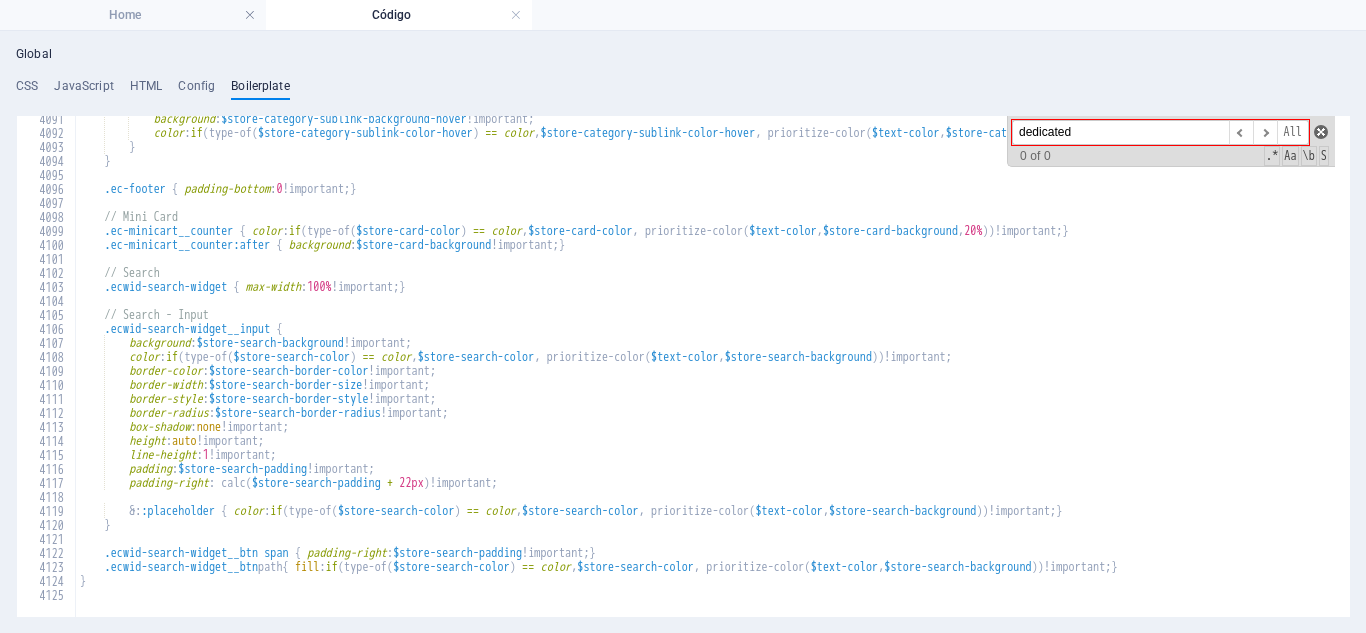 click at bounding box center (1321, 132) 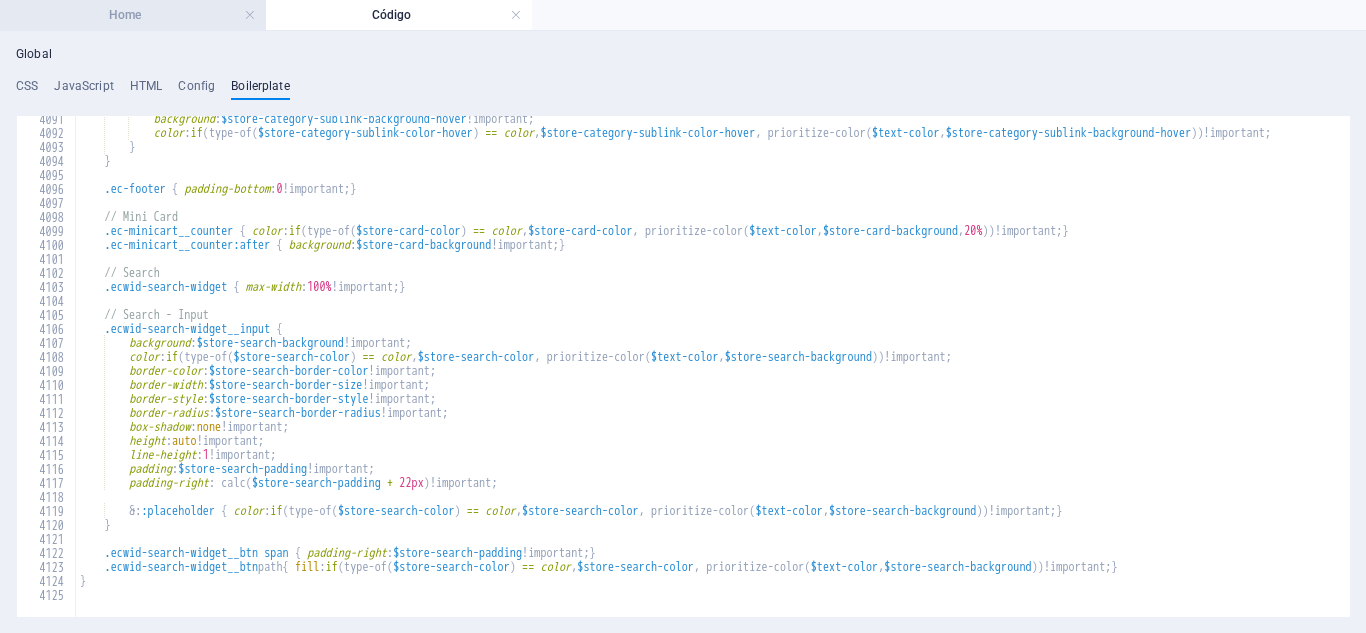 click on "Home" at bounding box center [133, 15] 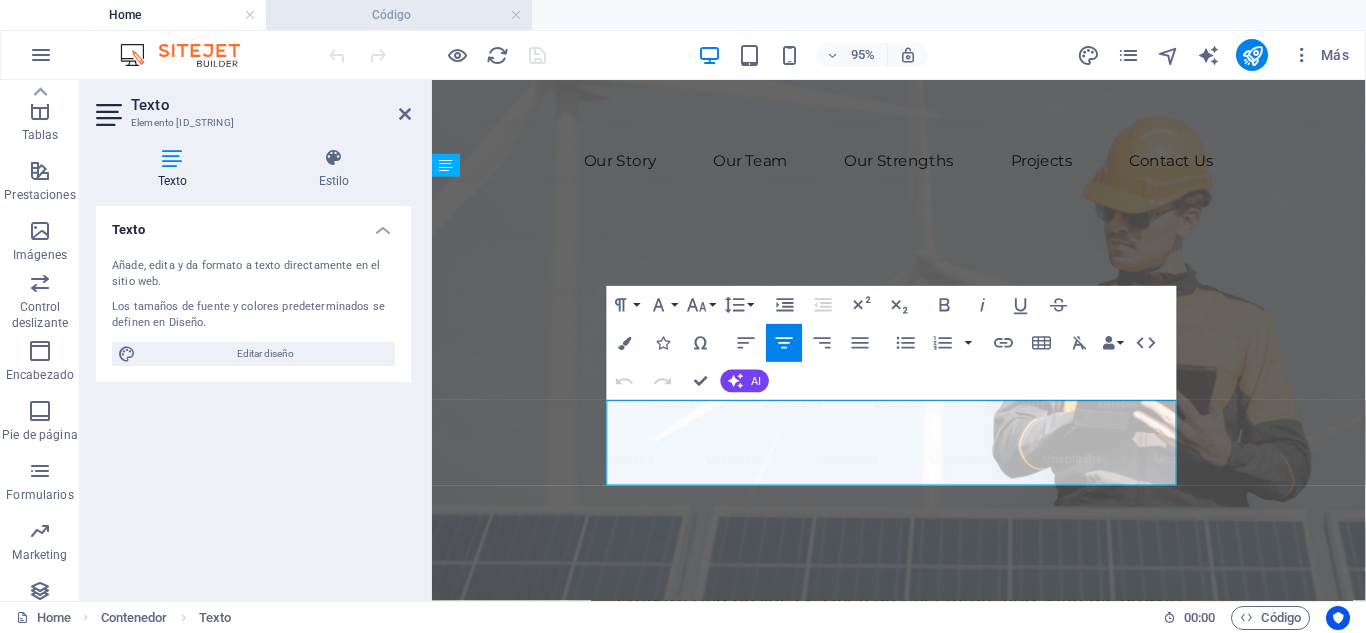scroll, scrollTop: 1525, scrollLeft: 0, axis: vertical 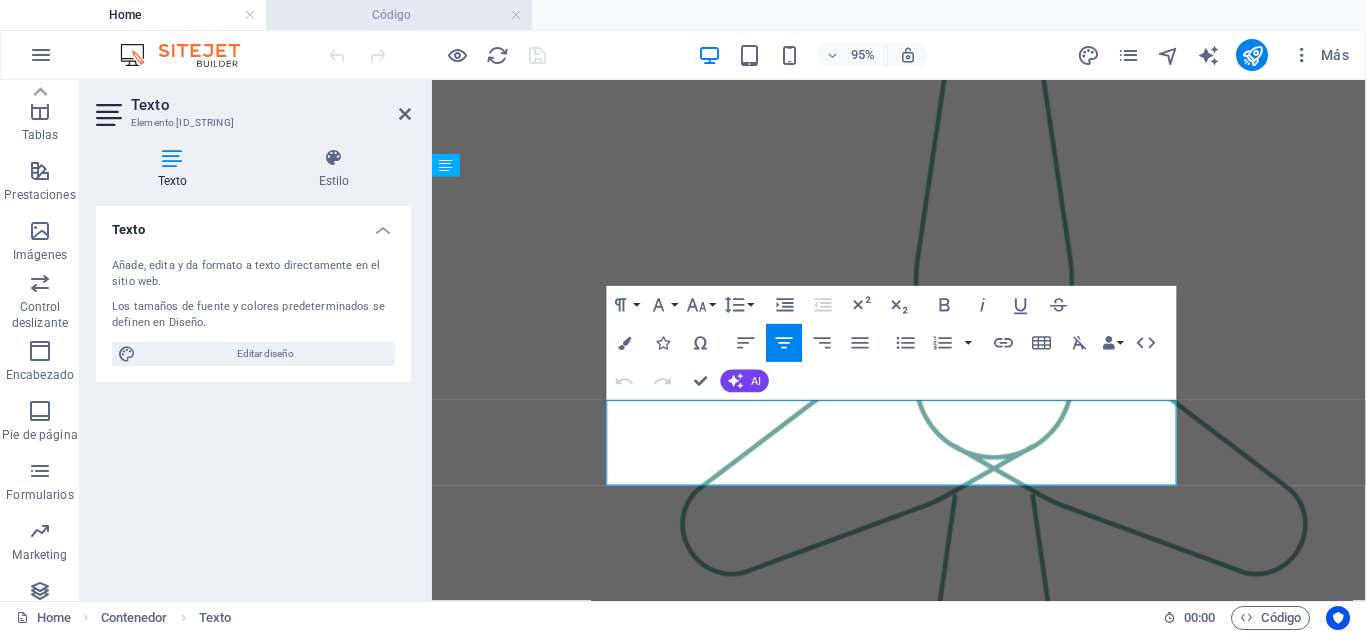 click on "Código" at bounding box center (399, 15) 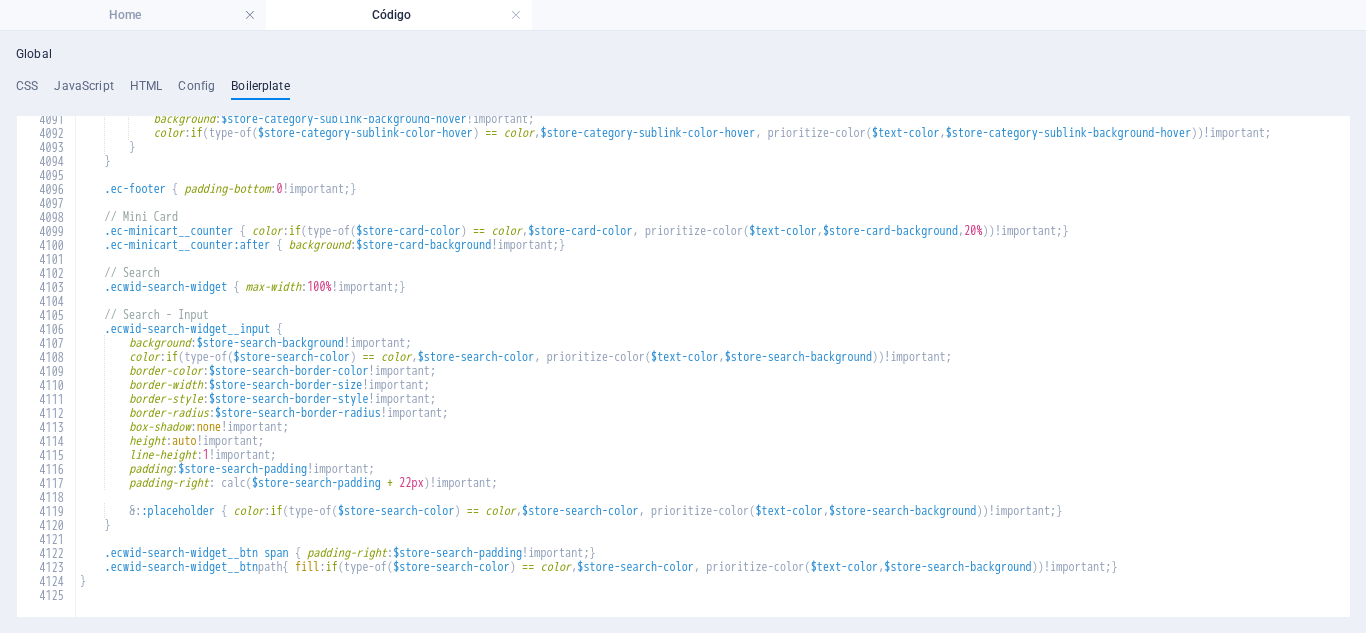 scroll, scrollTop: 0, scrollLeft: 0, axis: both 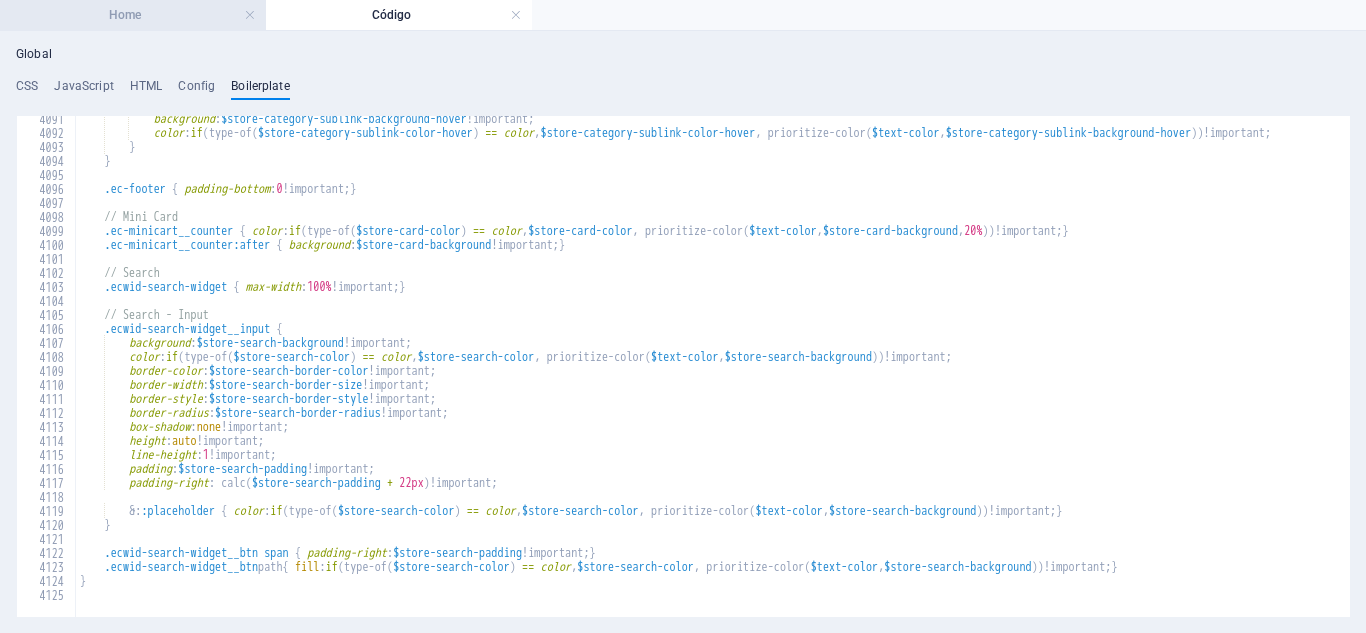 click on "Home" at bounding box center (133, 15) 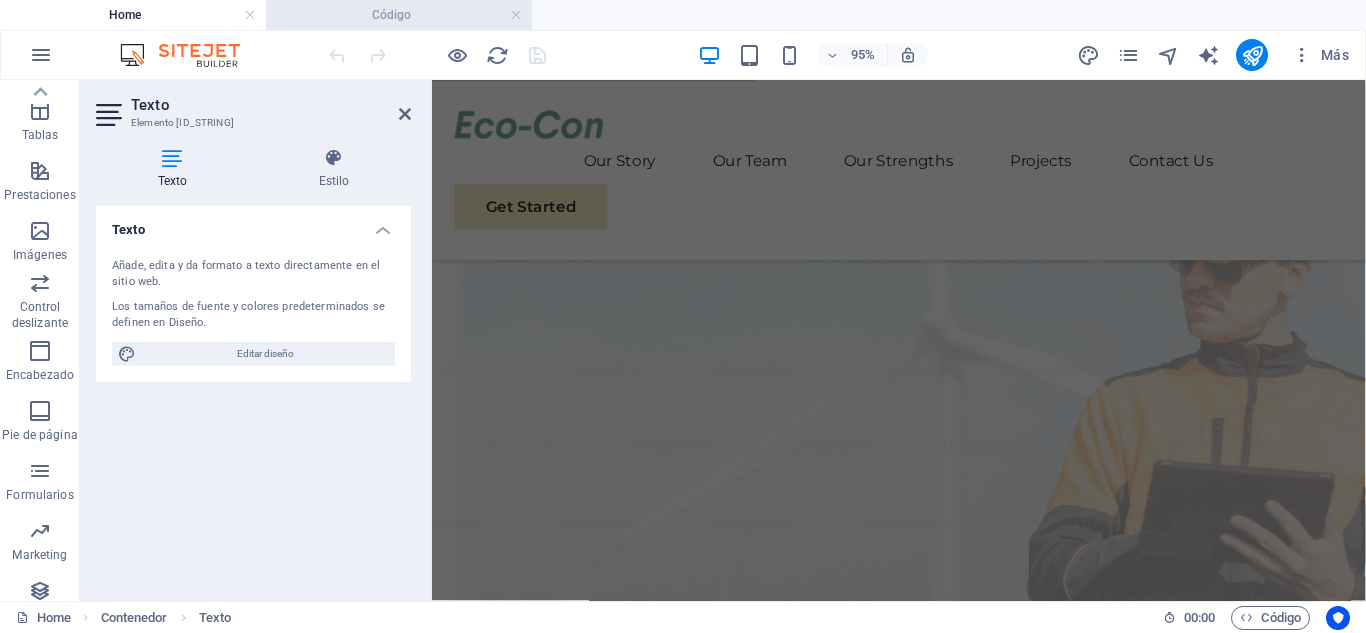 scroll, scrollTop: 1525, scrollLeft: 0, axis: vertical 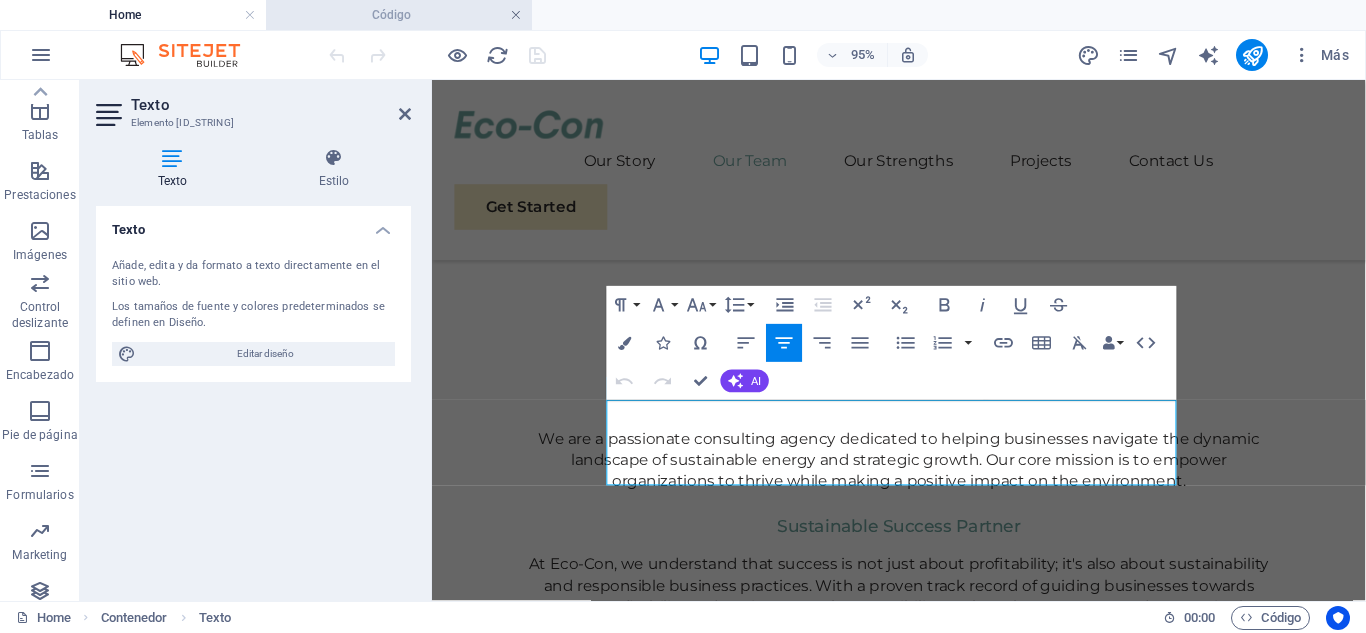 click at bounding box center (516, 15) 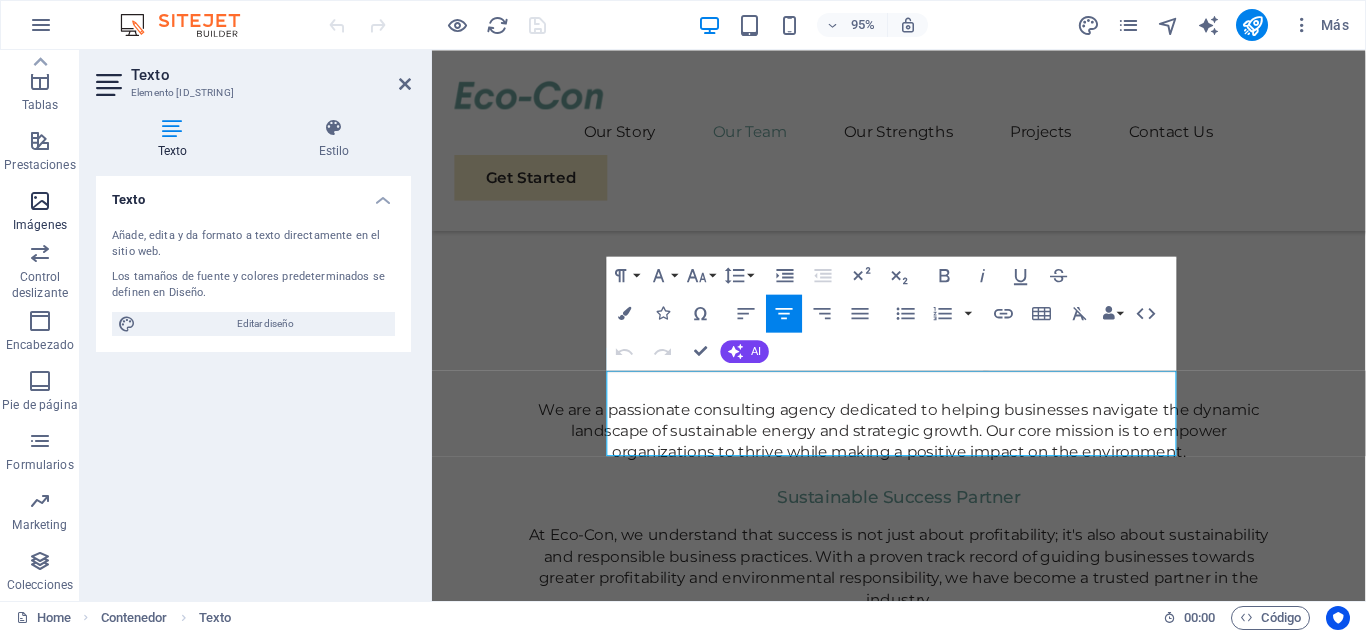 scroll, scrollTop: 0, scrollLeft: 0, axis: both 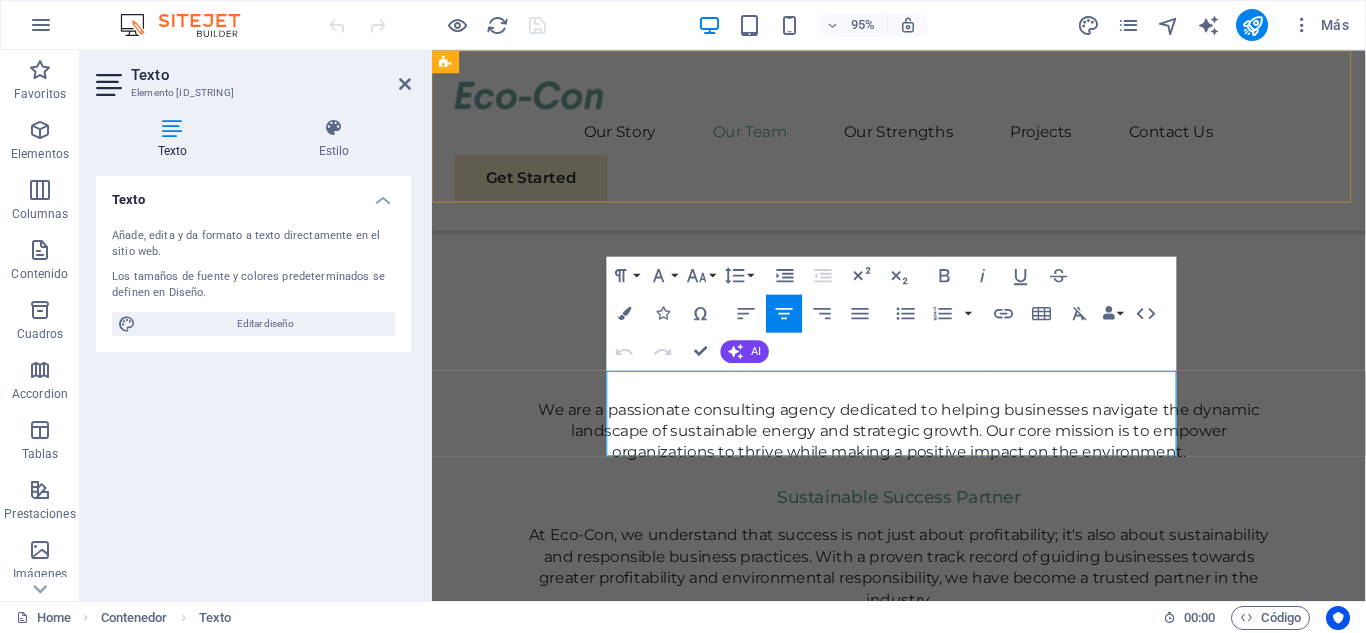 click on "Our Story Our Team Our Strengths Projects Contact Us Get Started" at bounding box center (923, 145) 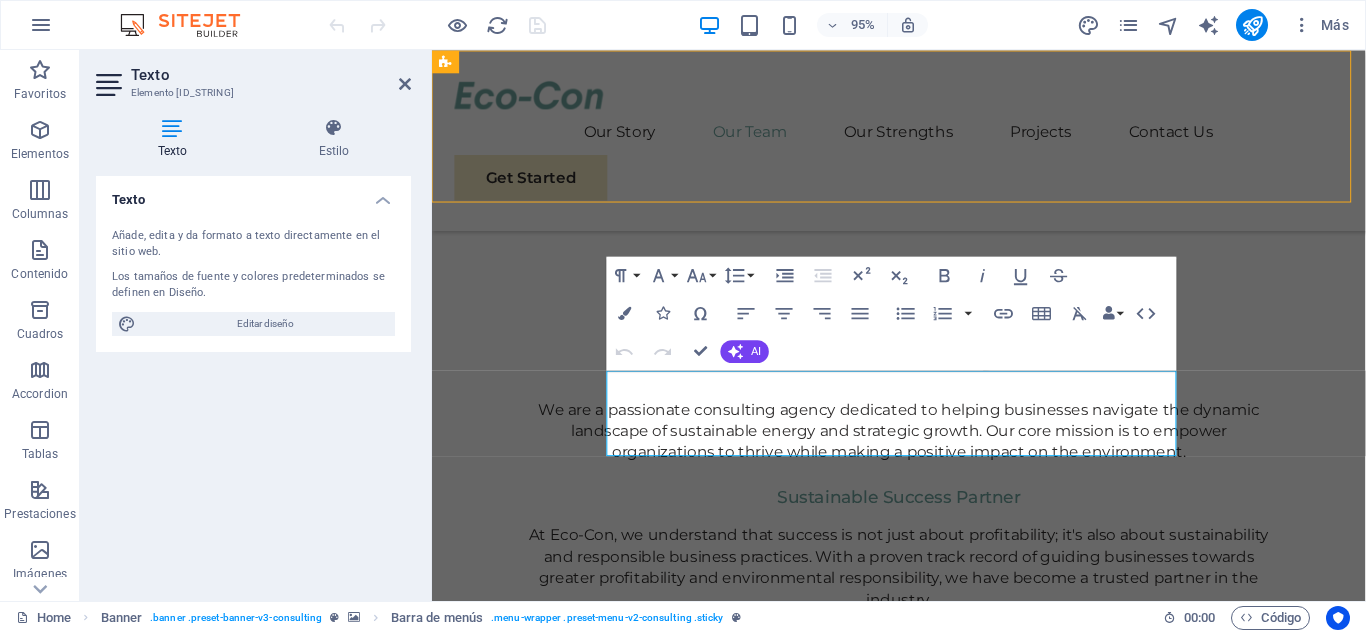 scroll, scrollTop: 1629, scrollLeft: 0, axis: vertical 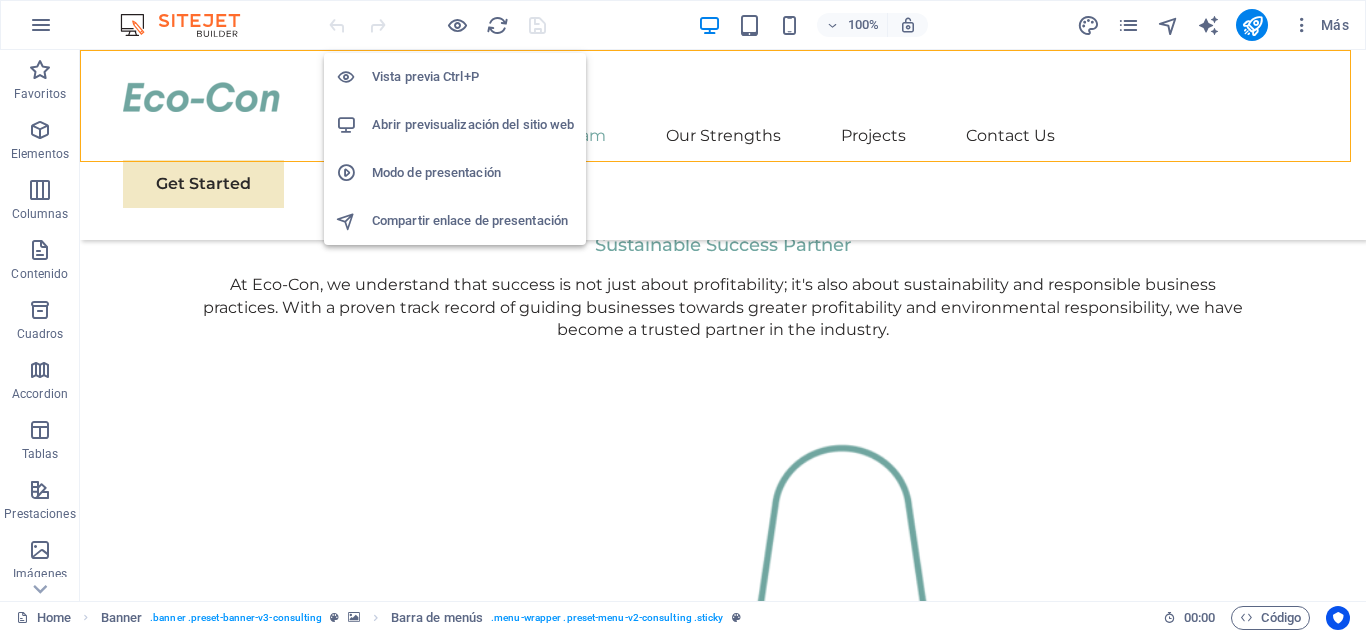 click on "Abrir previsualización del sitio web" at bounding box center (473, 125) 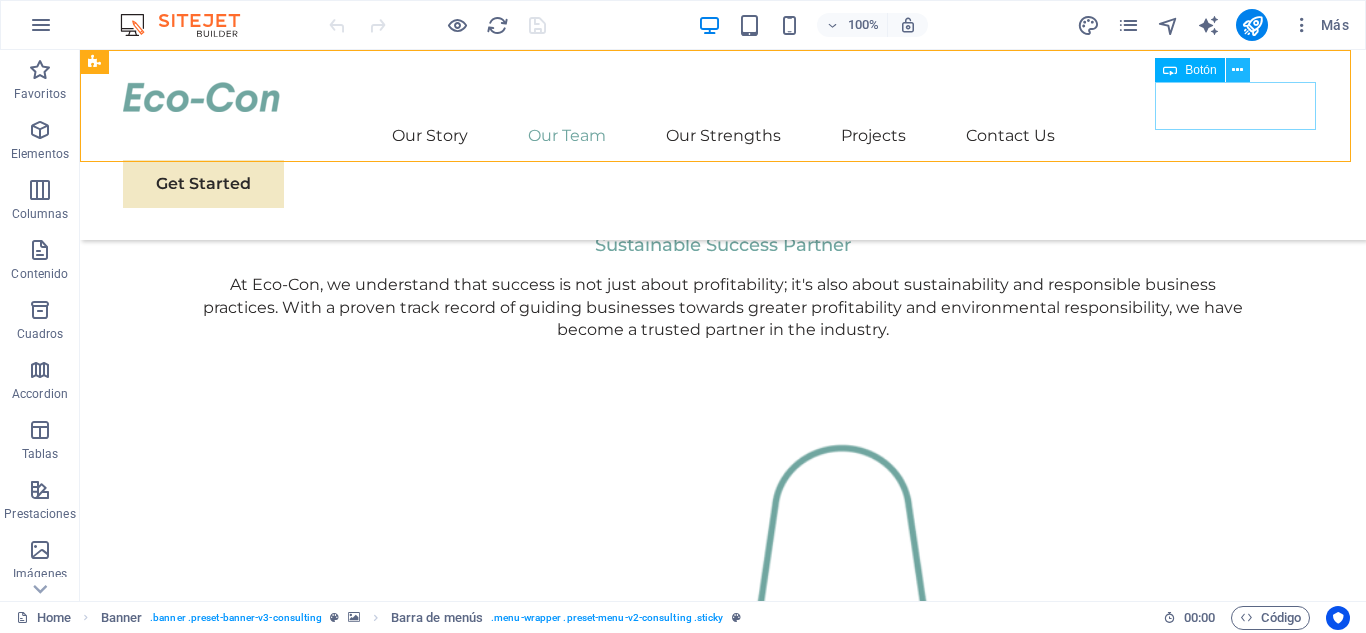 click at bounding box center (1237, 70) 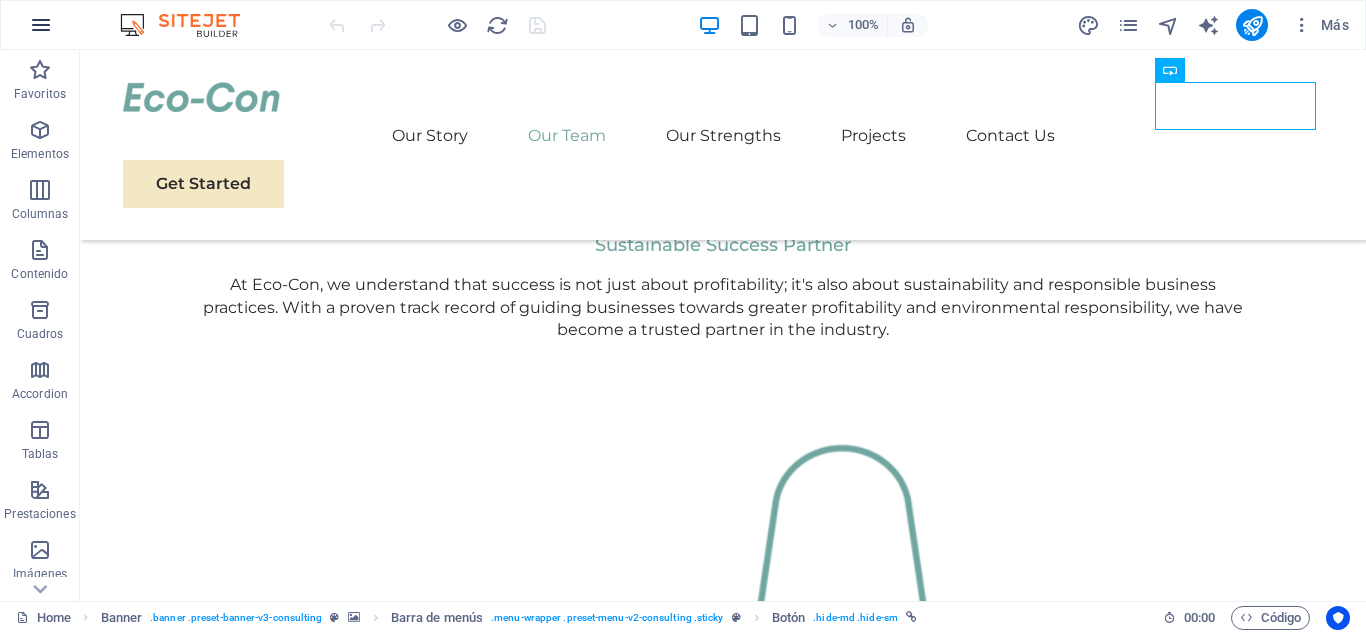click at bounding box center (41, 25) 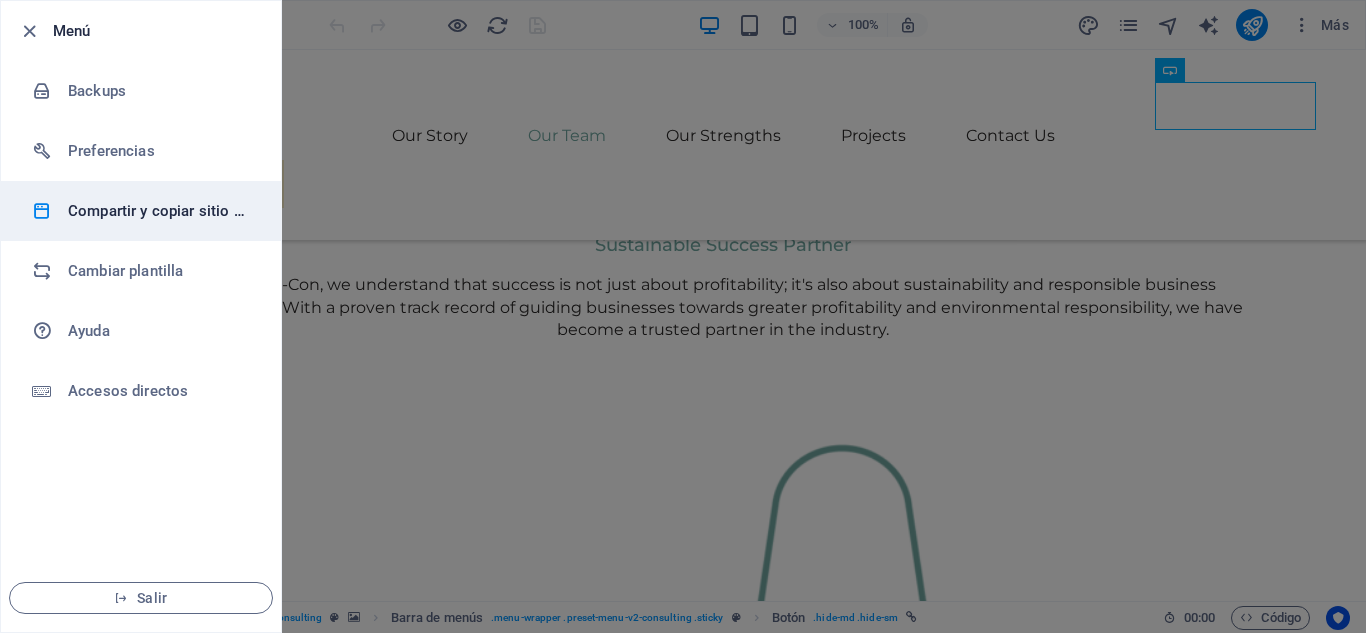 click on "Compartir y copiar sitio web" at bounding box center [160, 211] 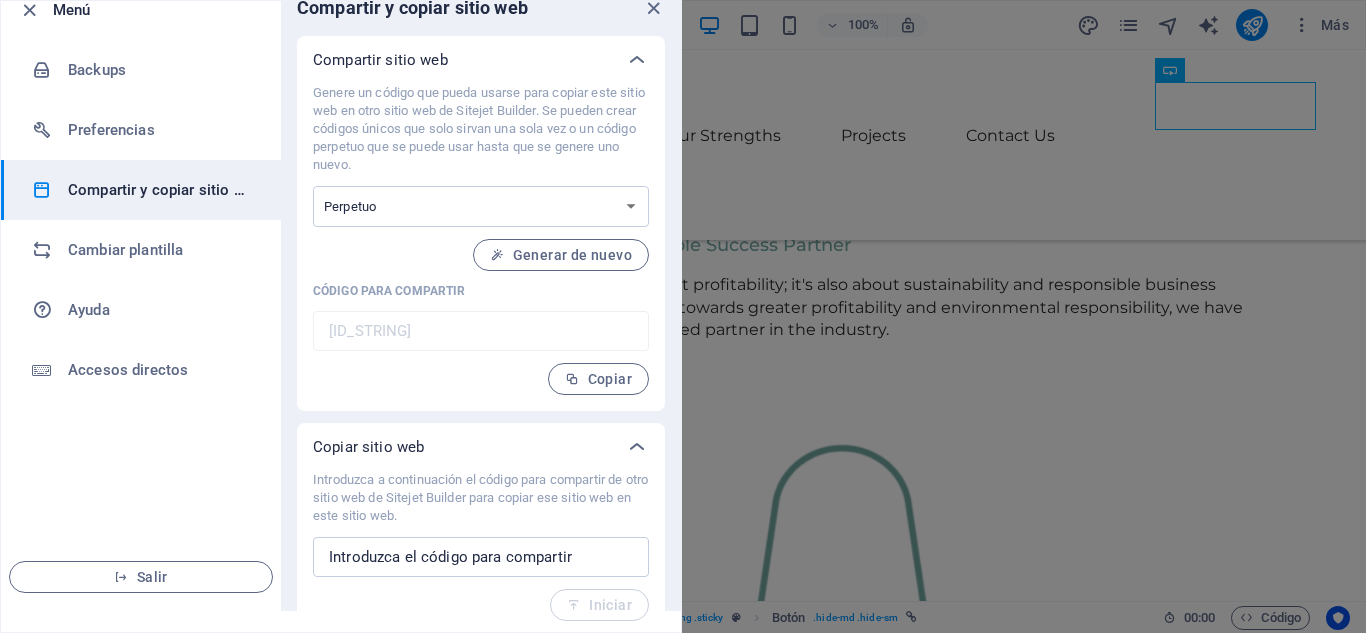 scroll, scrollTop: 26, scrollLeft: 0, axis: vertical 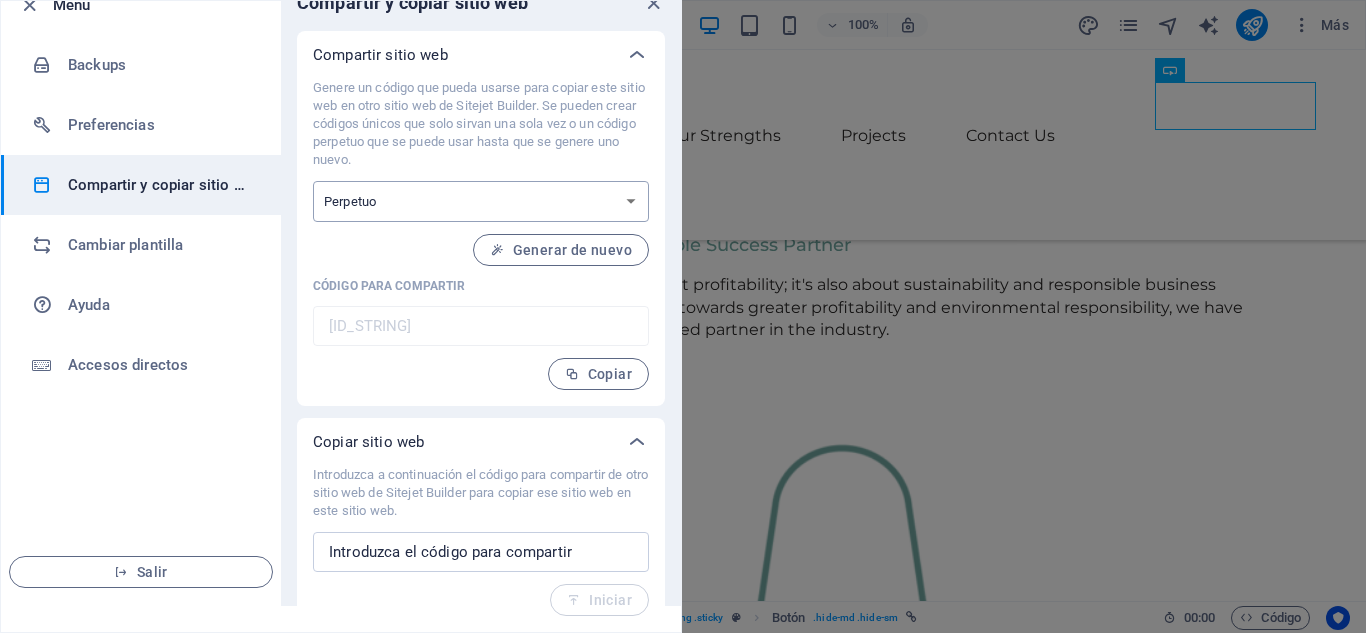 click on "Único Perpetuo" at bounding box center [481, 201] 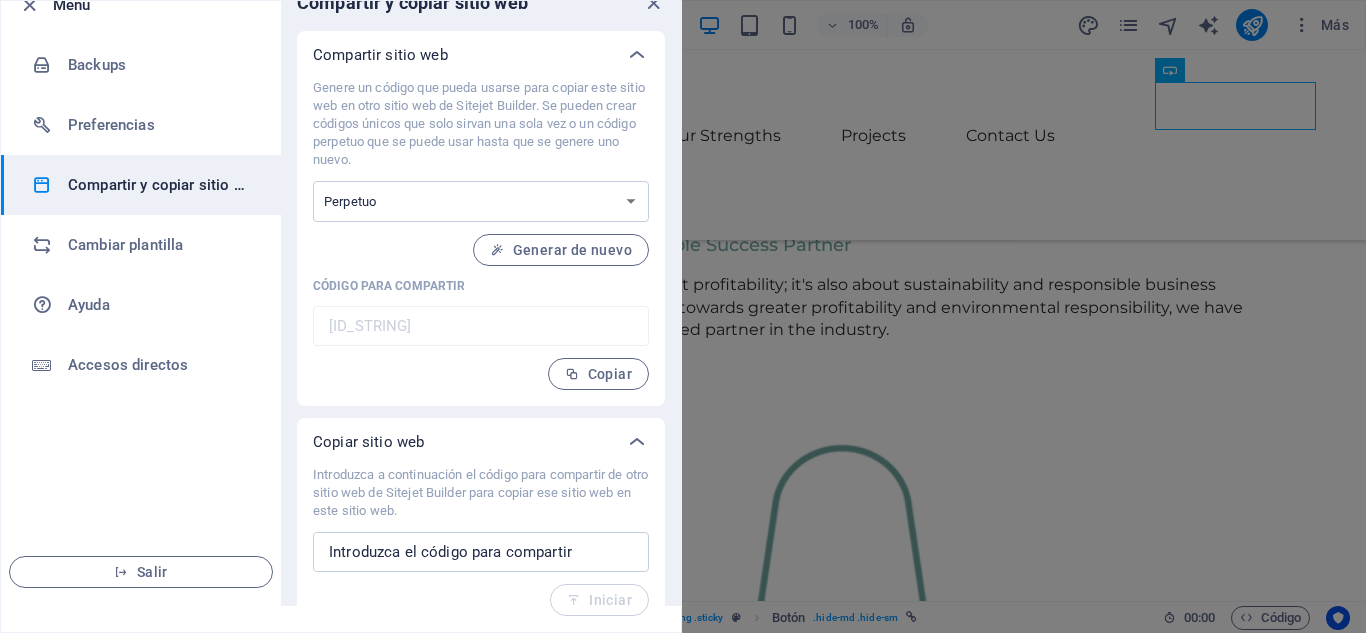 drag, startPoint x: 397, startPoint y: 86, endPoint x: 627, endPoint y: 124, distance: 233.118 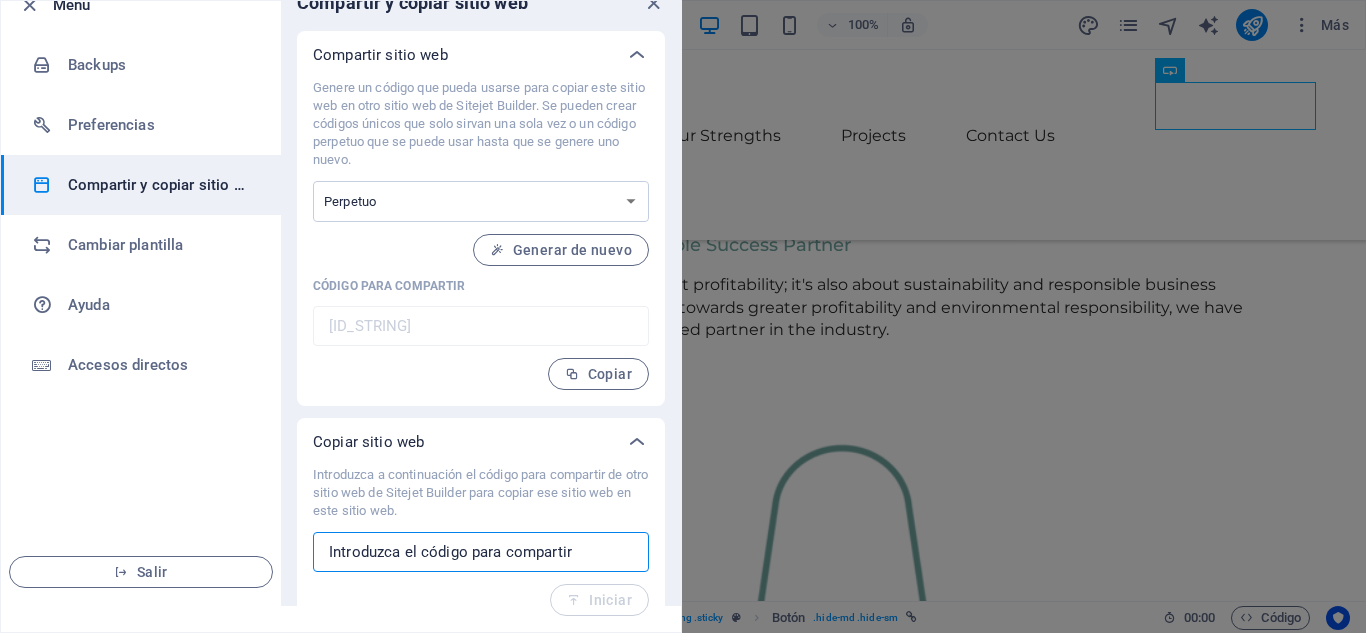 click at bounding box center (481, 552) 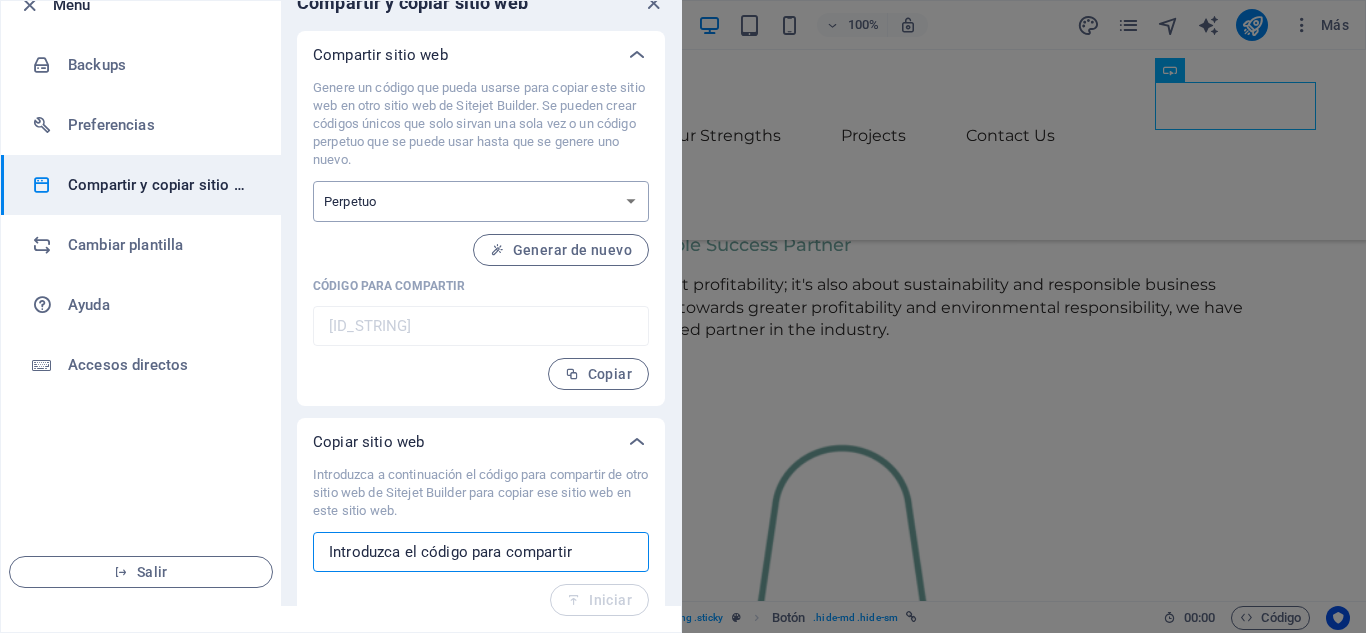 click on "Único Perpetuo" at bounding box center [481, 201] 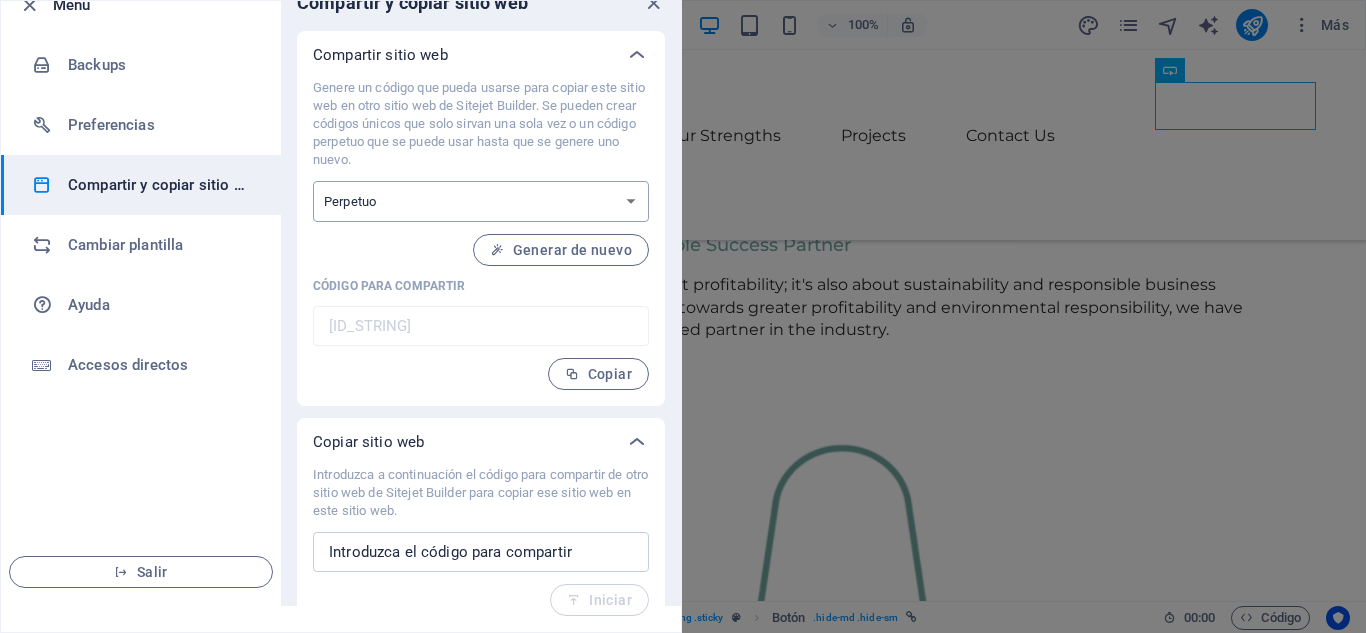 click on "Único Perpetuo" at bounding box center (481, 201) 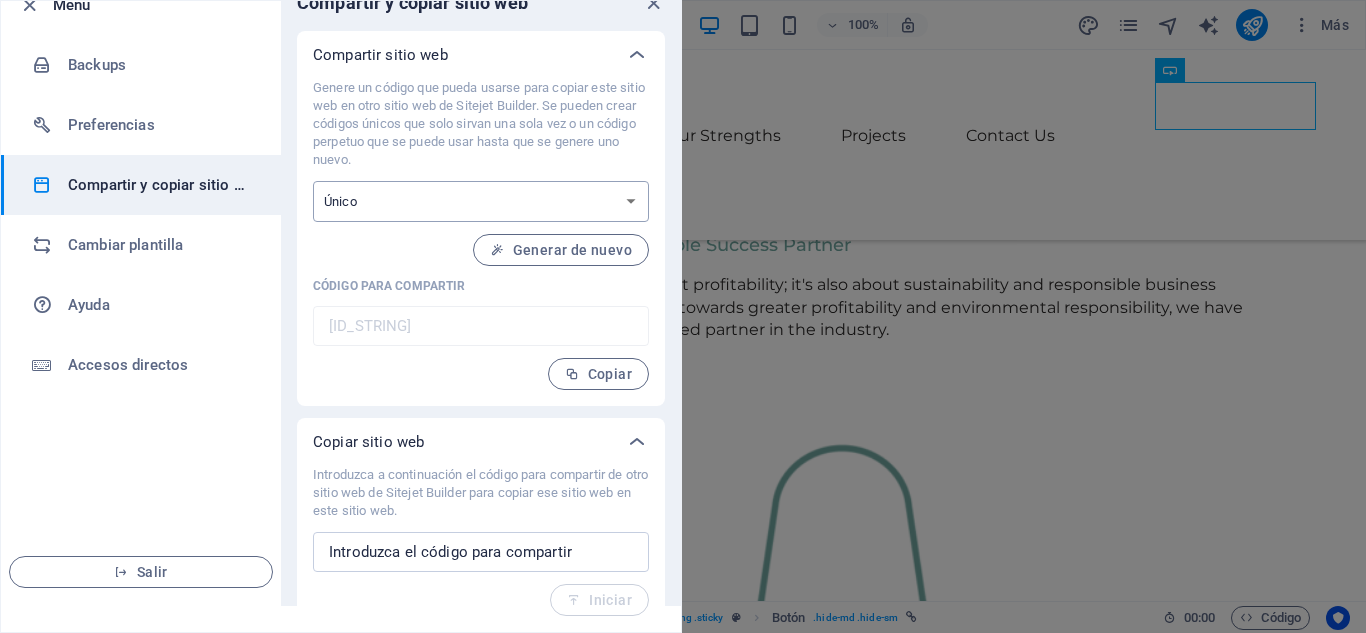 click on "Único Perpetuo" at bounding box center [481, 201] 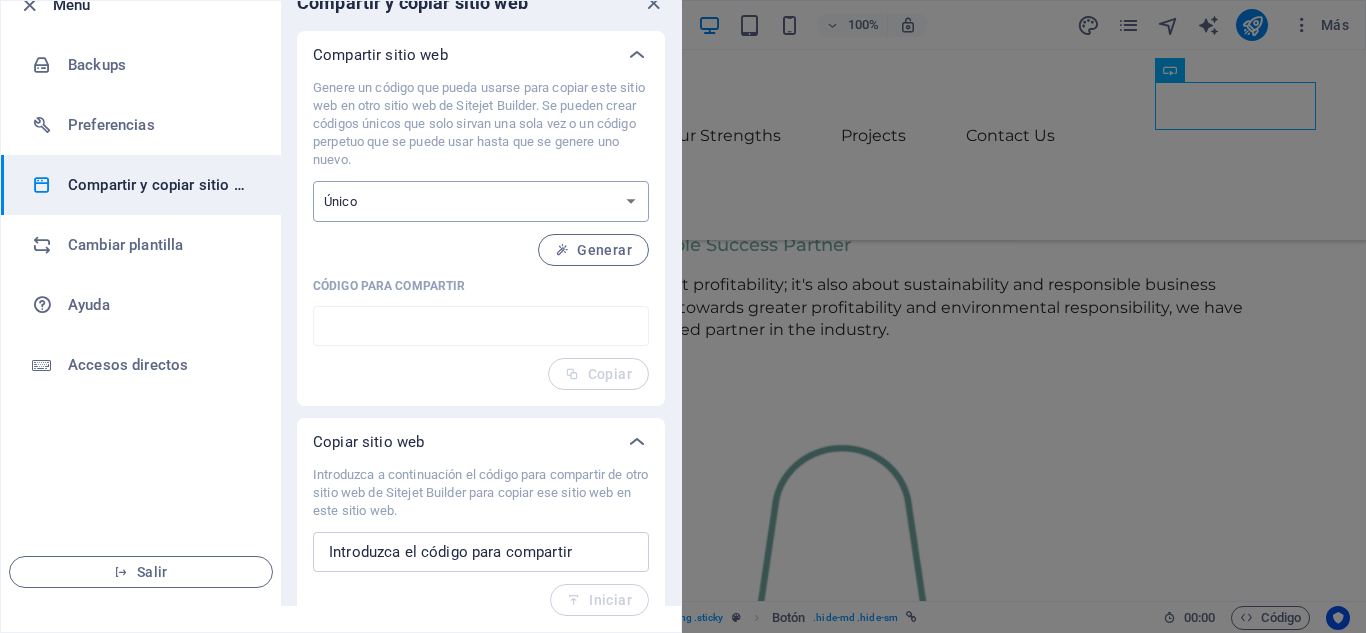click on "Único Perpetuo" at bounding box center (481, 201) 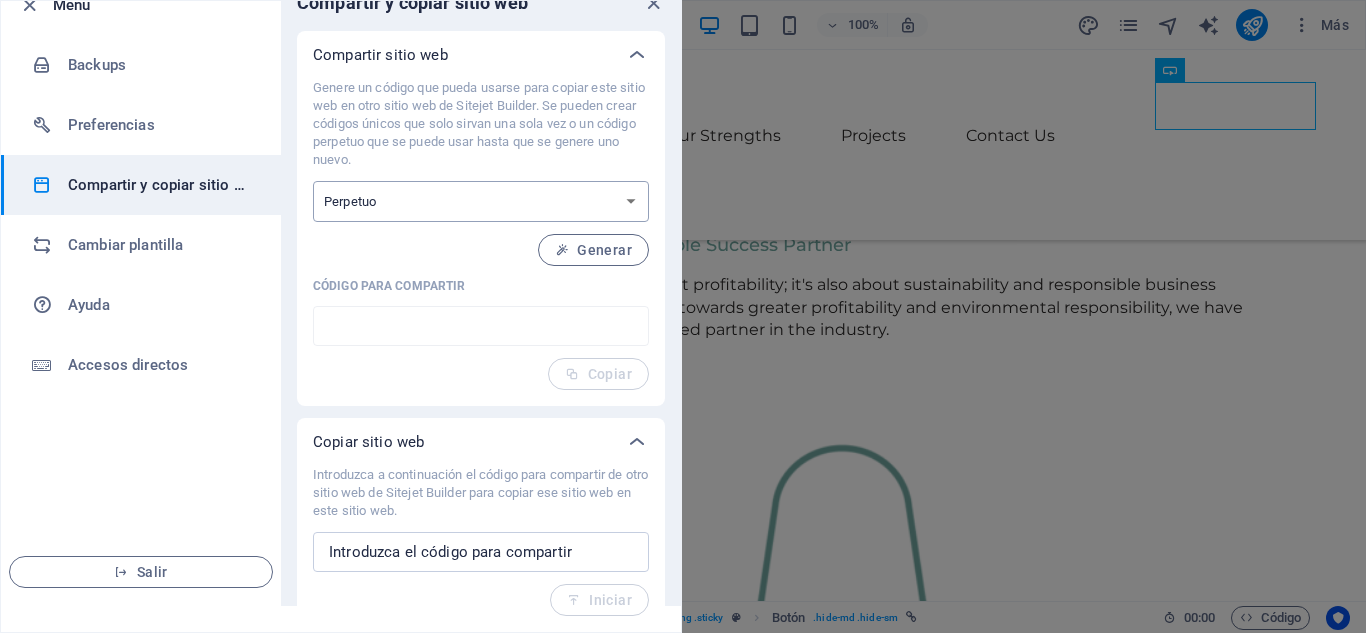 click on "Único Perpetuo" at bounding box center [481, 201] 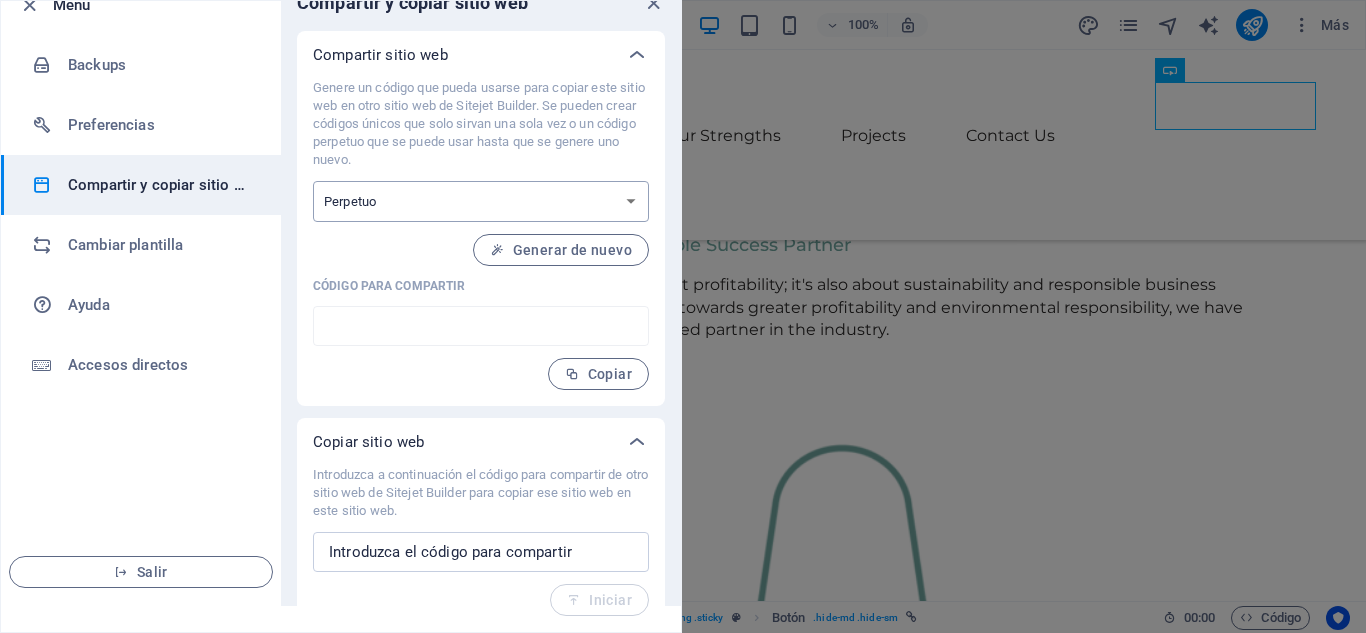 type on "9b57cbb8-2034567" 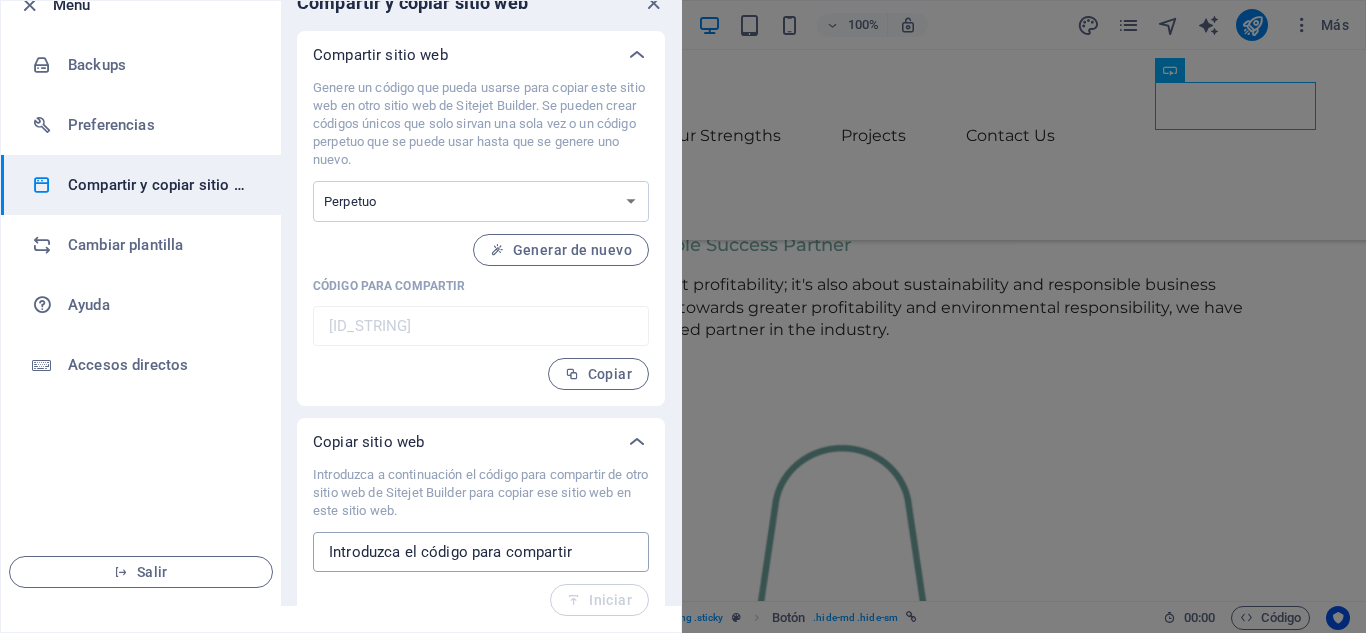 click at bounding box center [481, 552] 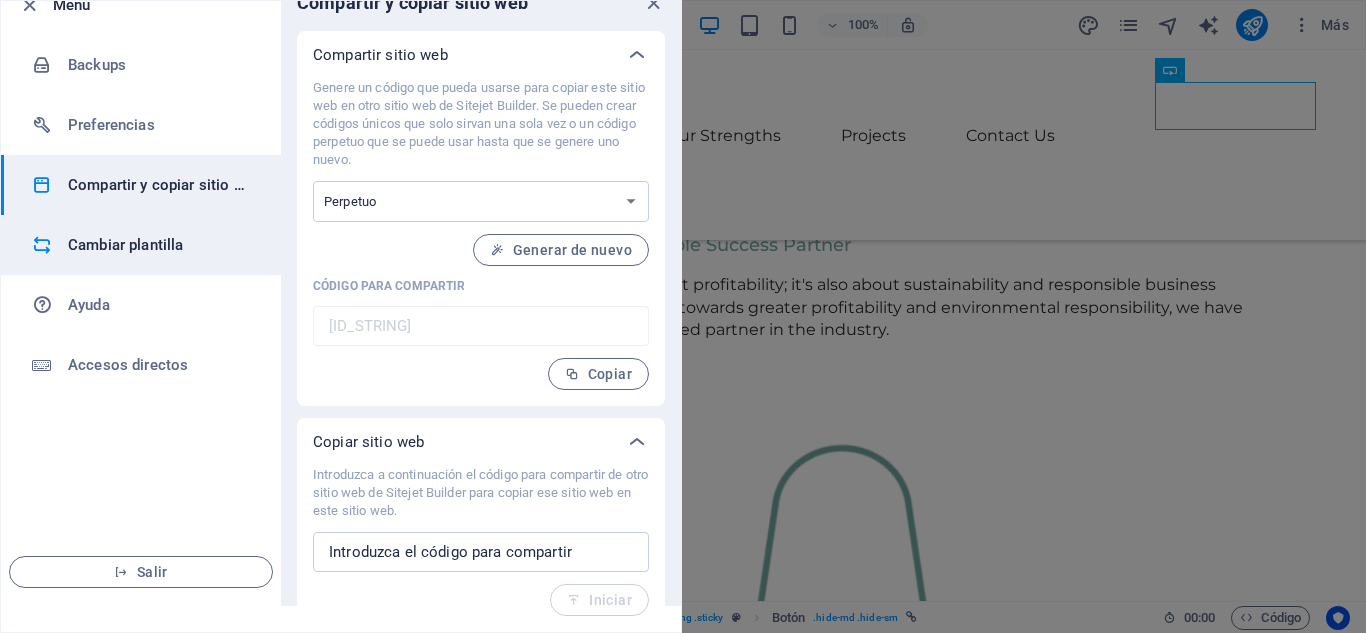 click on "Cambiar plantilla" at bounding box center (160, 245) 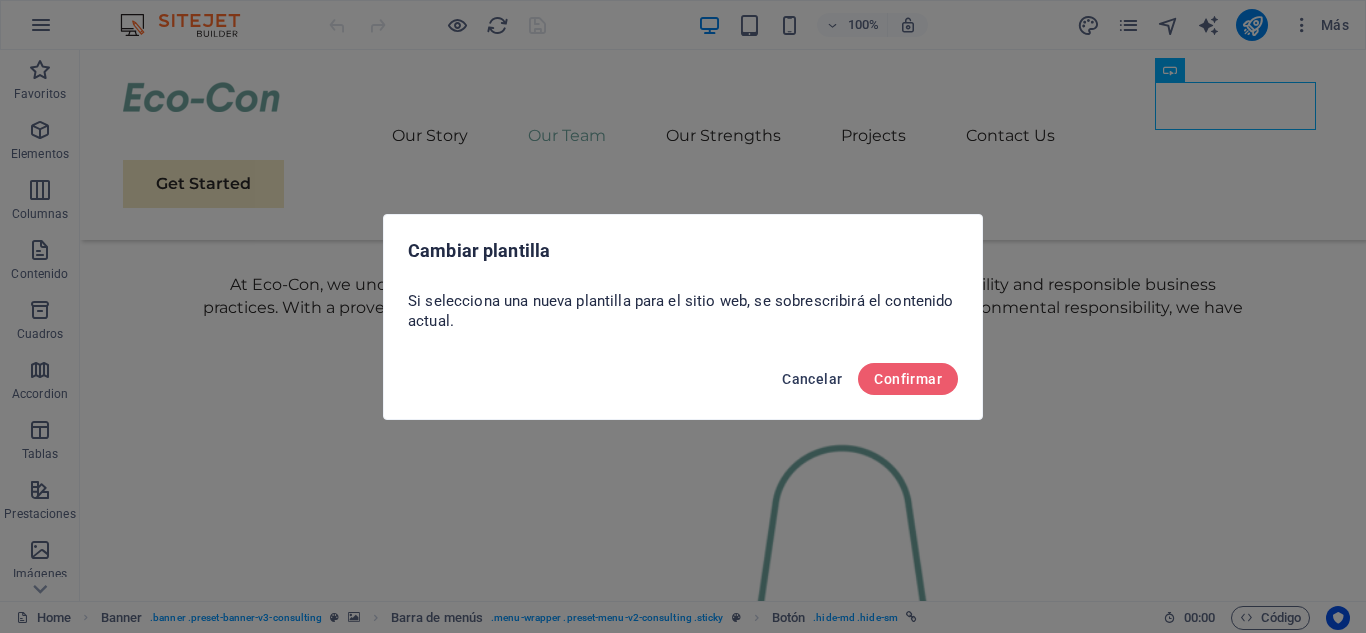 click on "Cancelar" at bounding box center (812, 379) 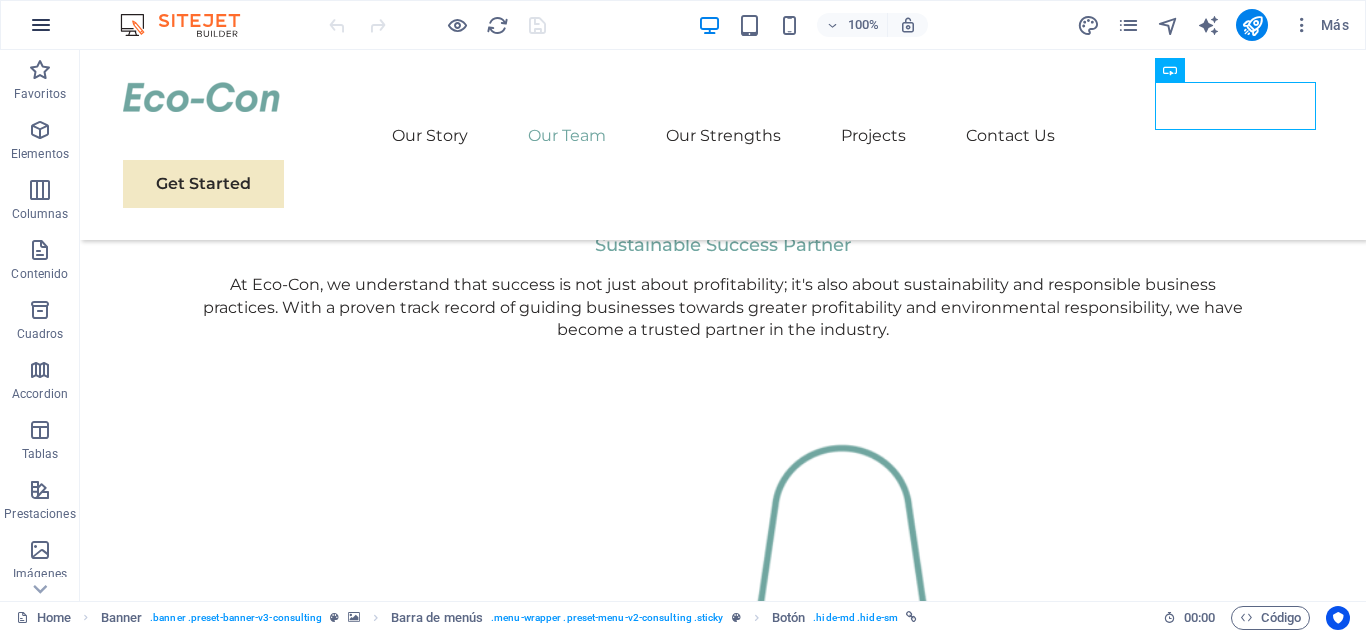 click at bounding box center [41, 25] 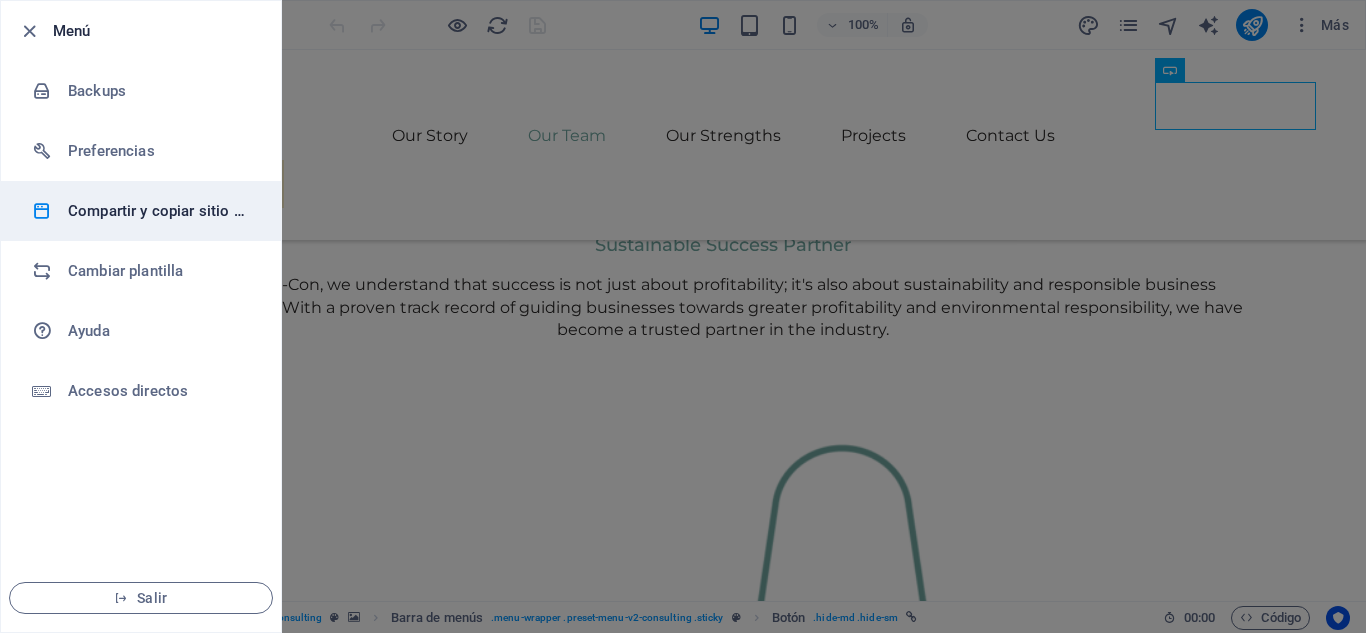 click on "Compartir y copiar sitio web" at bounding box center (160, 211) 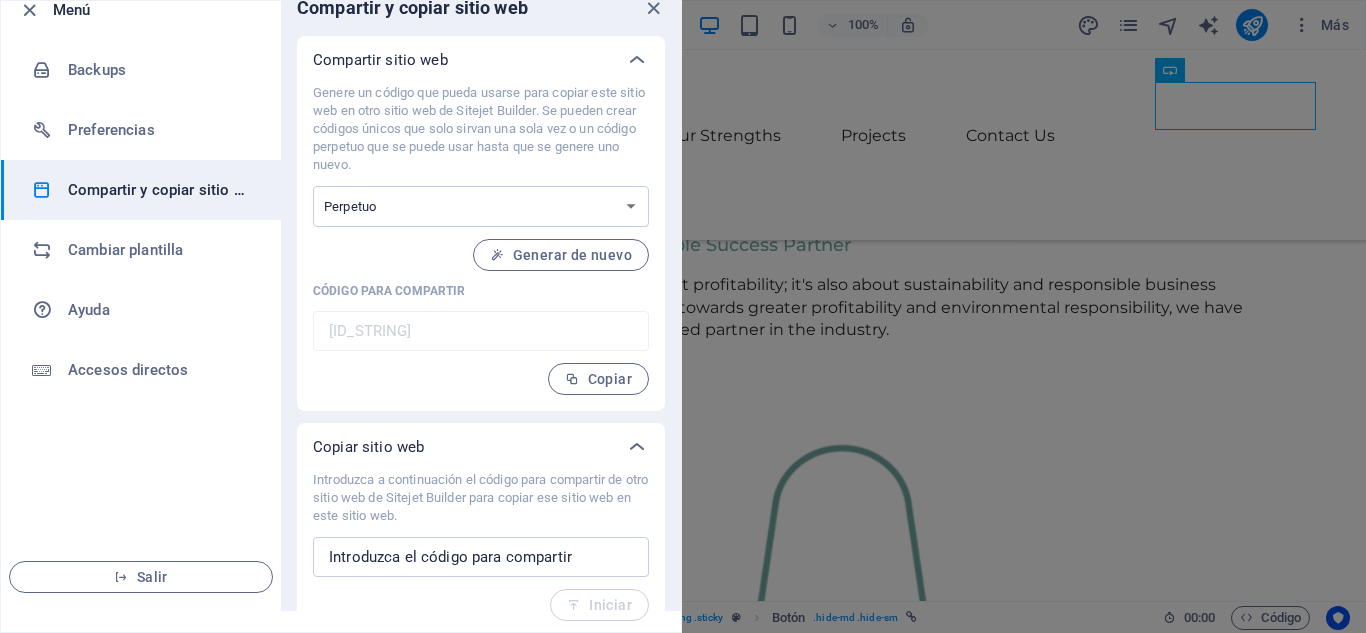 scroll, scrollTop: 26, scrollLeft: 0, axis: vertical 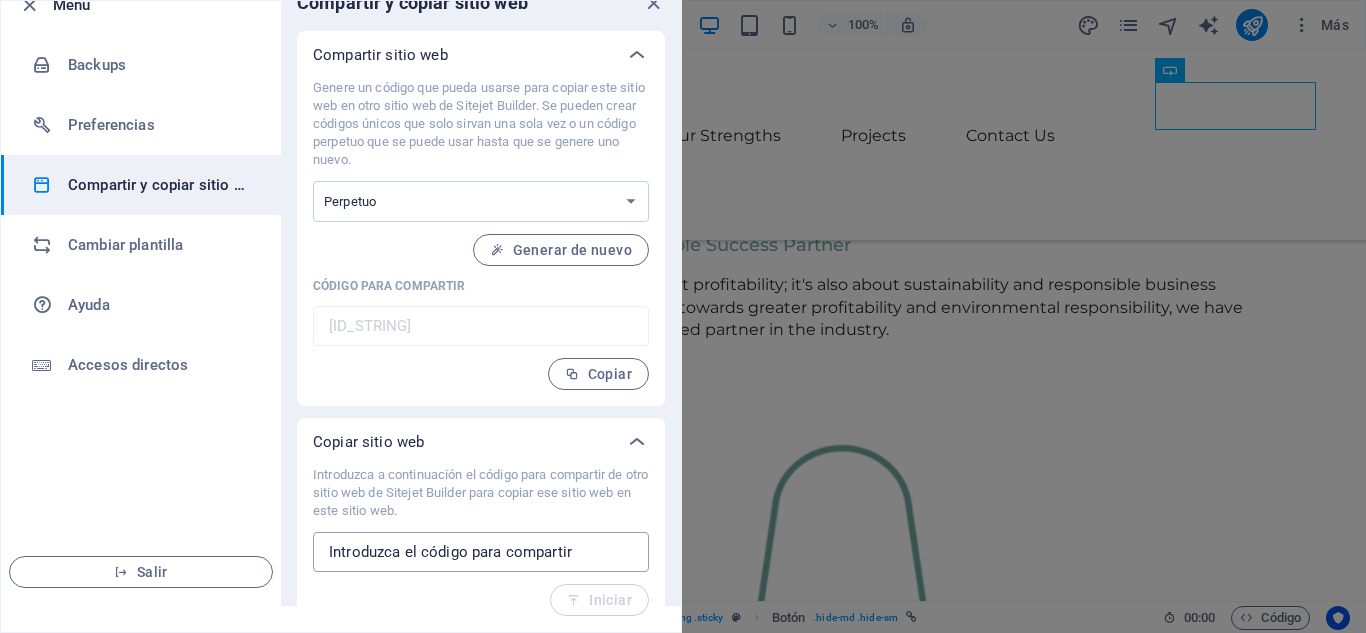 click at bounding box center (481, 552) 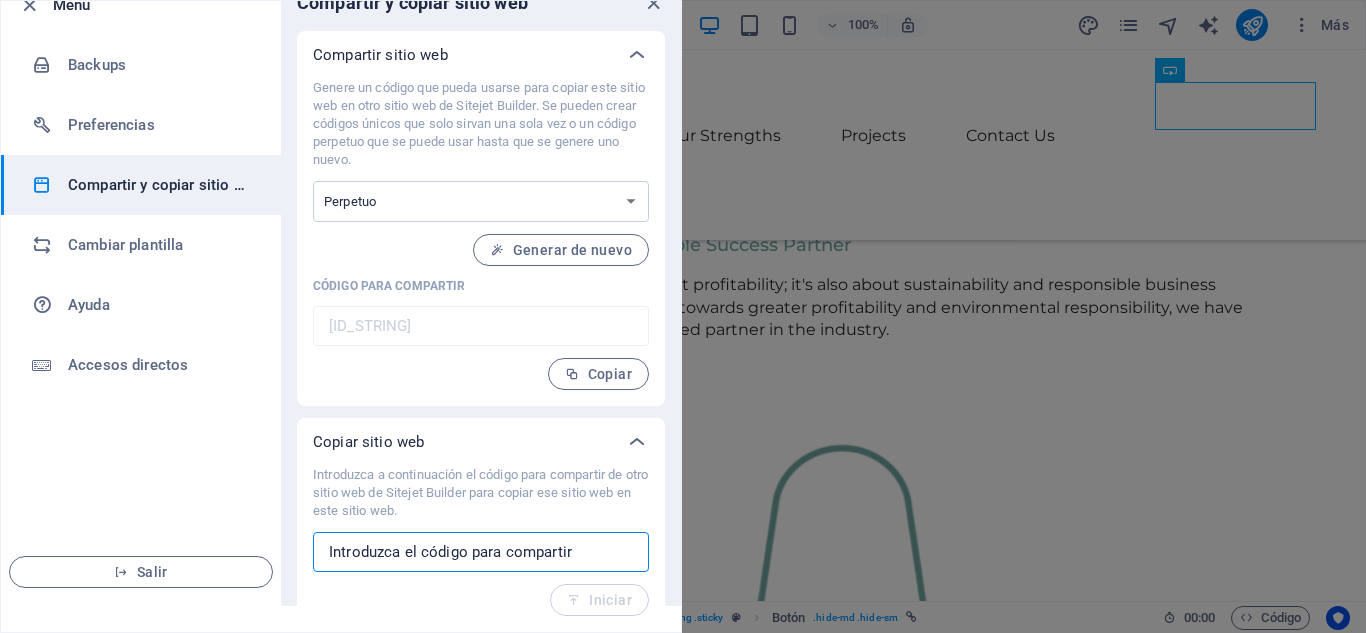 scroll, scrollTop: 0, scrollLeft: 0, axis: both 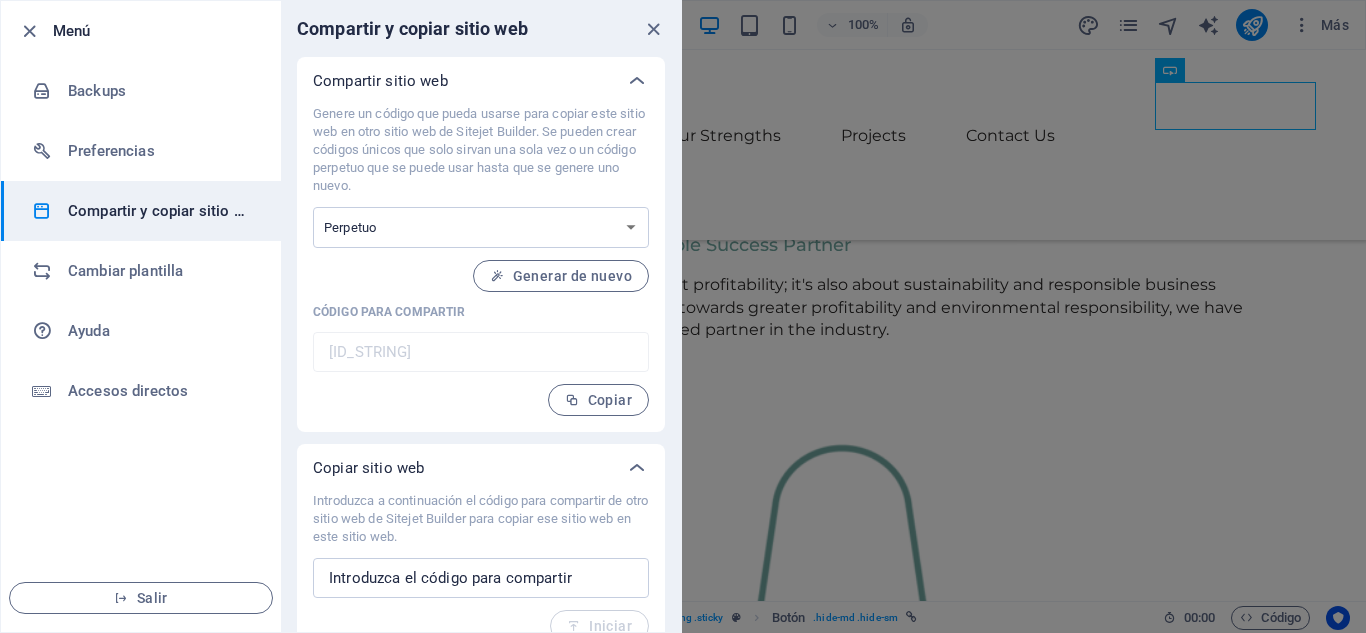 drag, startPoint x: 488, startPoint y: 132, endPoint x: 569, endPoint y: 131, distance: 81.00617 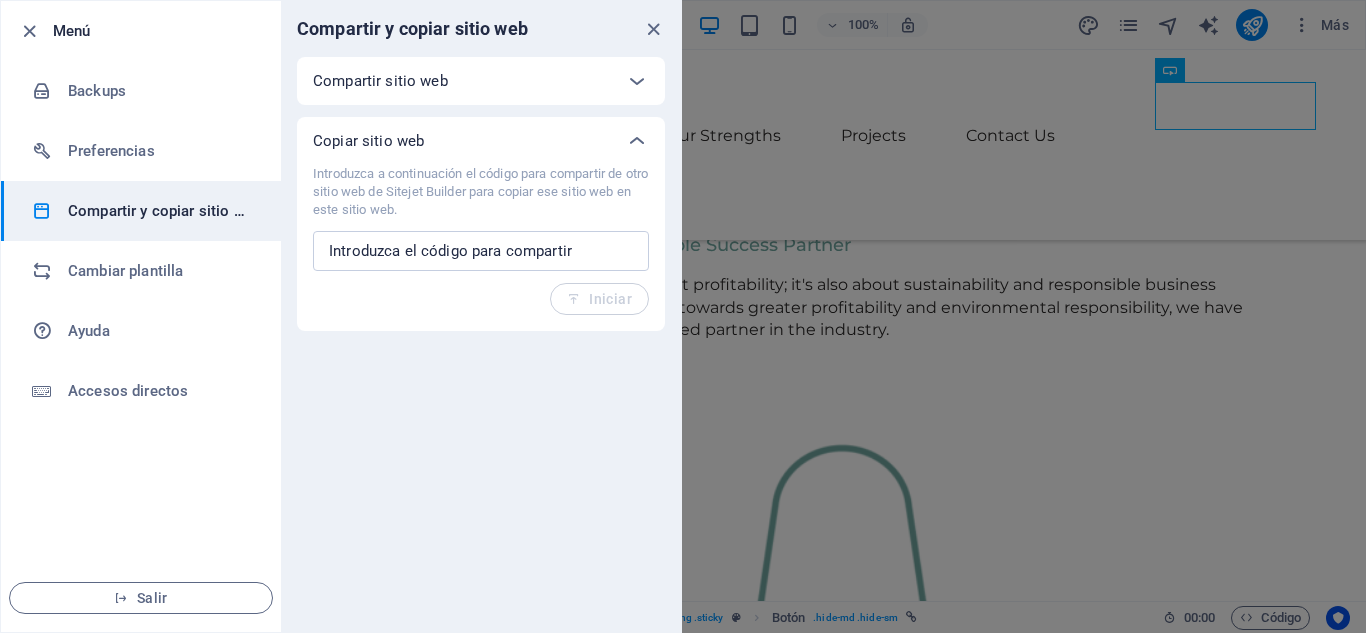 click on "Copiar sitio web" at bounding box center (463, 141) 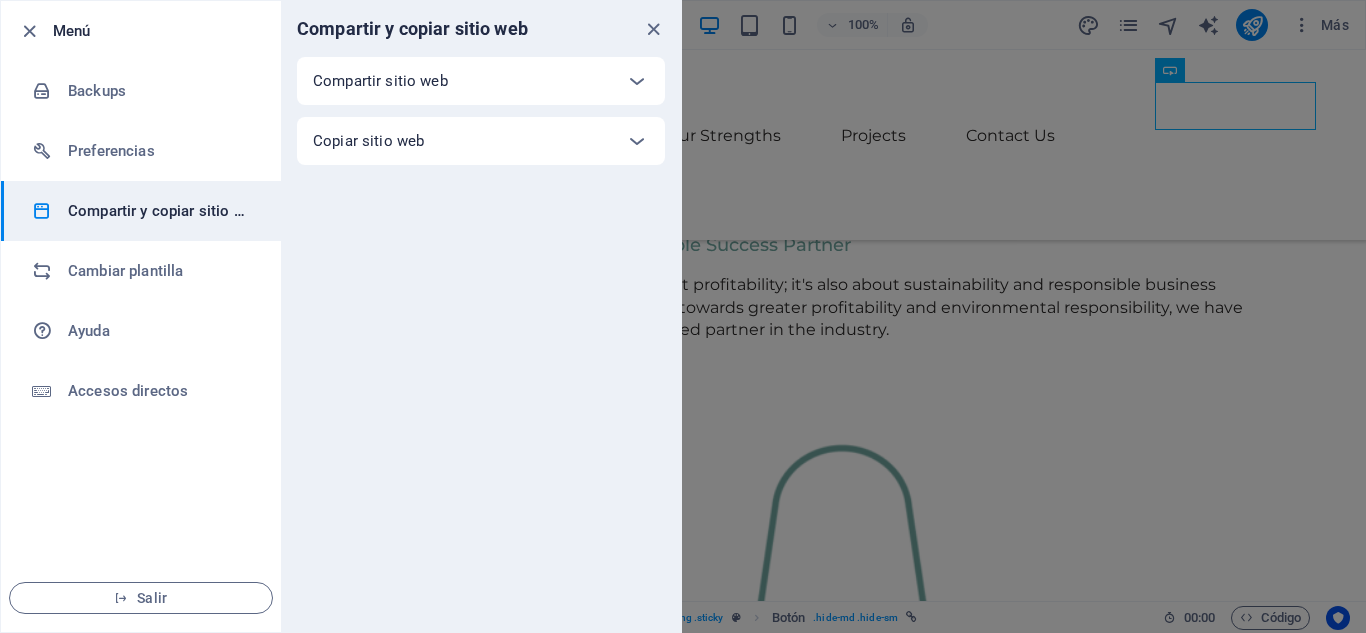 click on "Copiar sitio web" at bounding box center [463, 141] 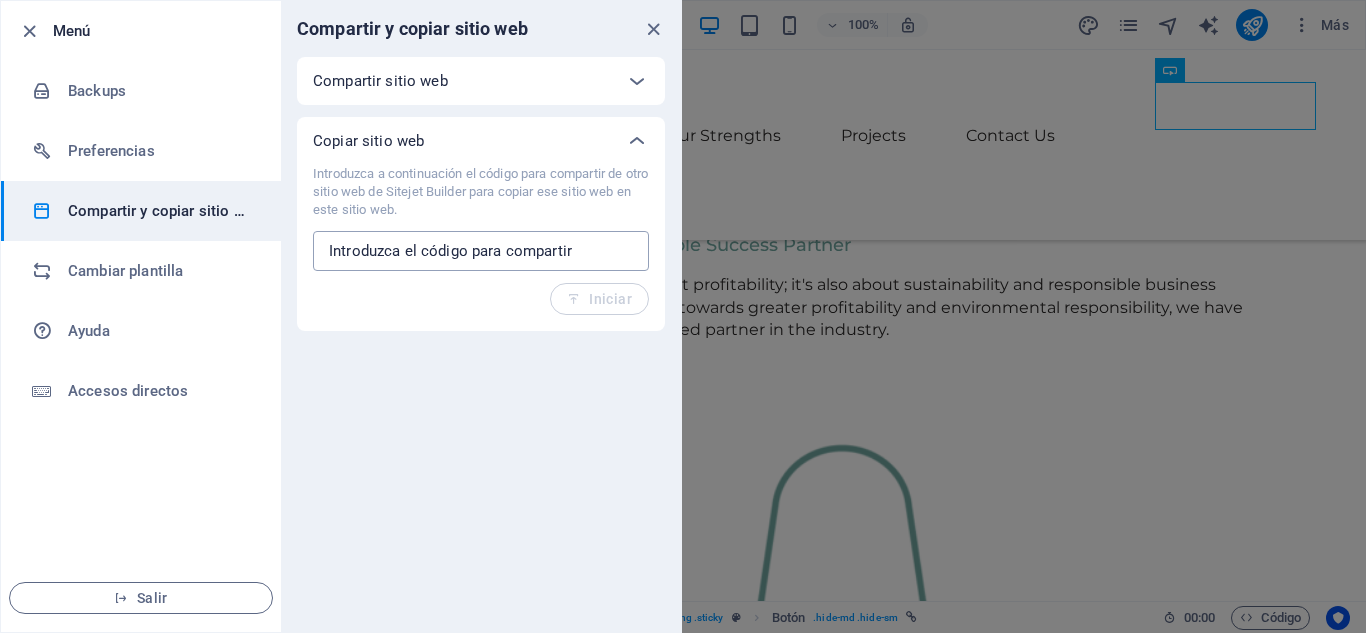 click at bounding box center (481, 251) 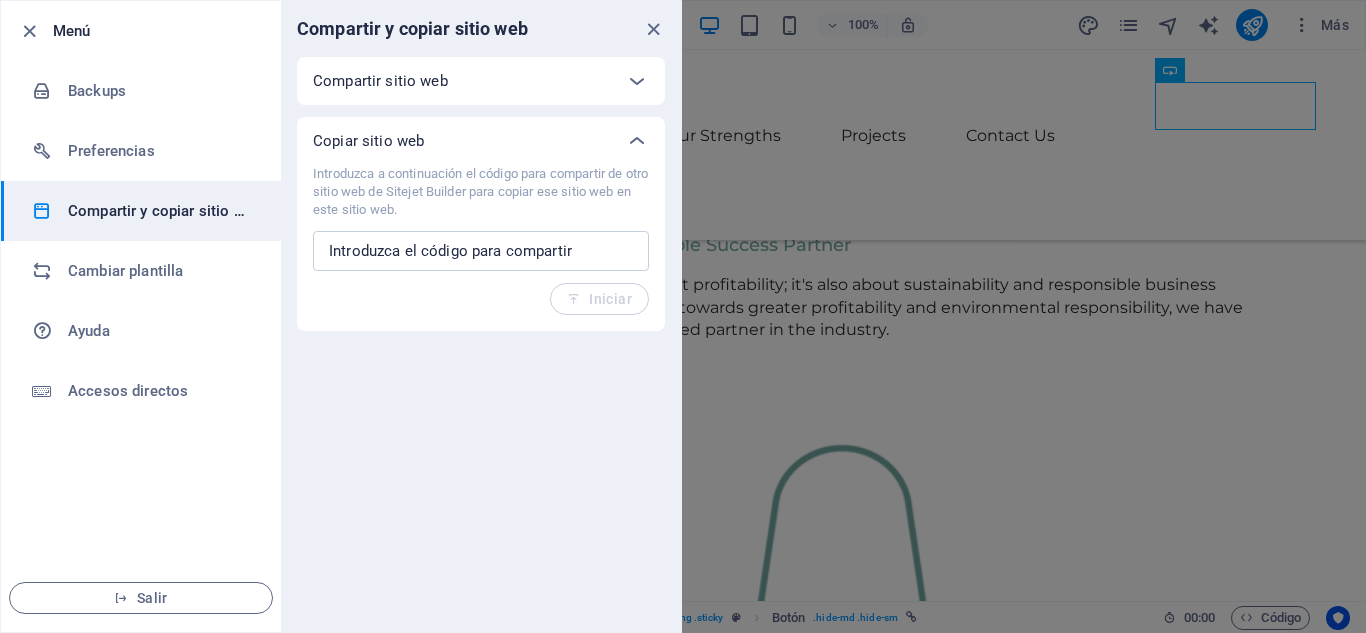 click on "Compartir sitio web" at bounding box center [463, 81] 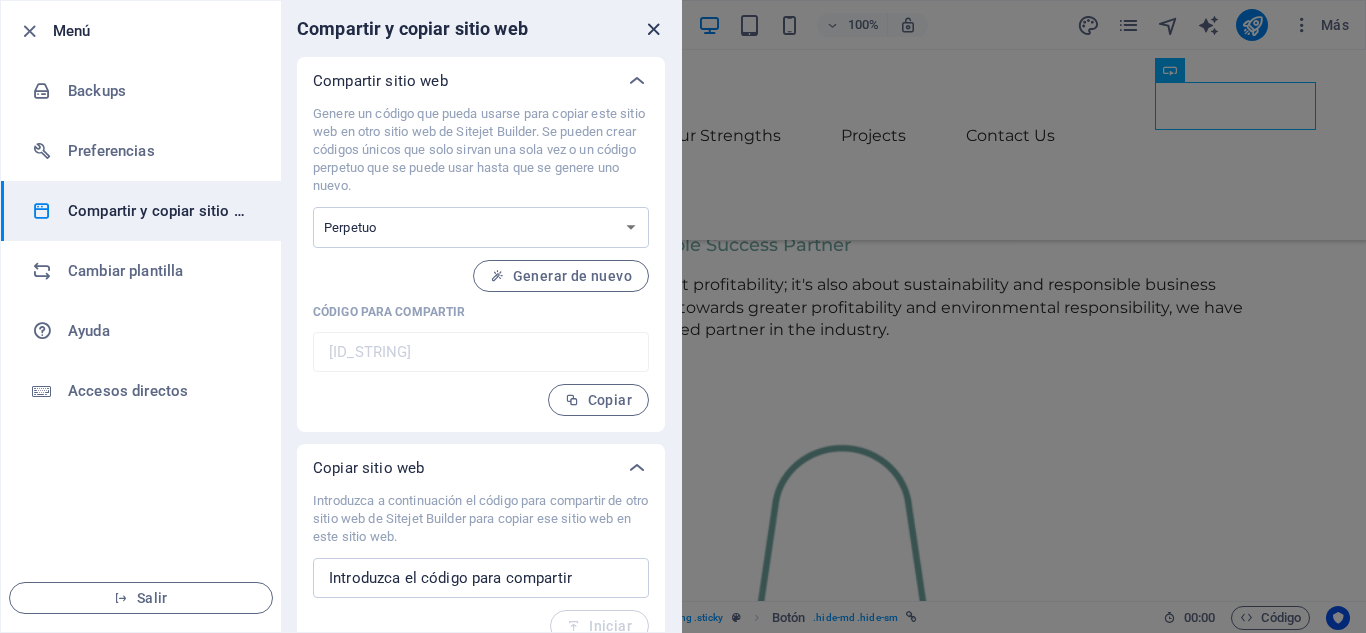 click at bounding box center (653, 29) 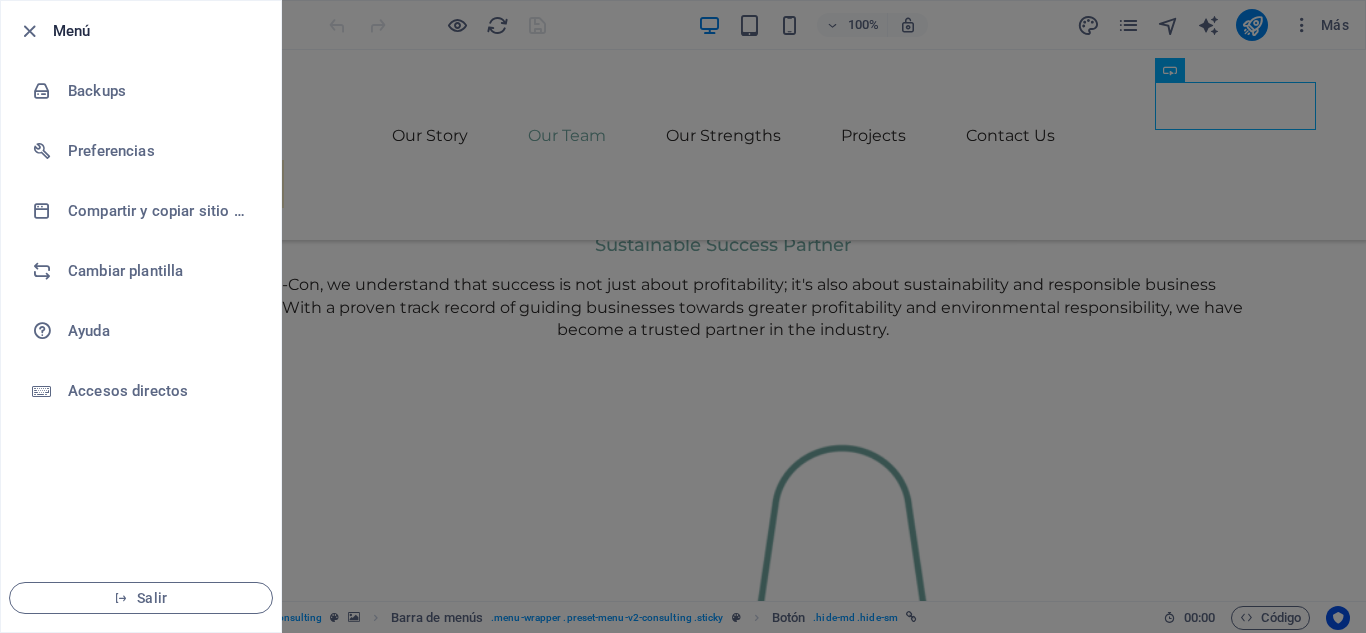 click at bounding box center (683, 316) 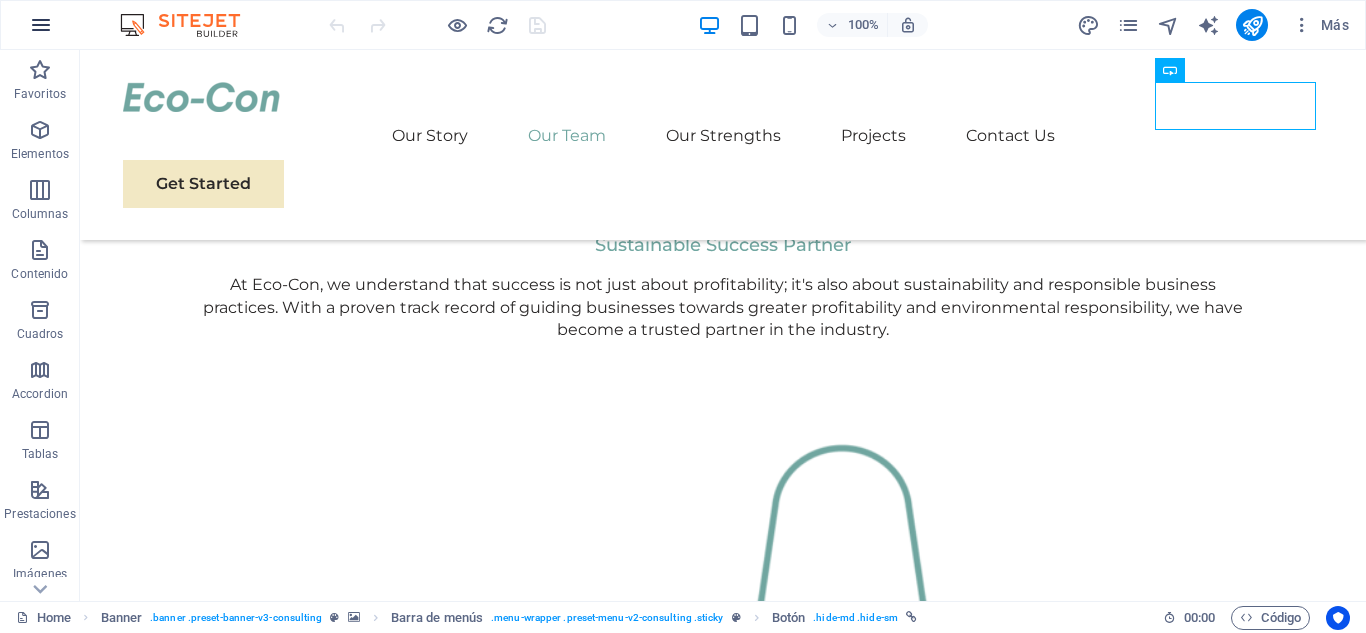 click at bounding box center (41, 25) 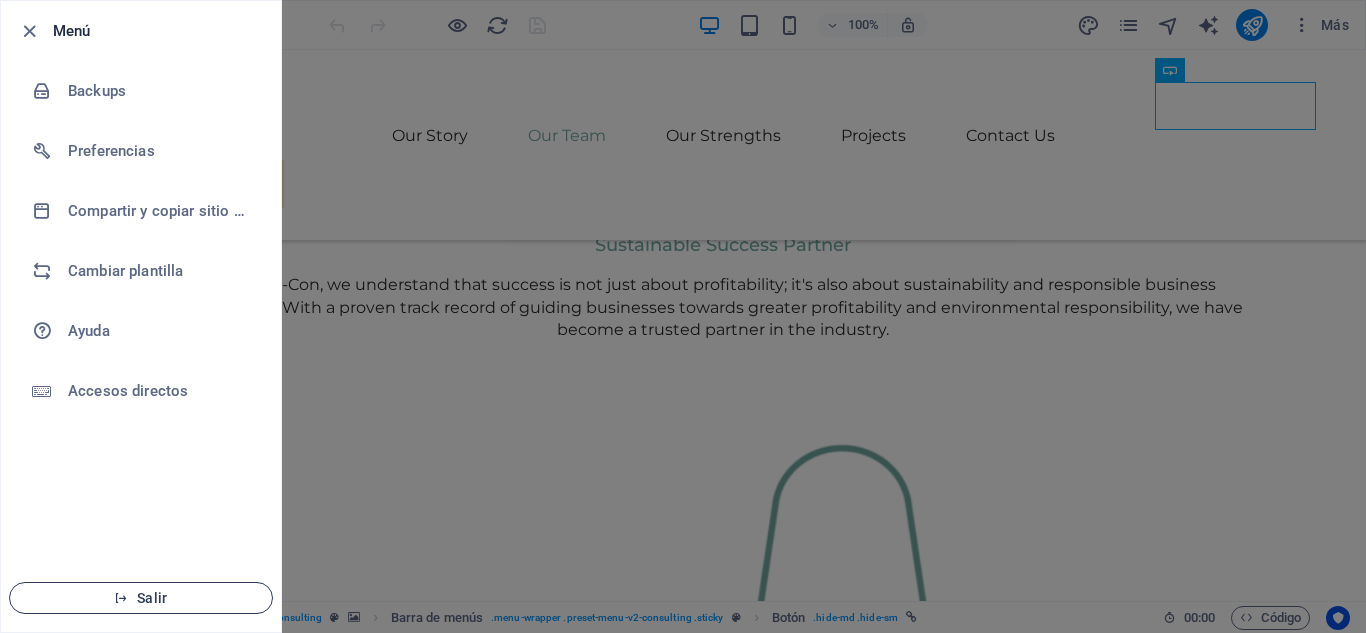 click on "Salir" at bounding box center [141, 598] 